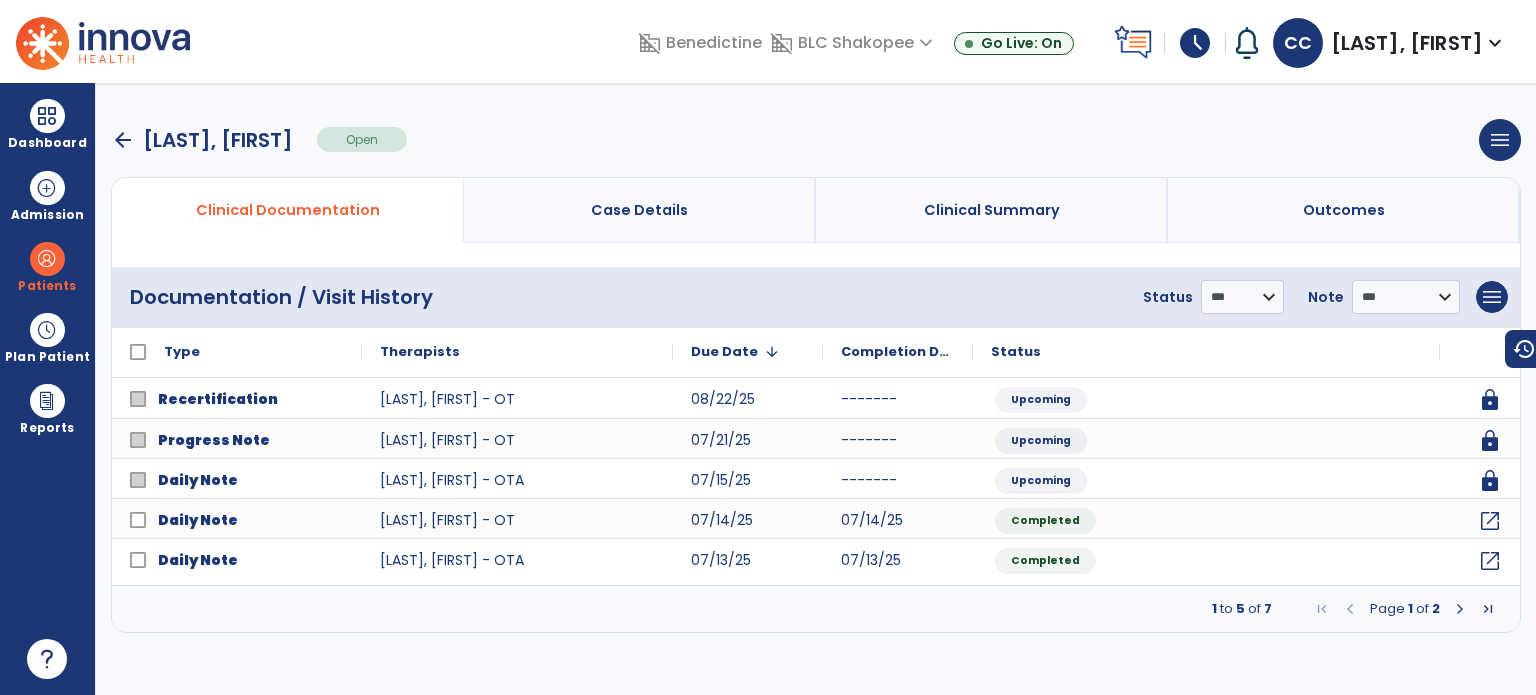 scroll, scrollTop: 0, scrollLeft: 0, axis: both 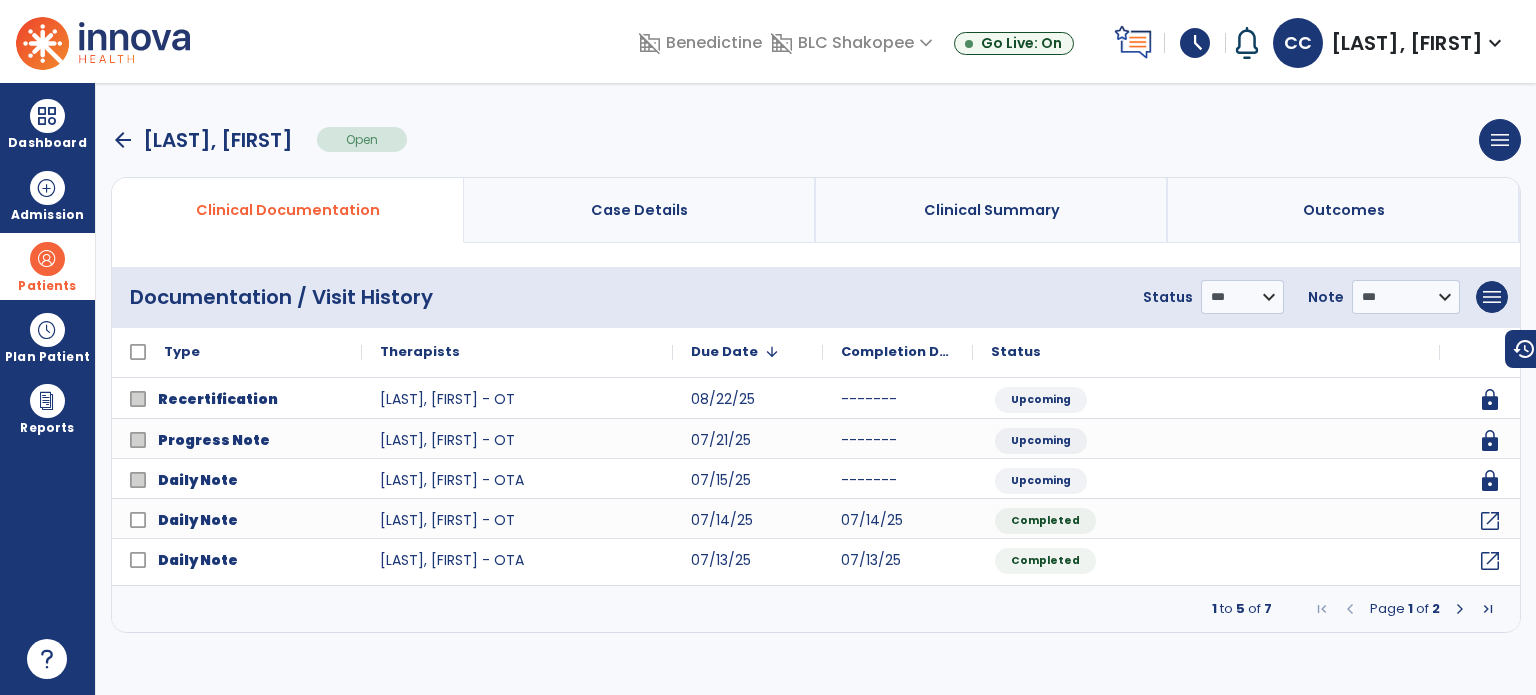 click at bounding box center [47, 259] 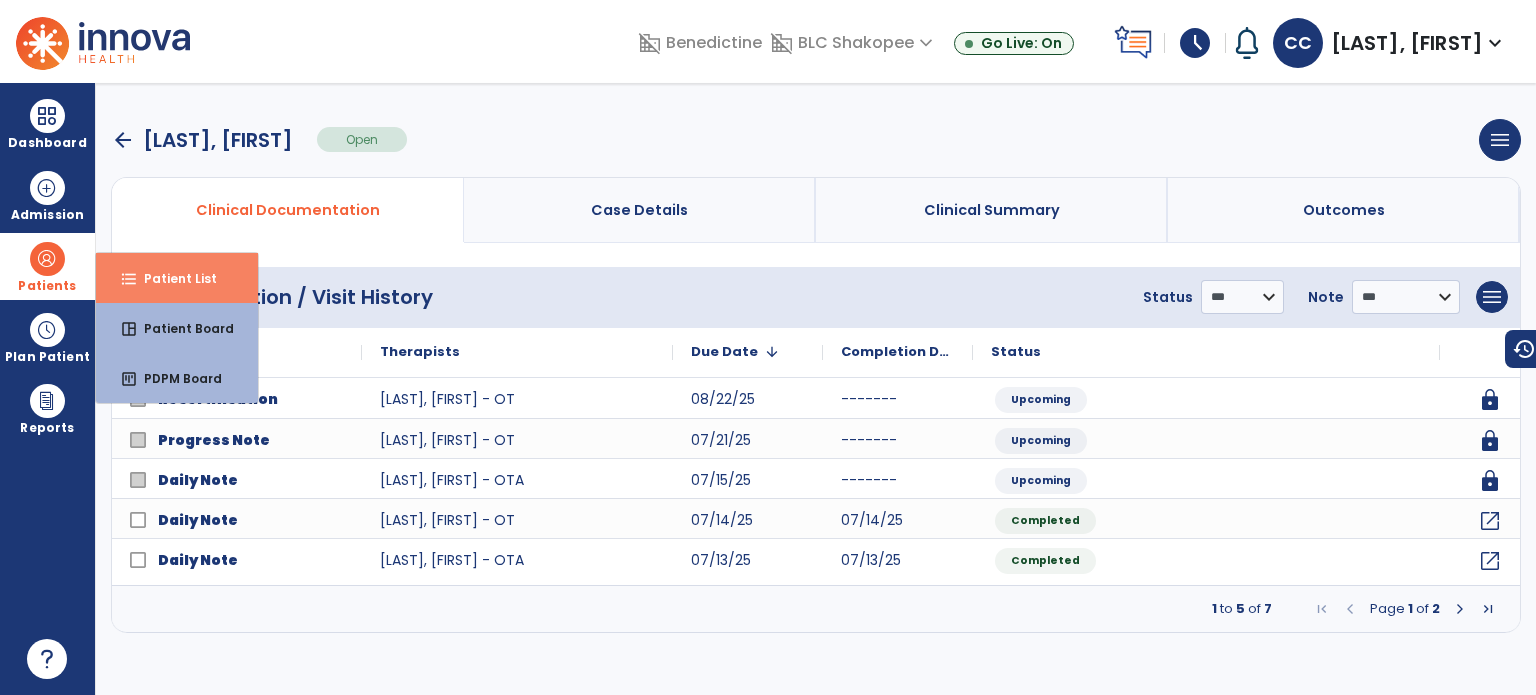 click on "Patient List" at bounding box center (172, 278) 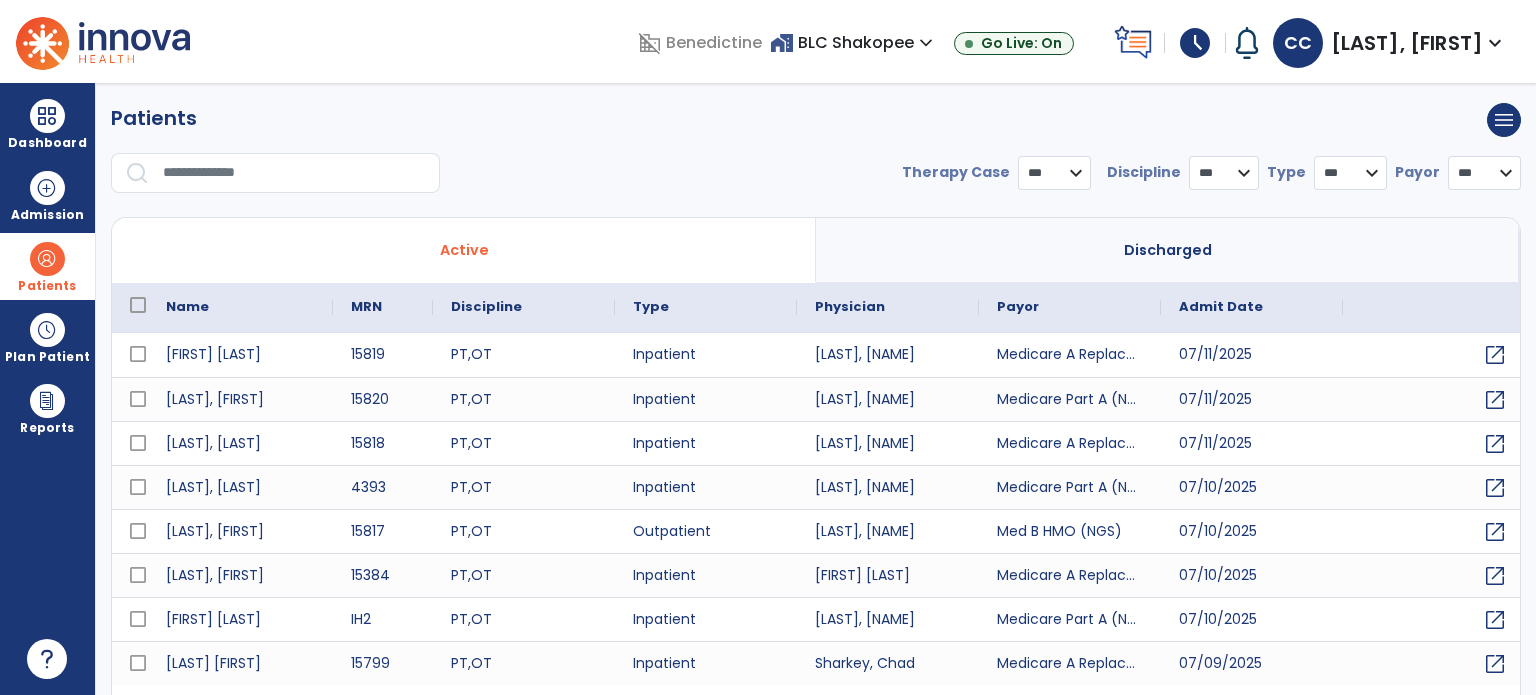 select on "***" 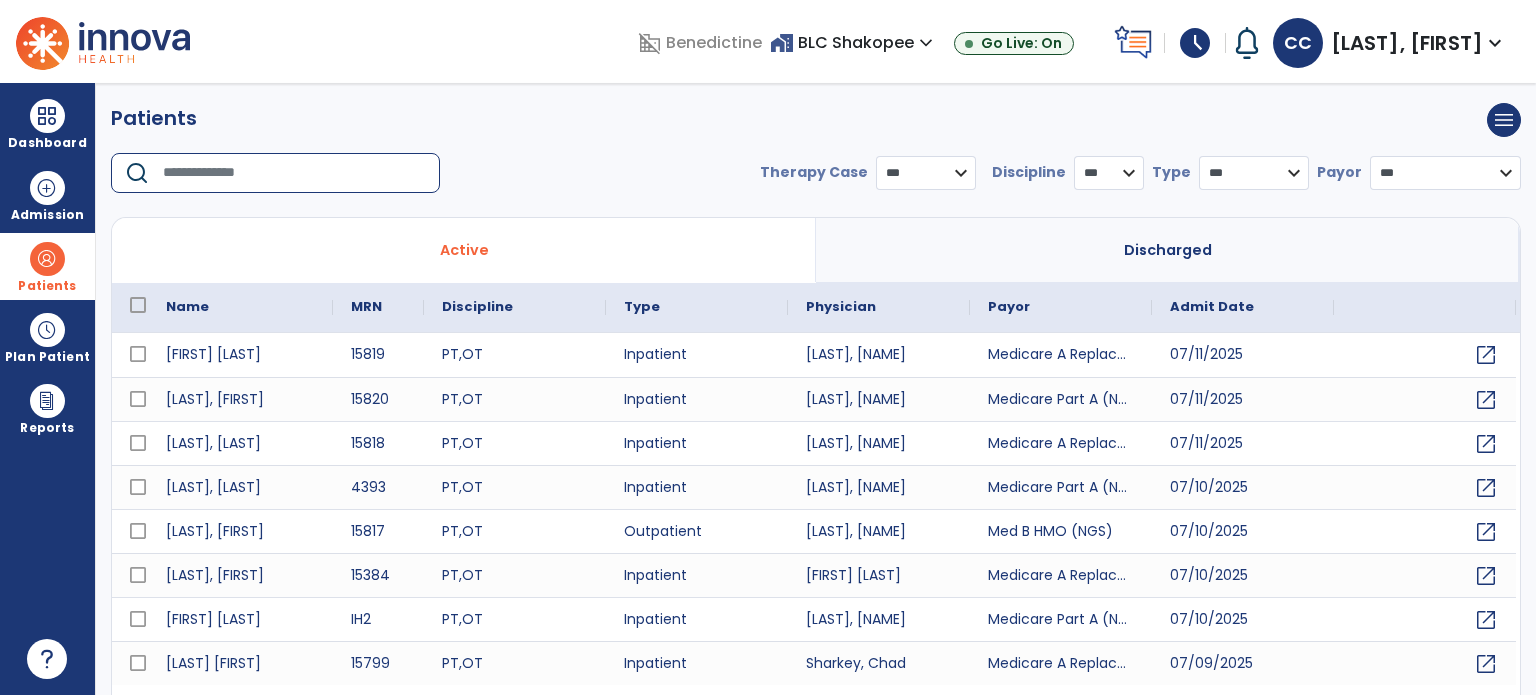 click at bounding box center (294, 173) 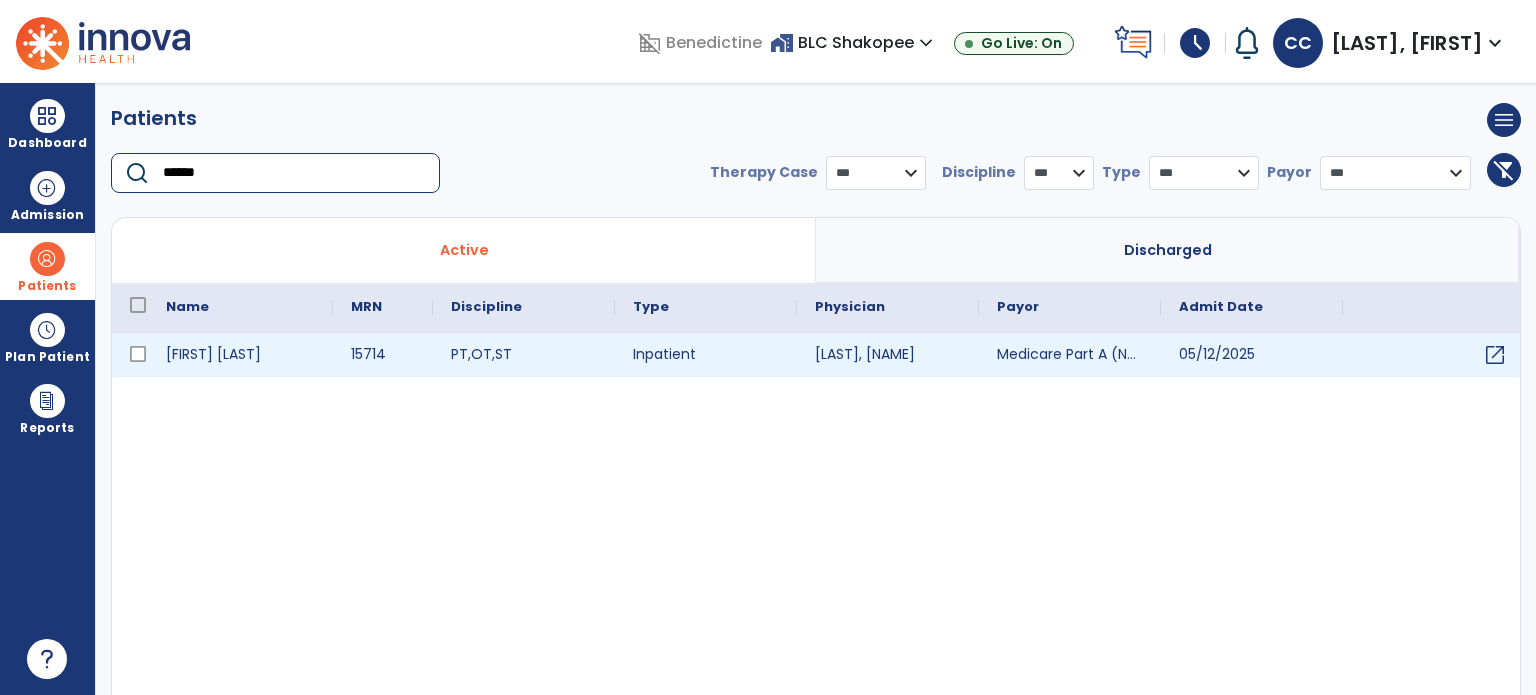type on "******" 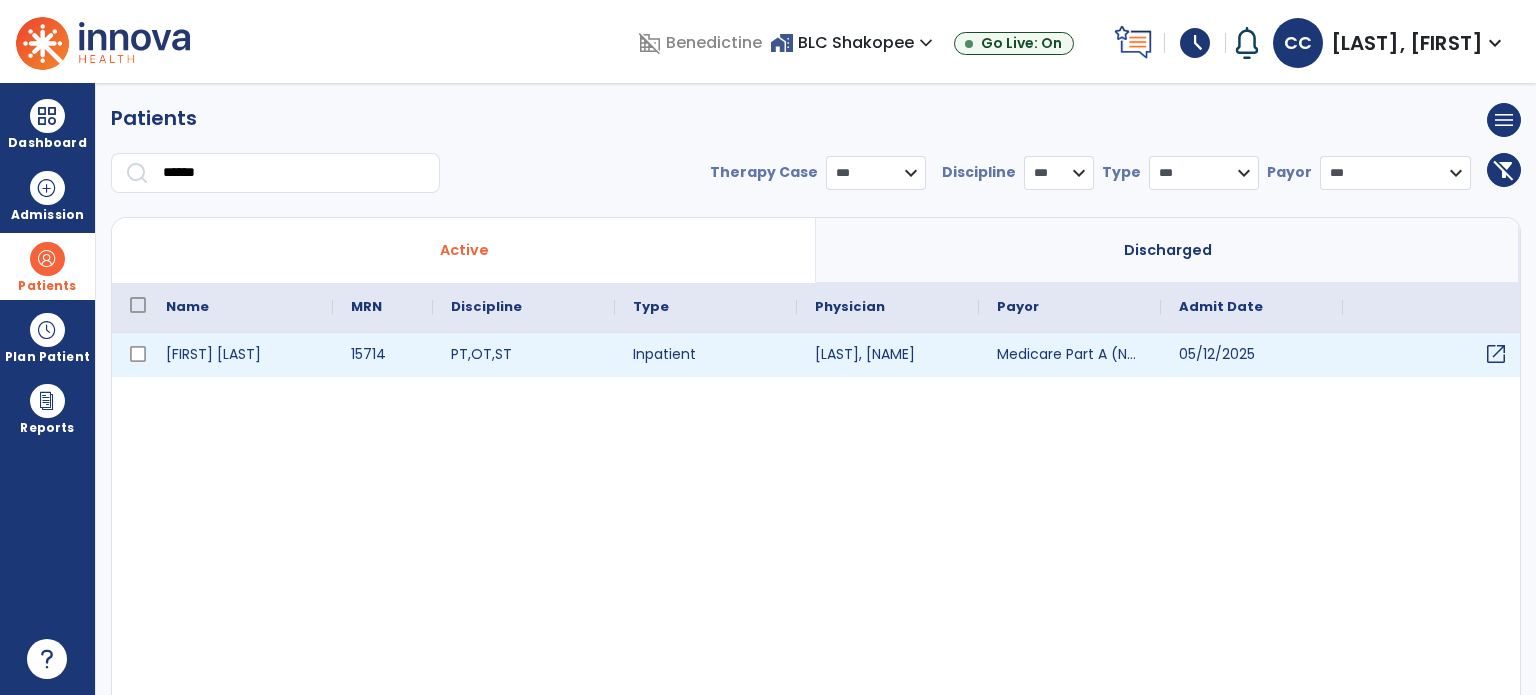 click on "open_in_new" at bounding box center [1496, 354] 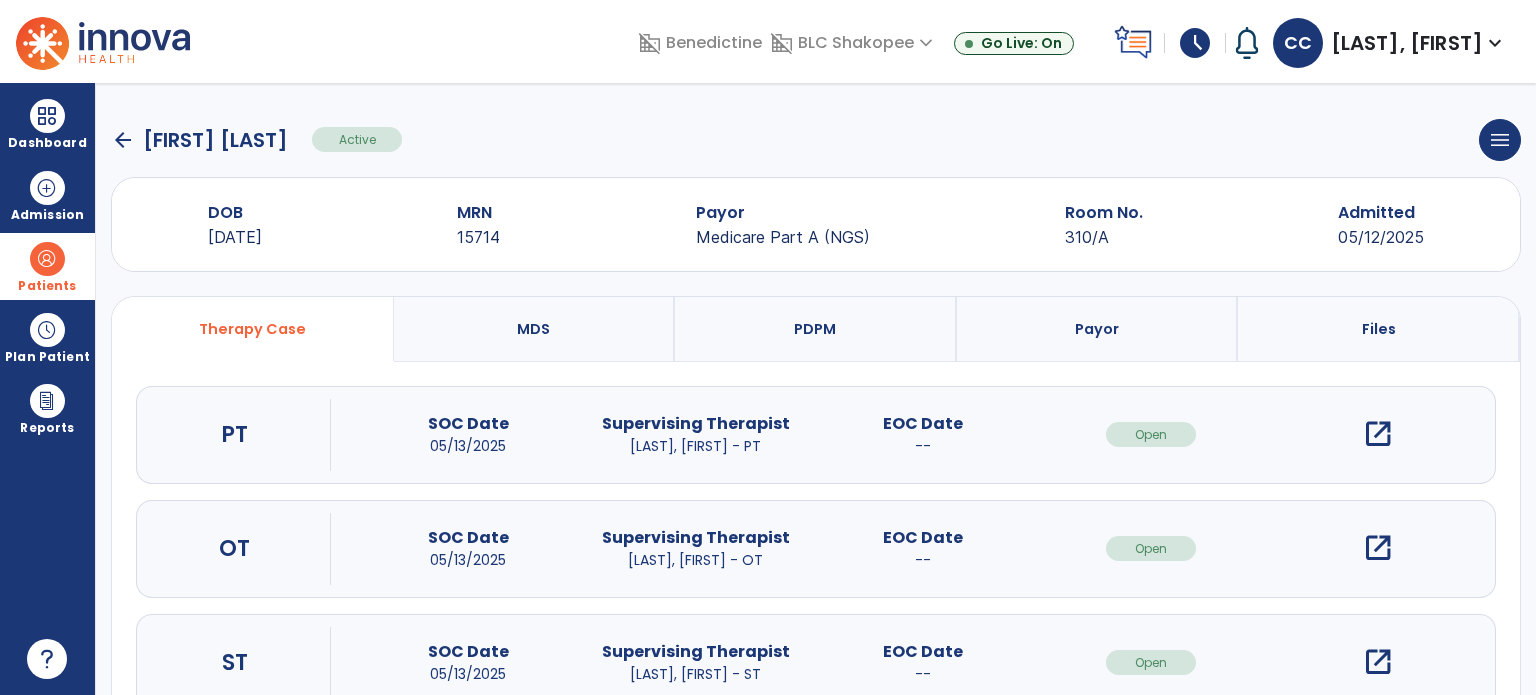 click on "open_in_new" at bounding box center [1378, 548] 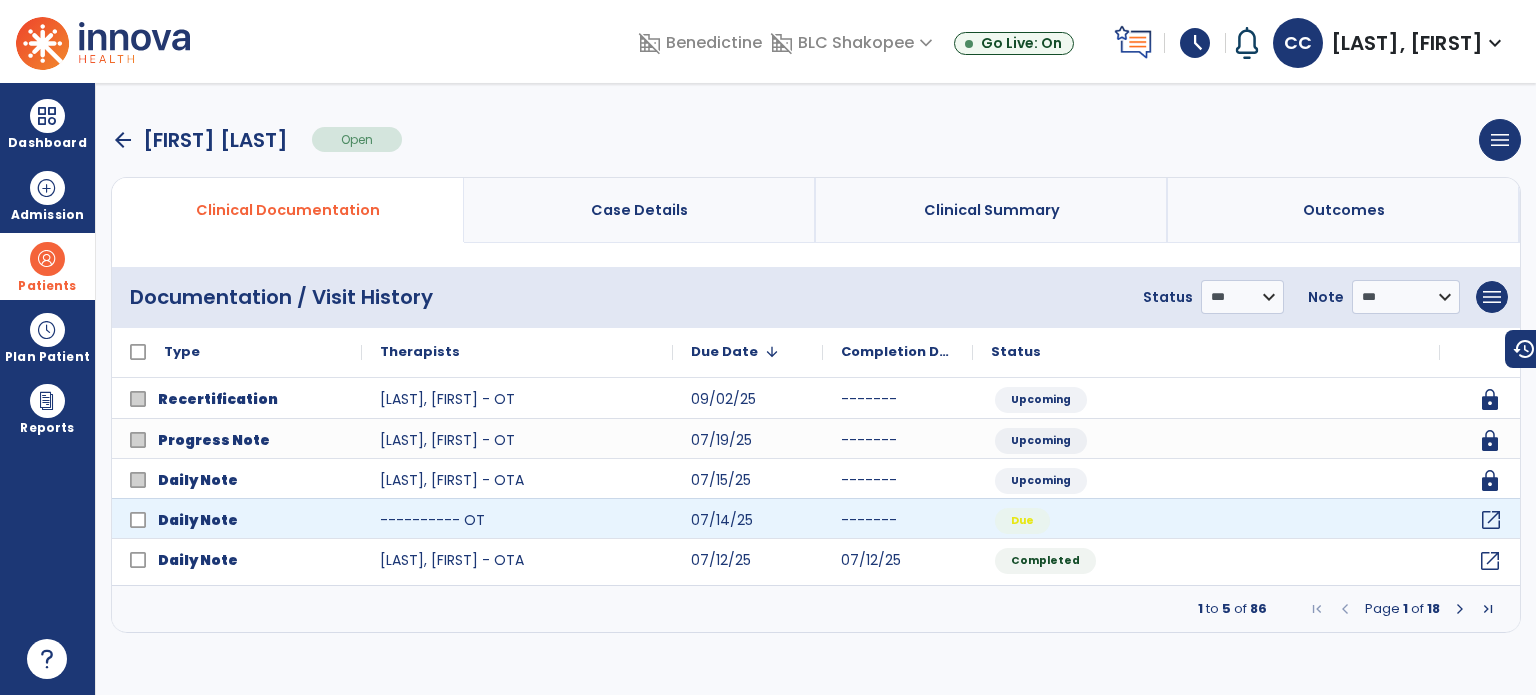 click on "open_in_new" 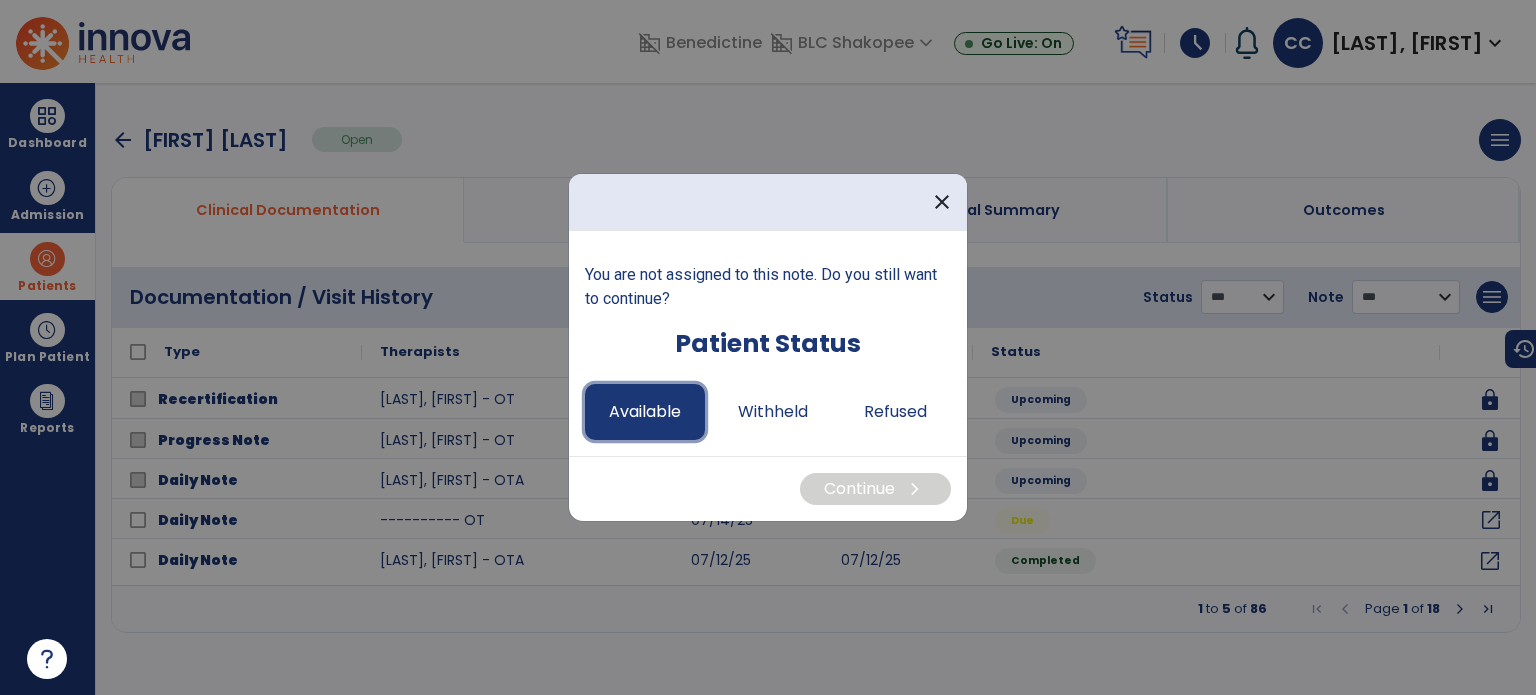 click on "Available" at bounding box center [645, 412] 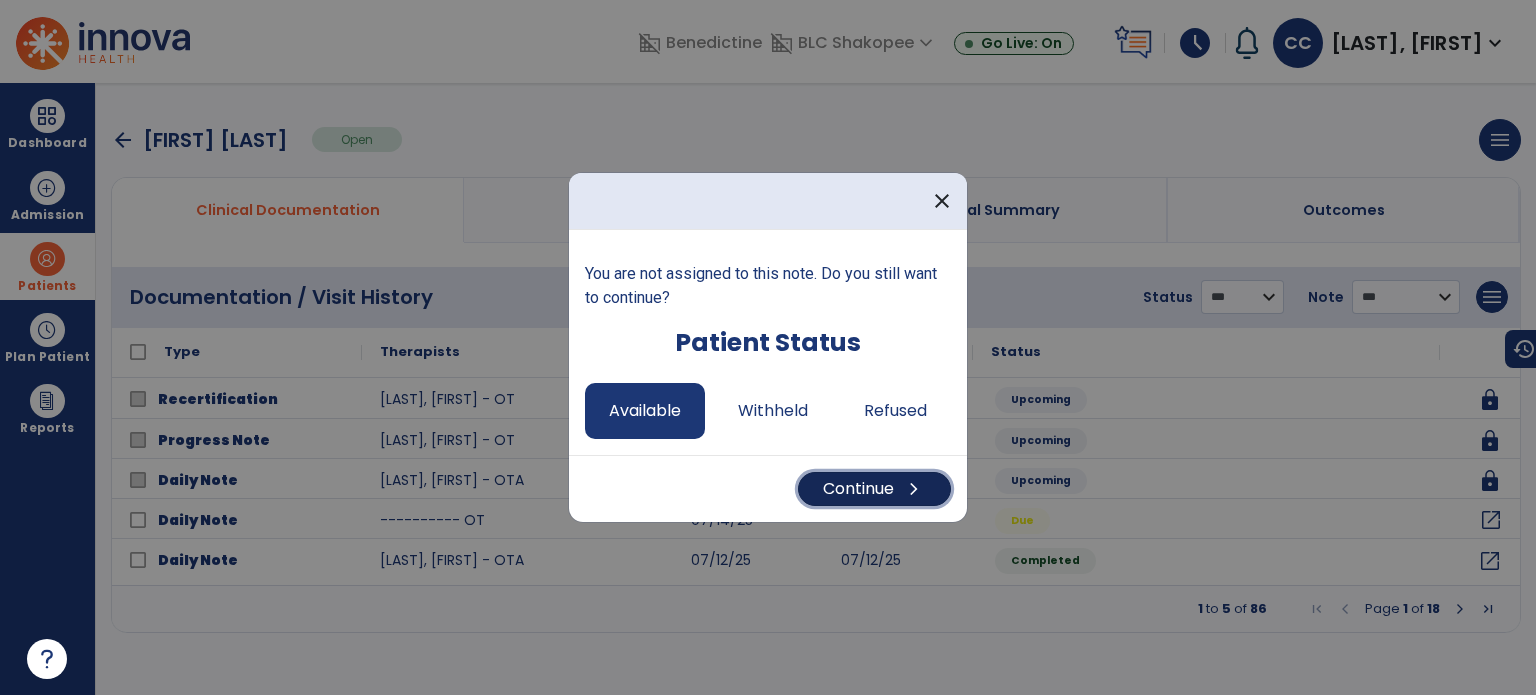 click on "Continue   chevron_right" at bounding box center (874, 489) 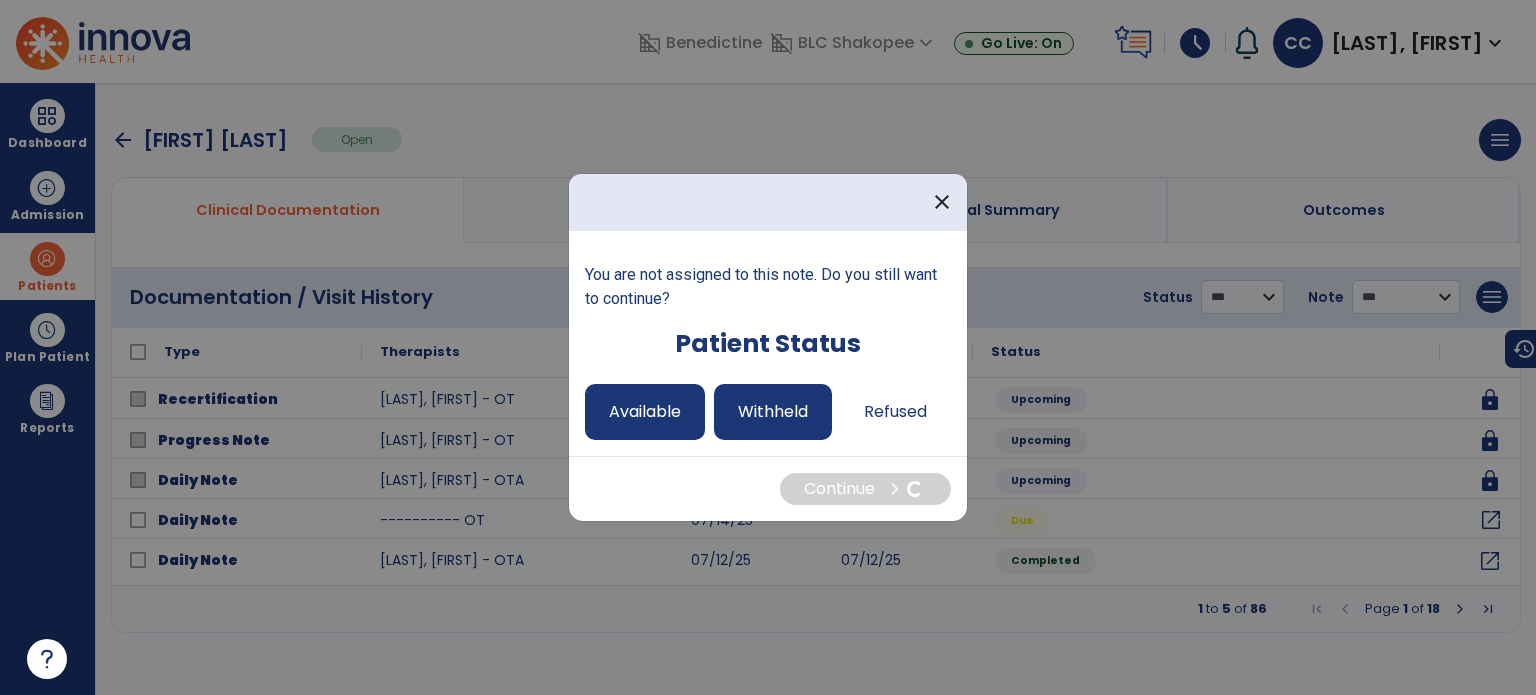 select on "*" 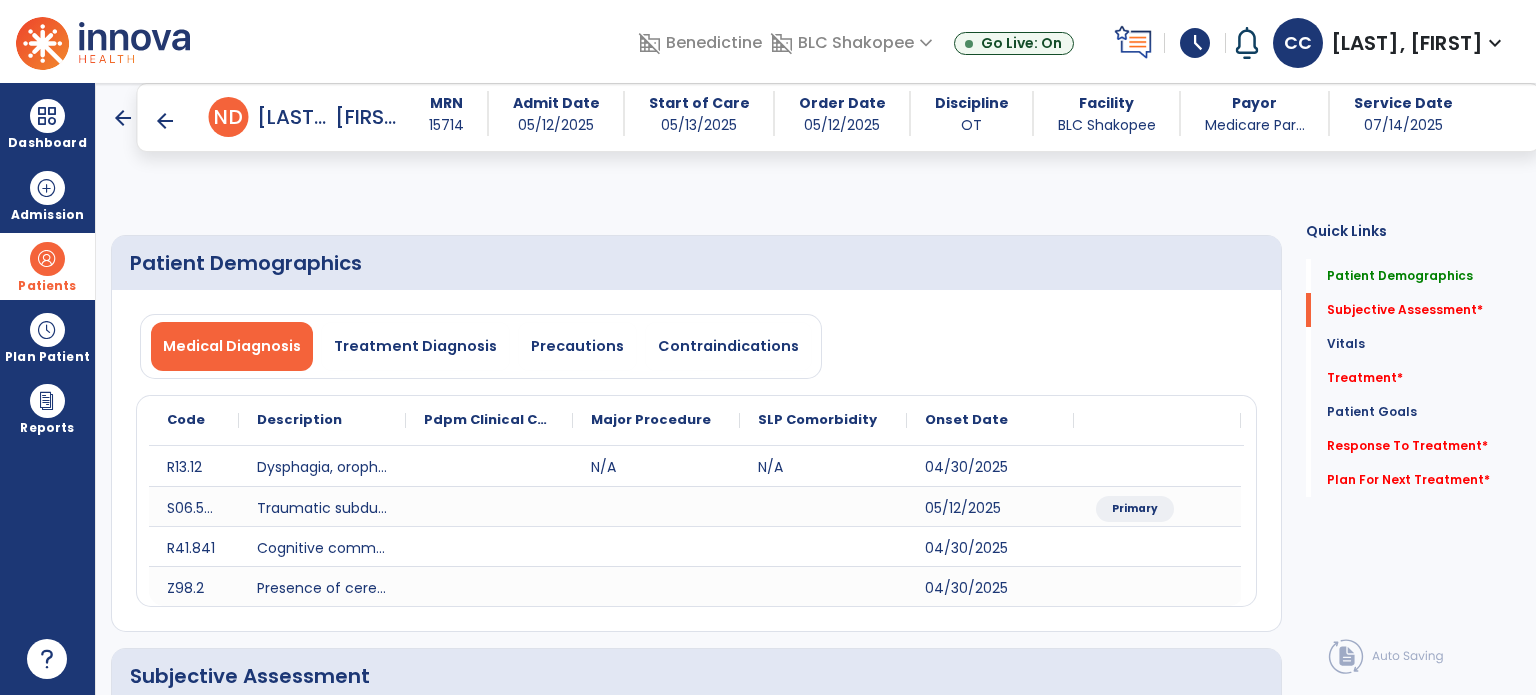 scroll, scrollTop: 494, scrollLeft: 0, axis: vertical 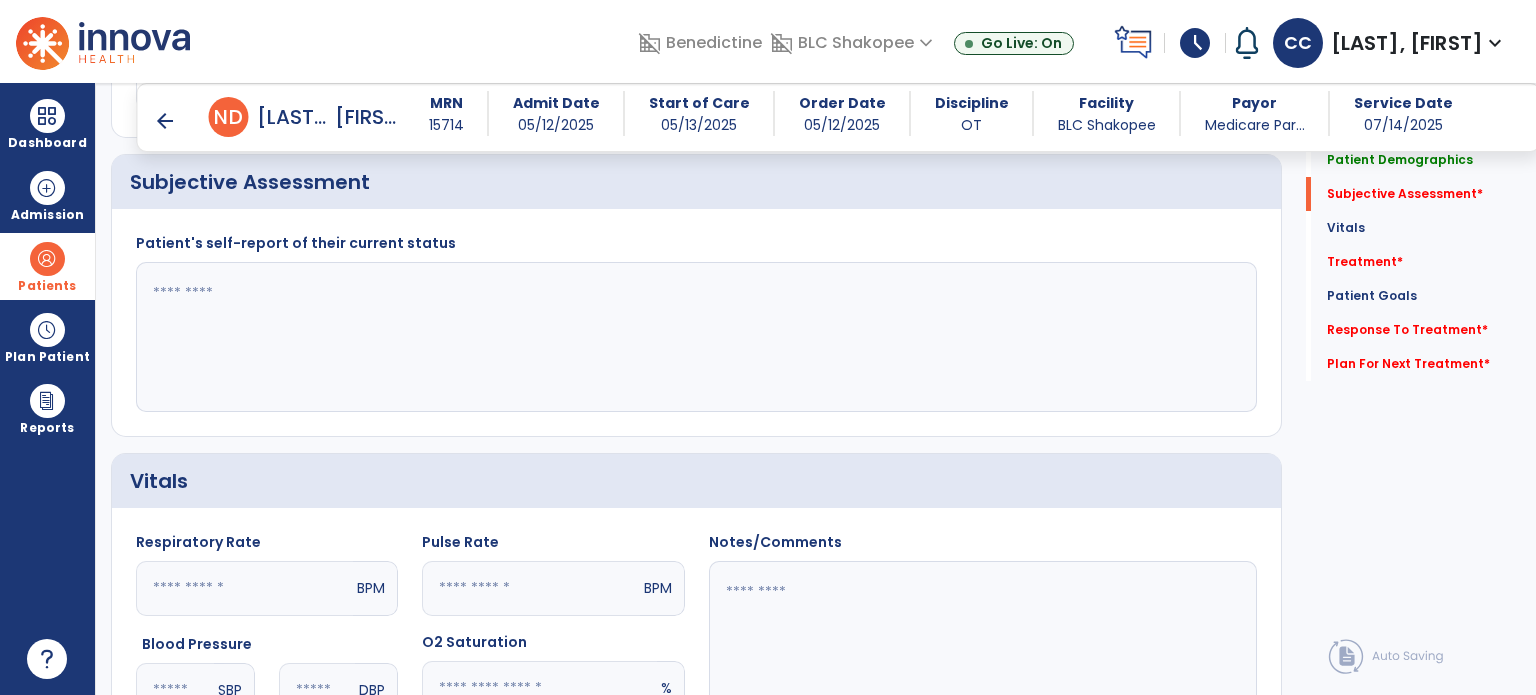 click on "Patient's self-report of their current status" 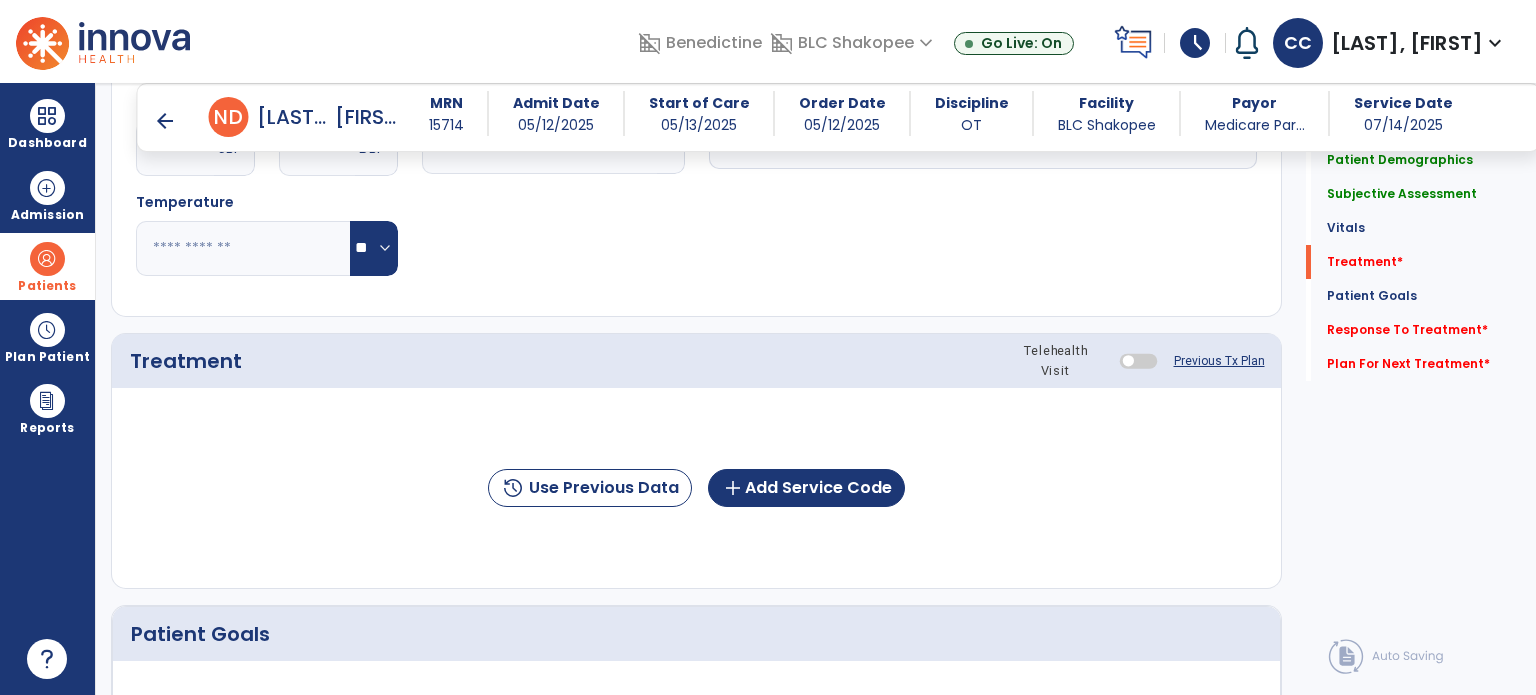 scroll, scrollTop: 1036, scrollLeft: 0, axis: vertical 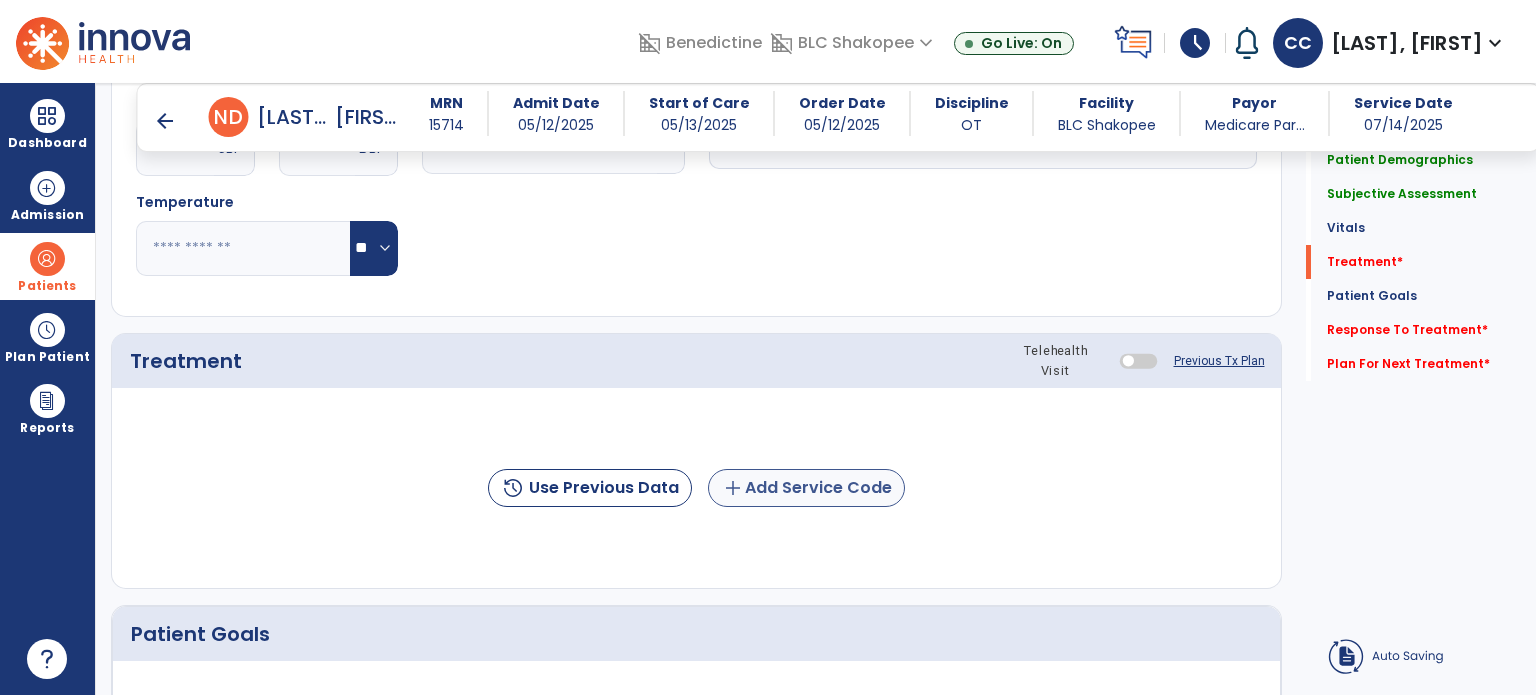 type on "**********" 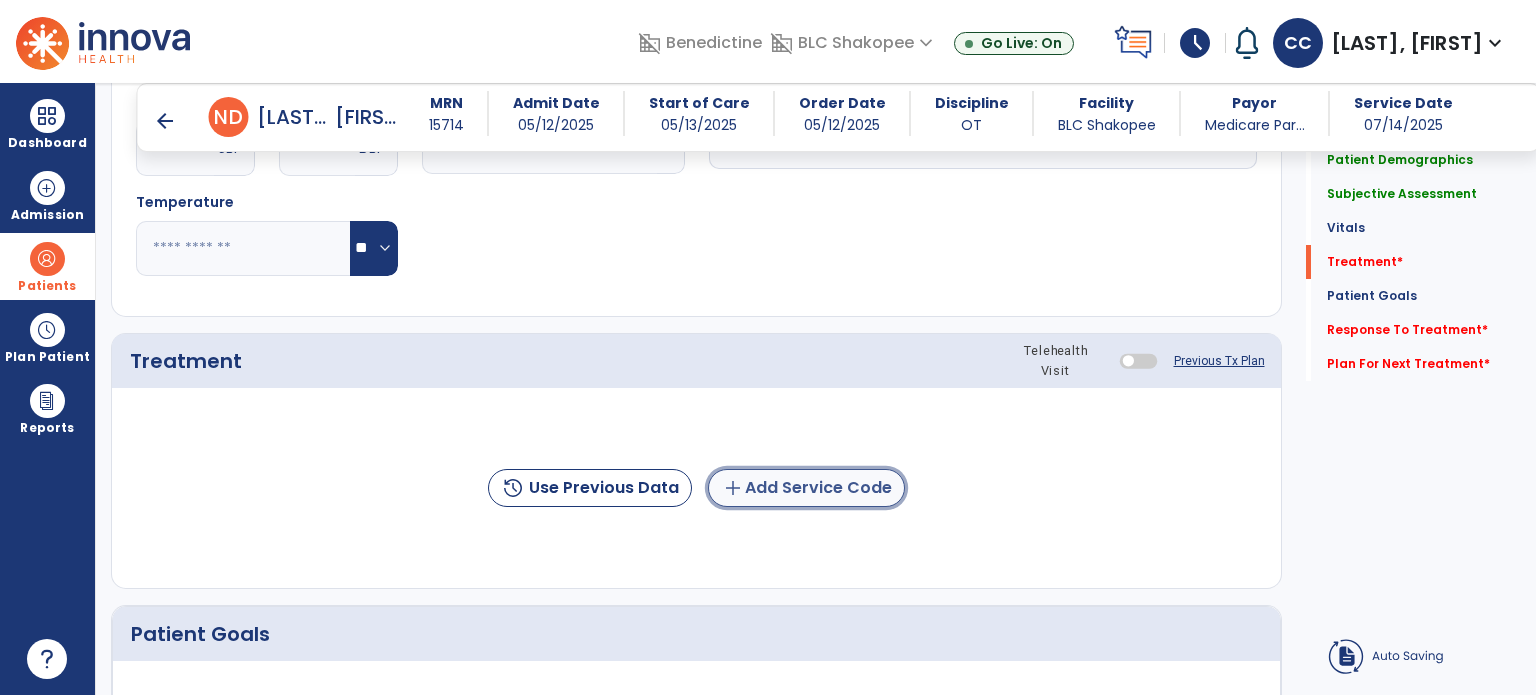 click on "add  Add Service Code" 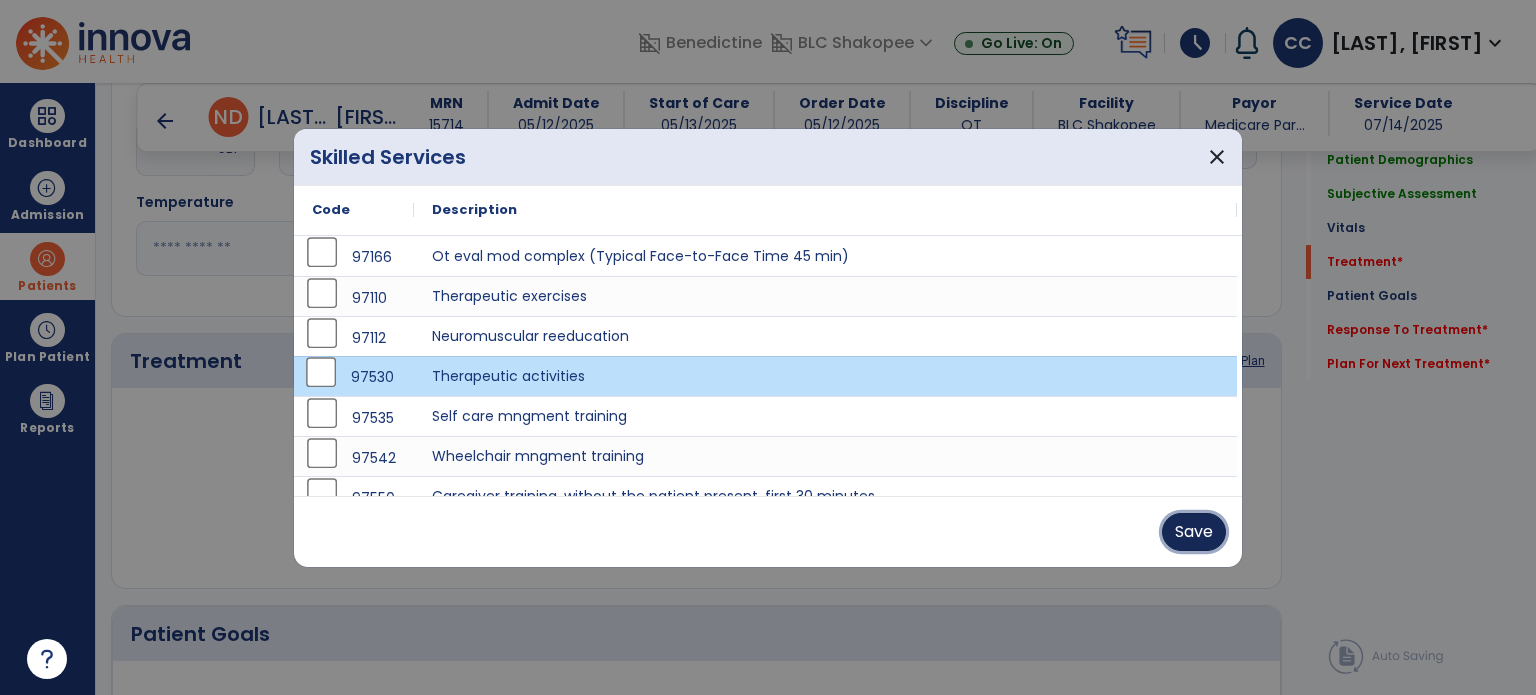 click on "Save" at bounding box center (1194, 532) 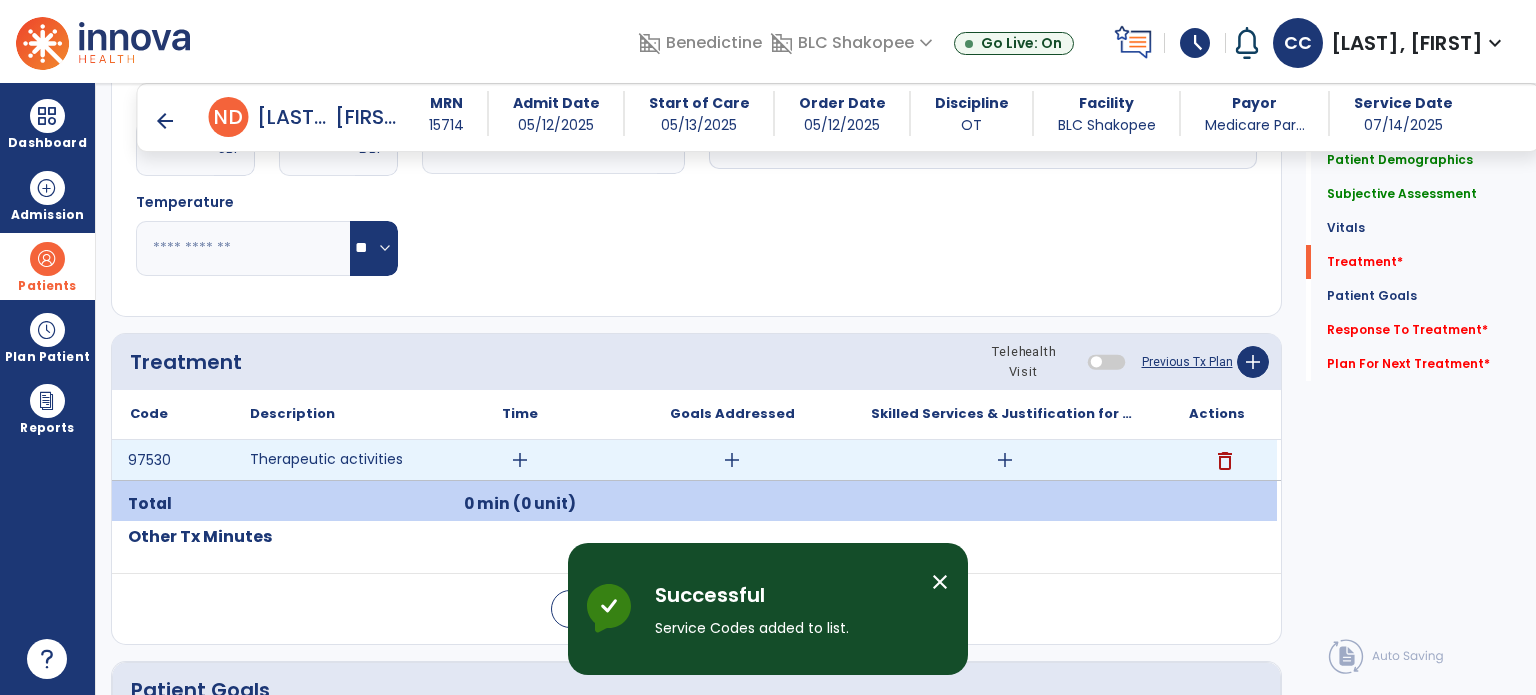 click on "add" at bounding box center (1005, 460) 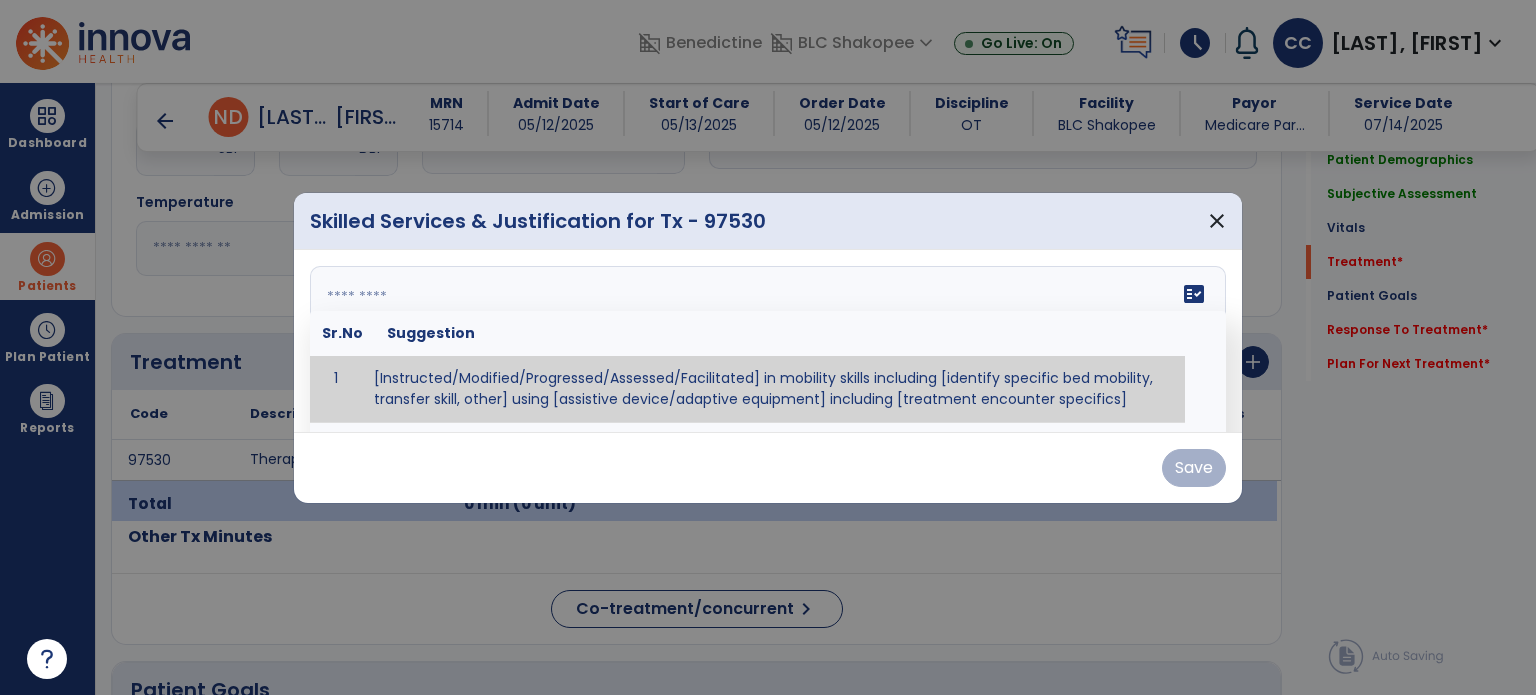 click on "fact_check  Sr.No Suggestion 1 [Instructed/Modified/Progressed/Assessed/Facilitated] in mobility skills including [identify specific bed mobility, transfer skill, other] using [assistive device/adaptive equipment] including [treatment encounter specifics]" at bounding box center (768, 341) 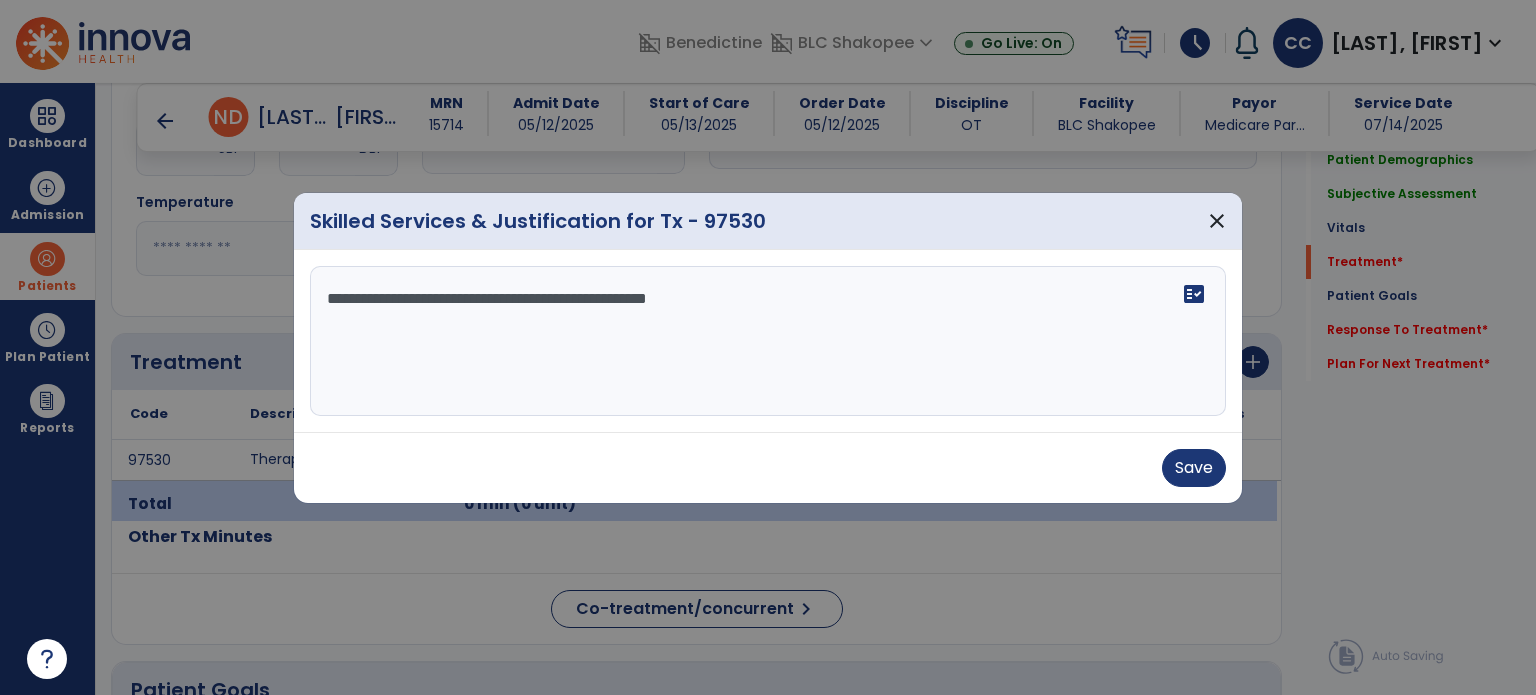 click on "**********" at bounding box center (768, 341) 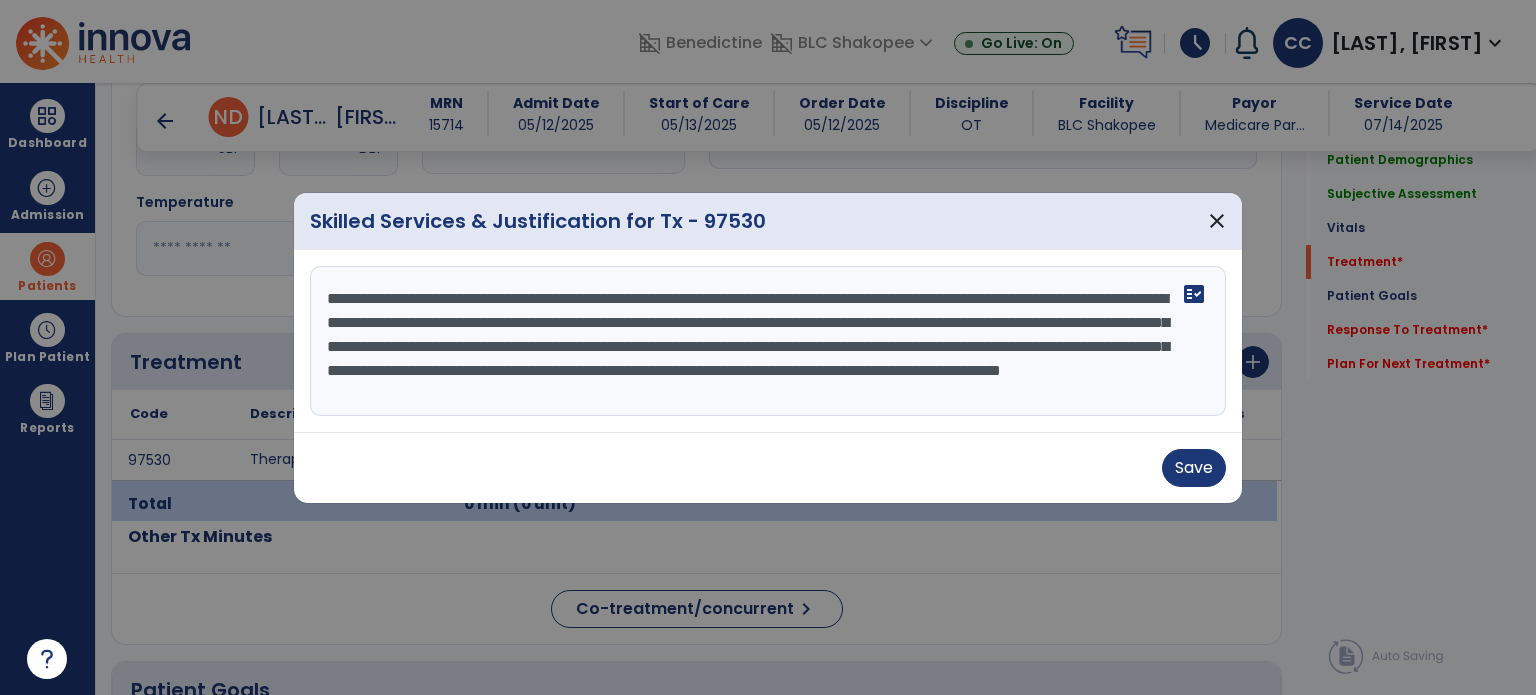 scroll, scrollTop: 15, scrollLeft: 0, axis: vertical 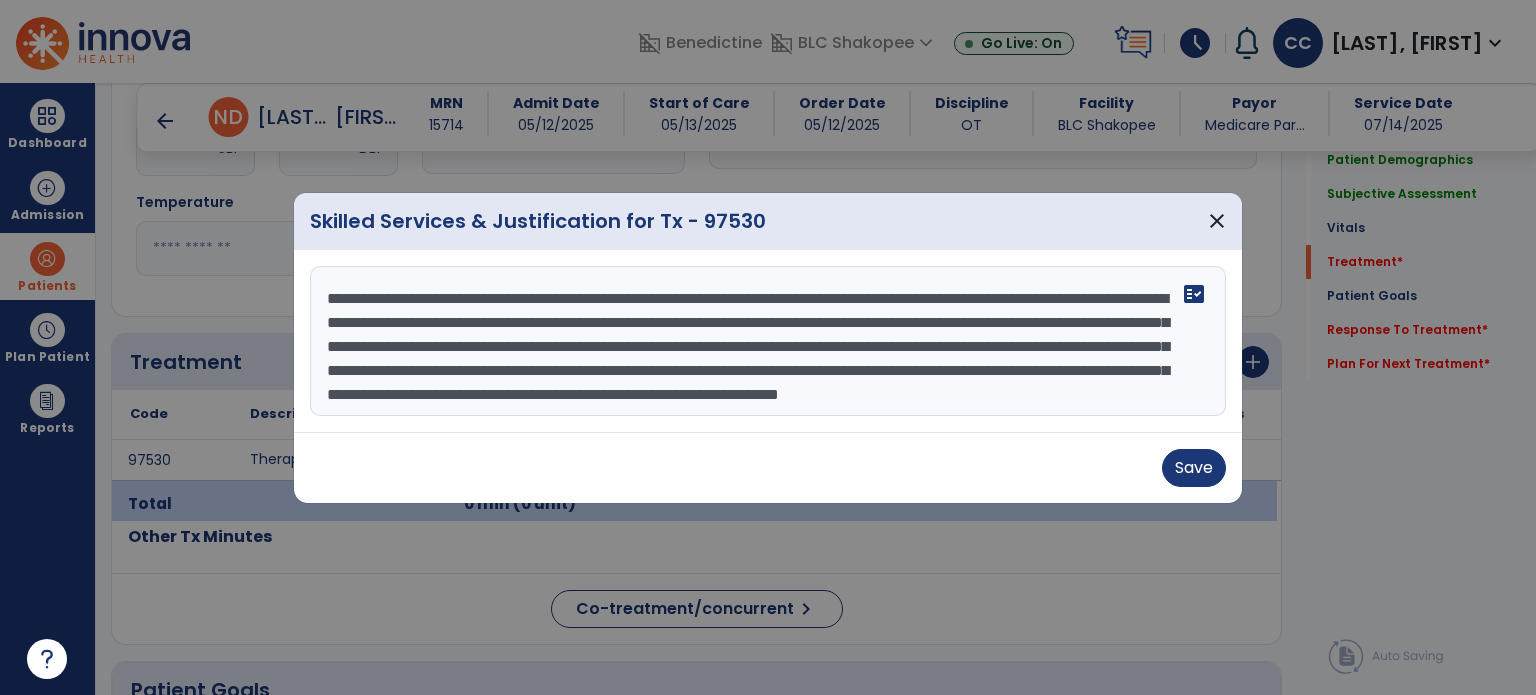 click on "**********" at bounding box center [768, 341] 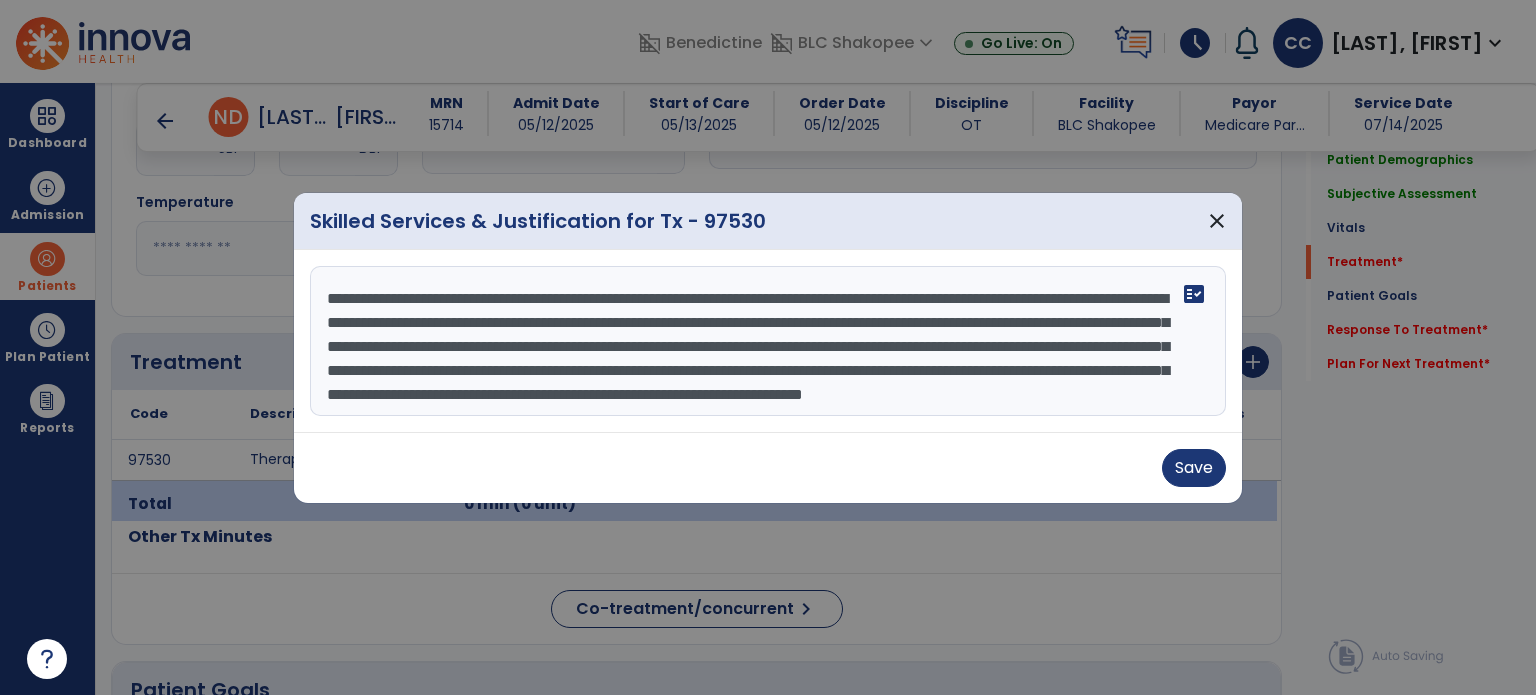 click on "**********" at bounding box center (768, 341) 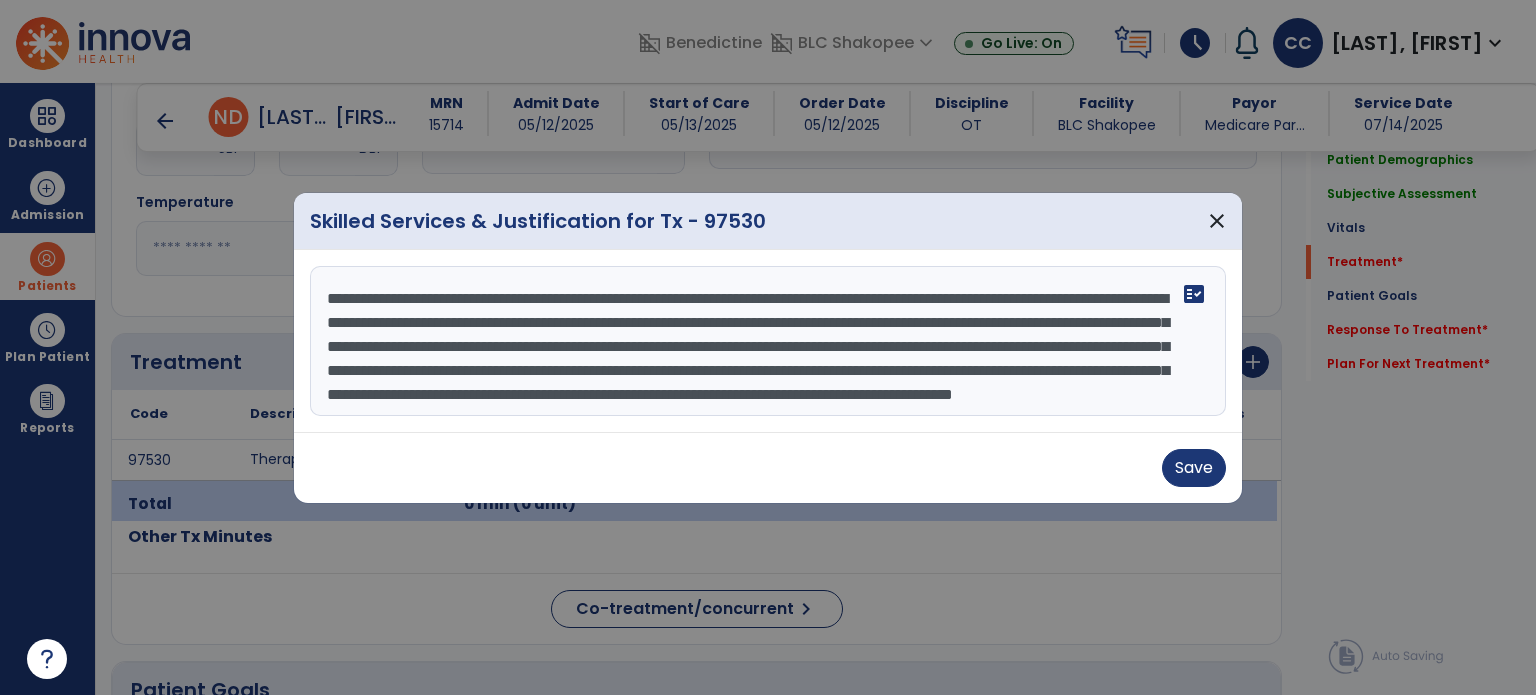 click on "**********" at bounding box center (768, 341) 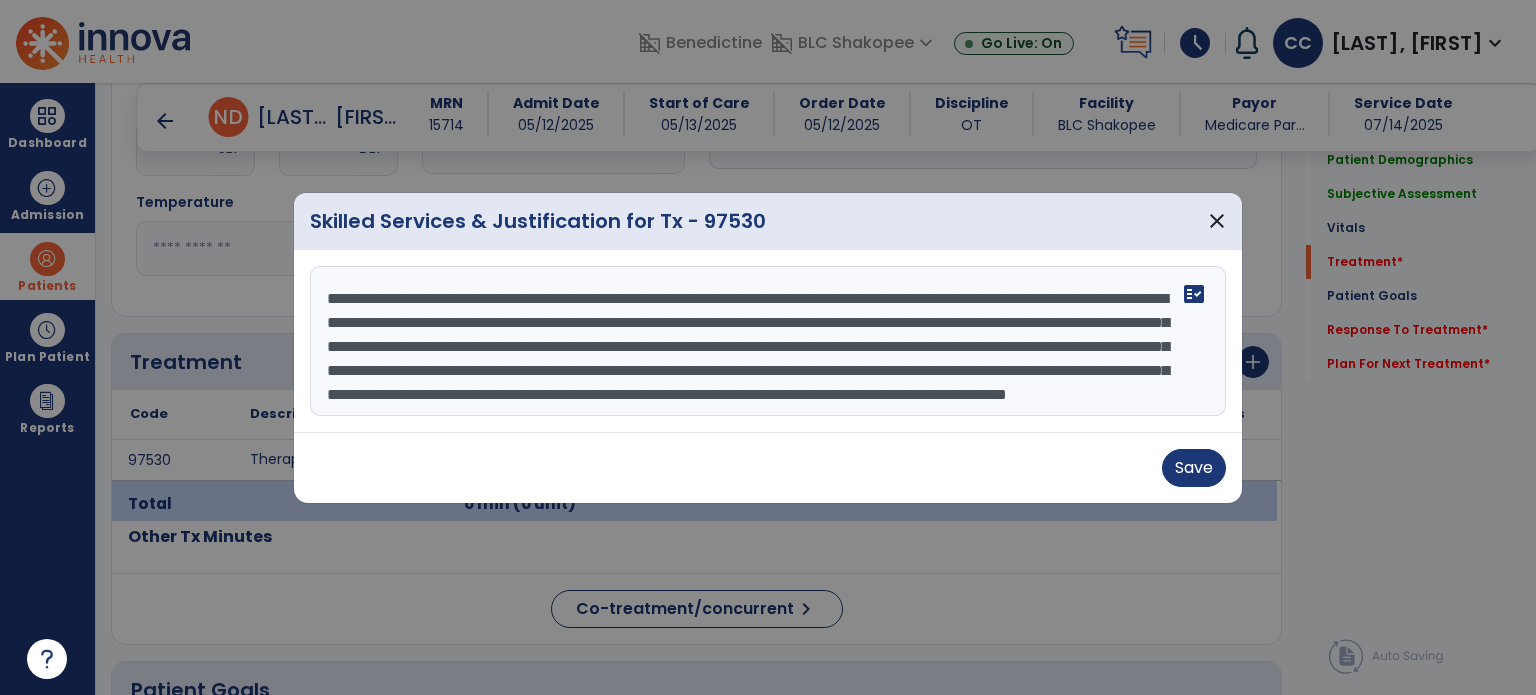 click on "Pt declines self-cares in the bathroom, stating that his razor wasn't charging in the bathroom, razor was plugged into the wall and resting on the floor in bedroom.  OT assisted pt to plug charger into outlet in bathroom in preparation for next shaving session as pt declines to complete shaving during OT session.  STS and SPT to w/c SBA, OT educates pt on pivoting toward side with least distance to turn to decrease fall risk and conserve energy, pt does not demonstrate technique despite verbal cueing, no LOB or fall.  Pt requires increased time to self-propel w/c from bedroom to common area with BUE, requires mod-max v/c to pick up feet as his feet were dragging." at bounding box center [768, 341] 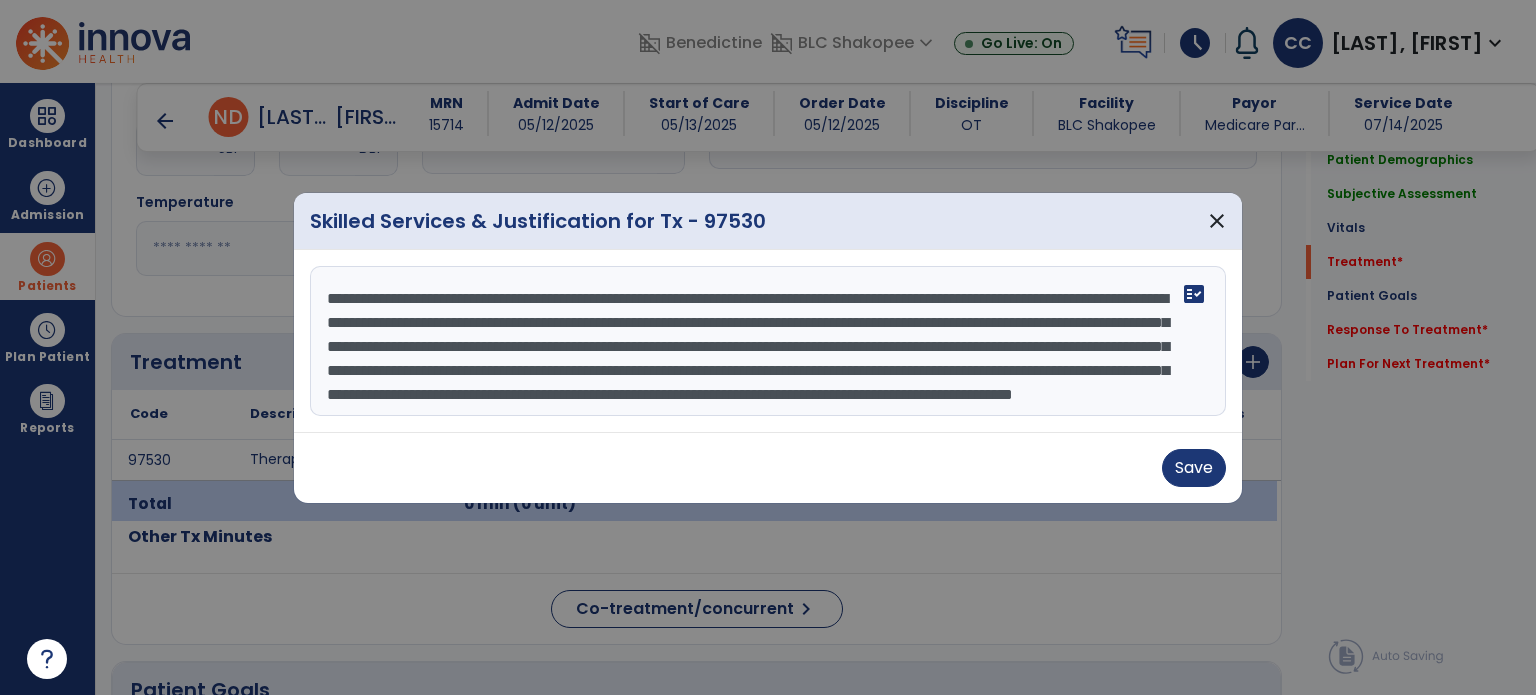 scroll, scrollTop: 63, scrollLeft: 0, axis: vertical 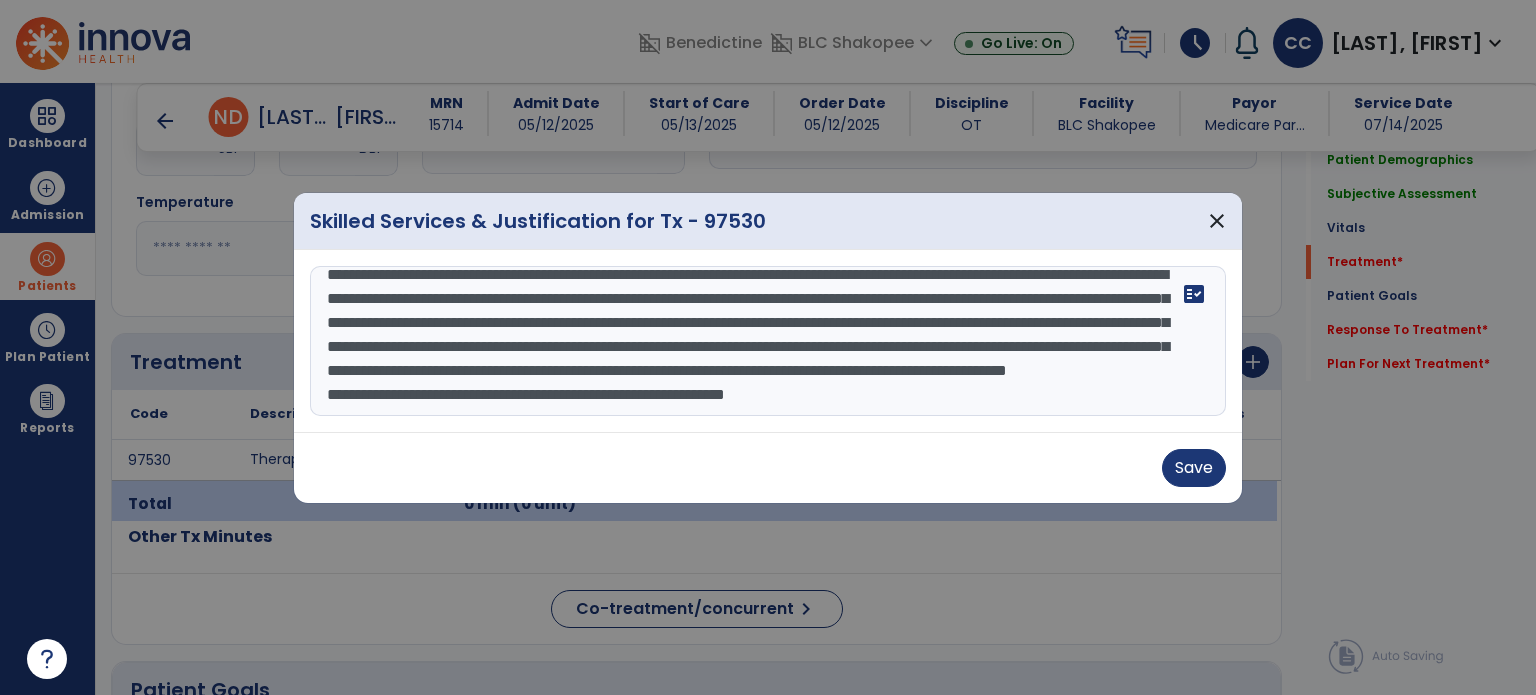 click on "**********" at bounding box center (768, 341) 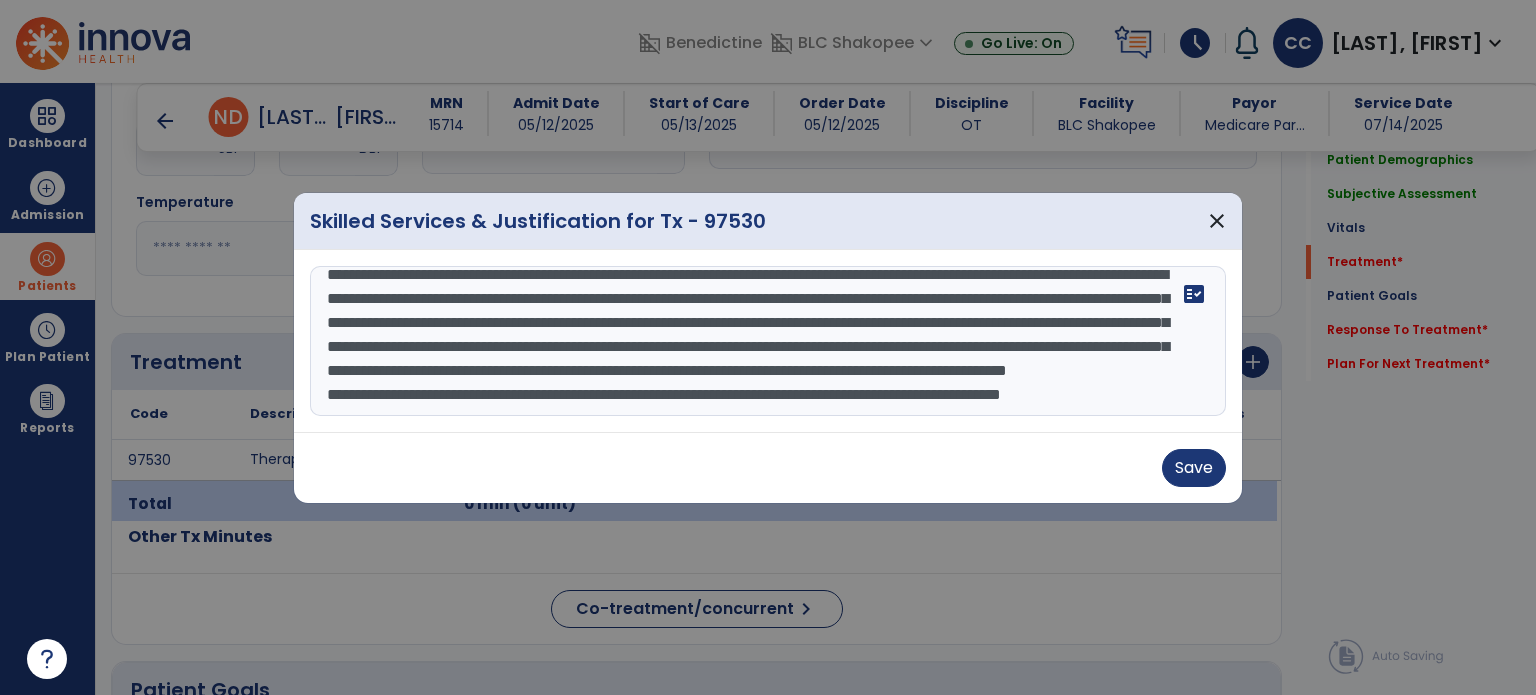 scroll, scrollTop: 87, scrollLeft: 0, axis: vertical 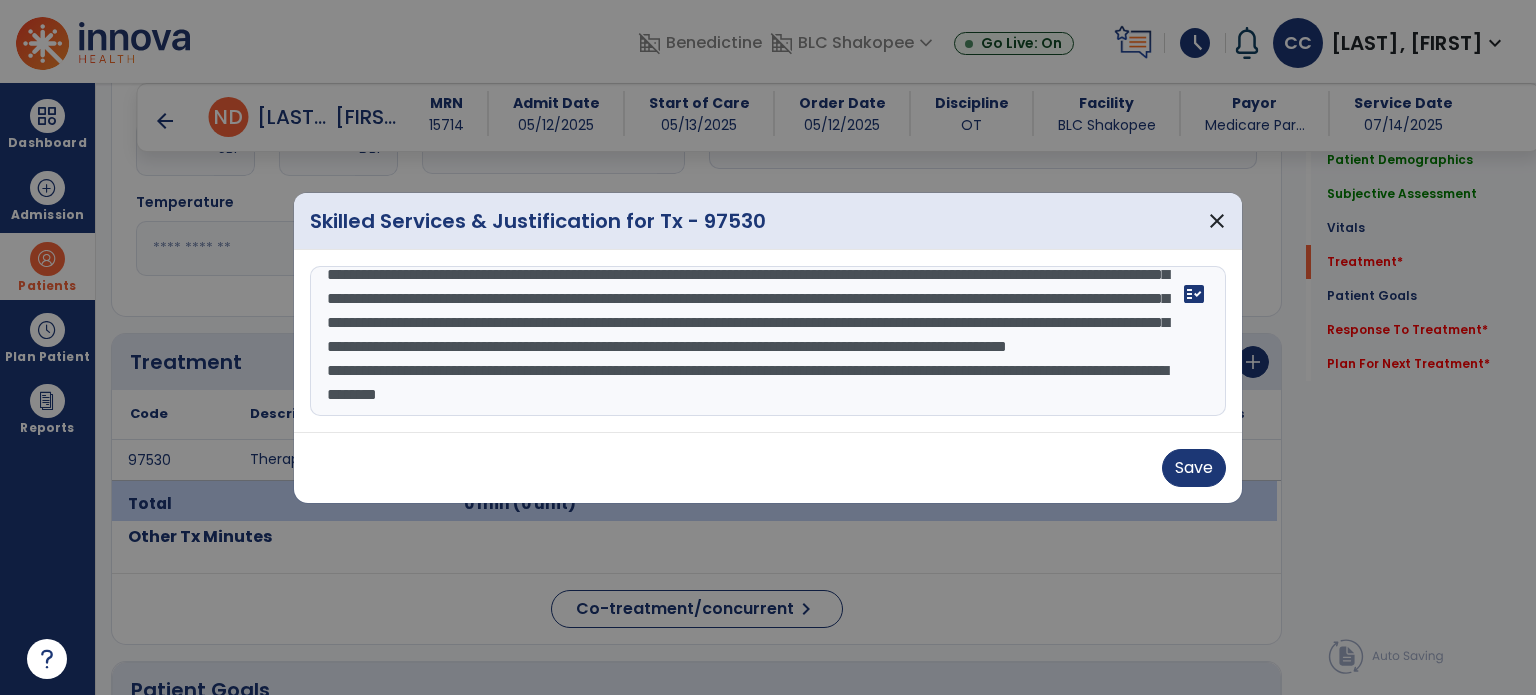 click on "**********" at bounding box center [768, 341] 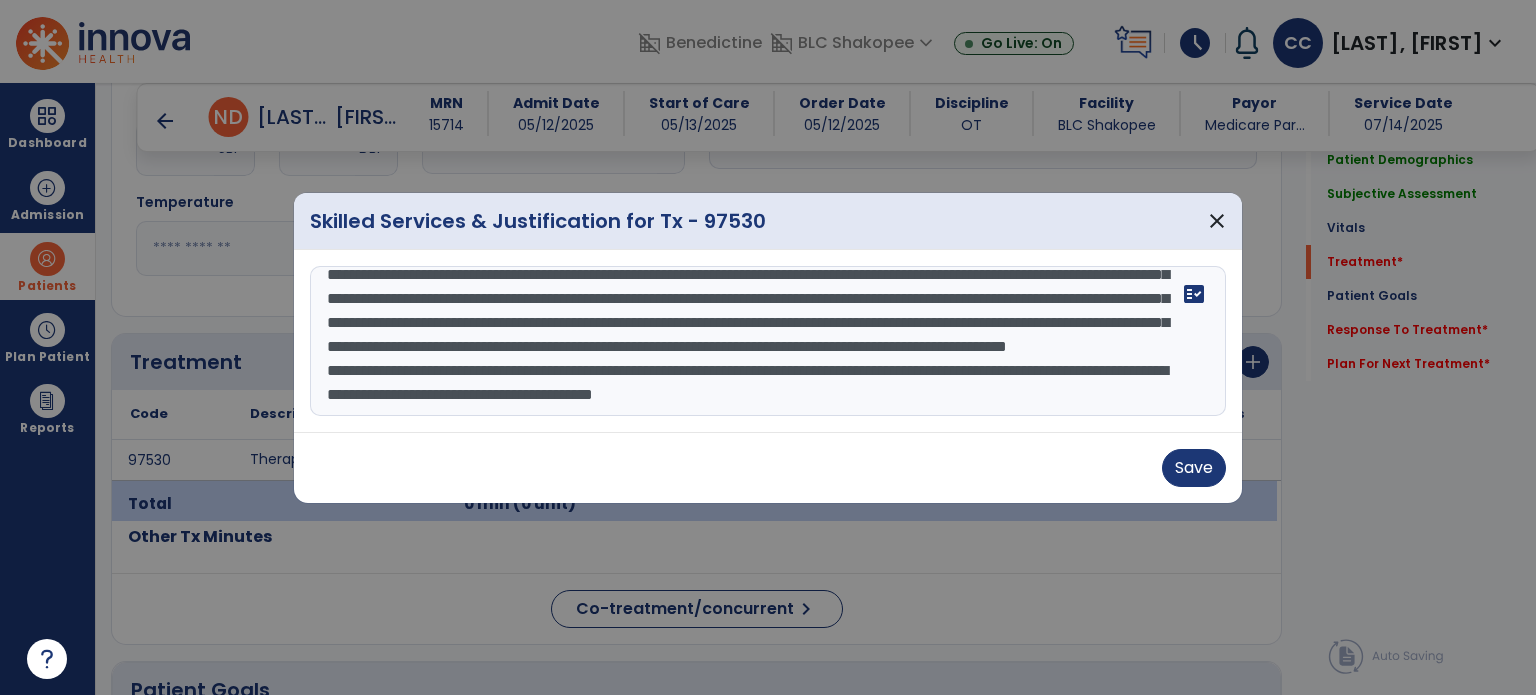 click on "**********" at bounding box center (768, 341) 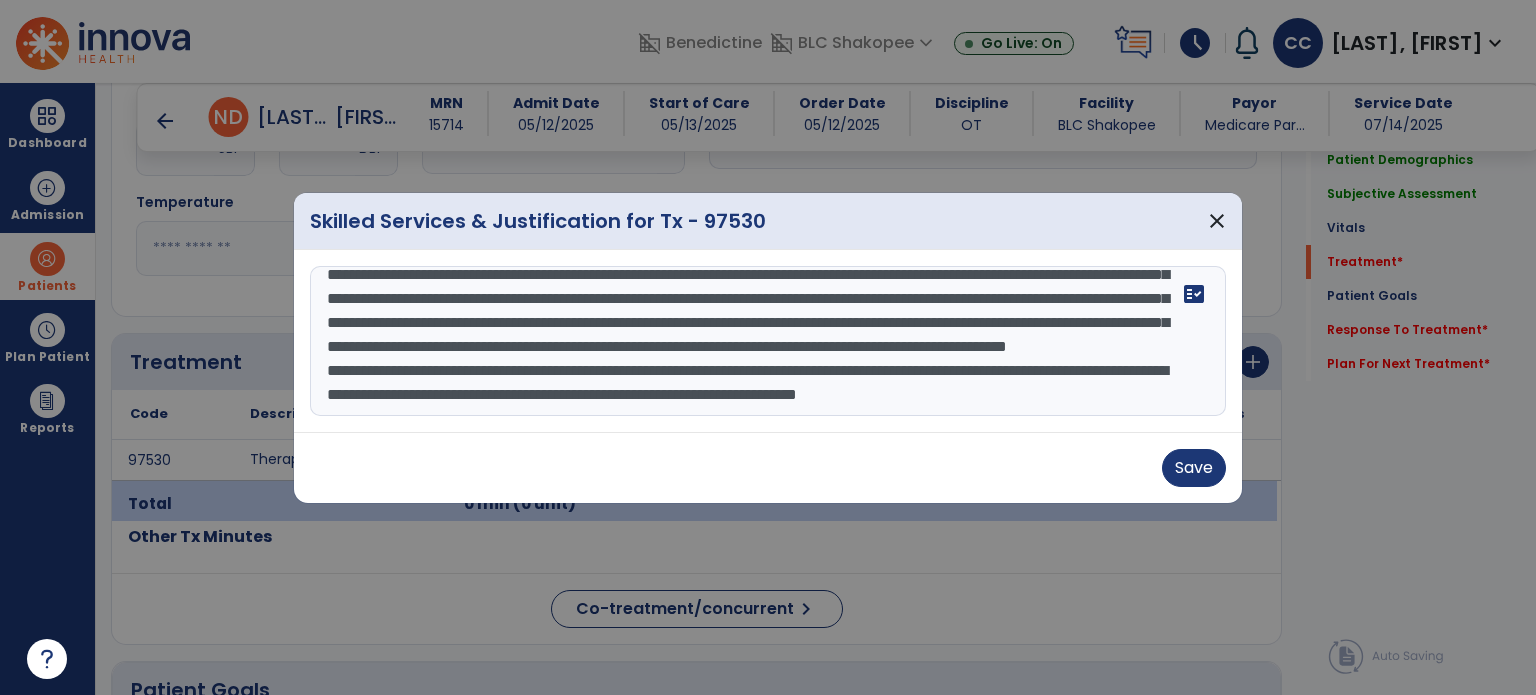 scroll, scrollTop: 111, scrollLeft: 0, axis: vertical 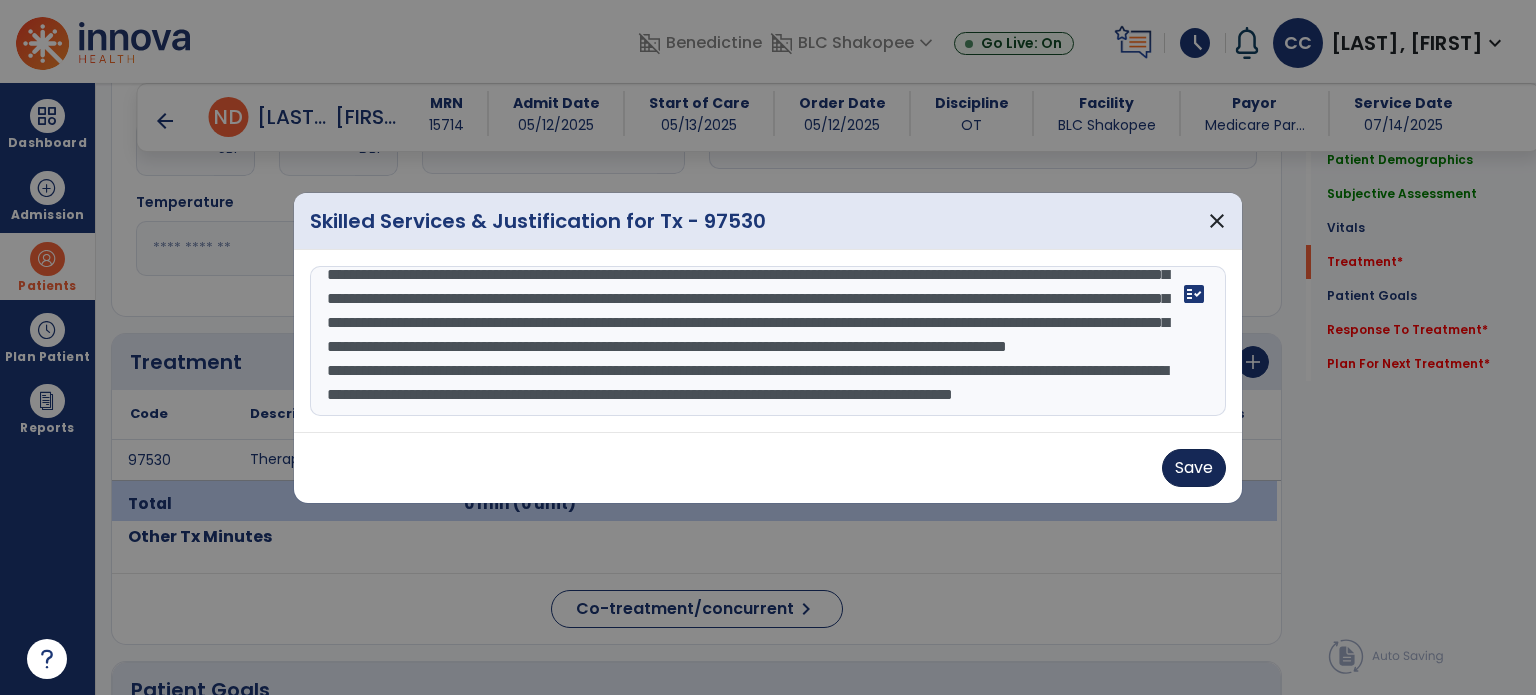 type on "**********" 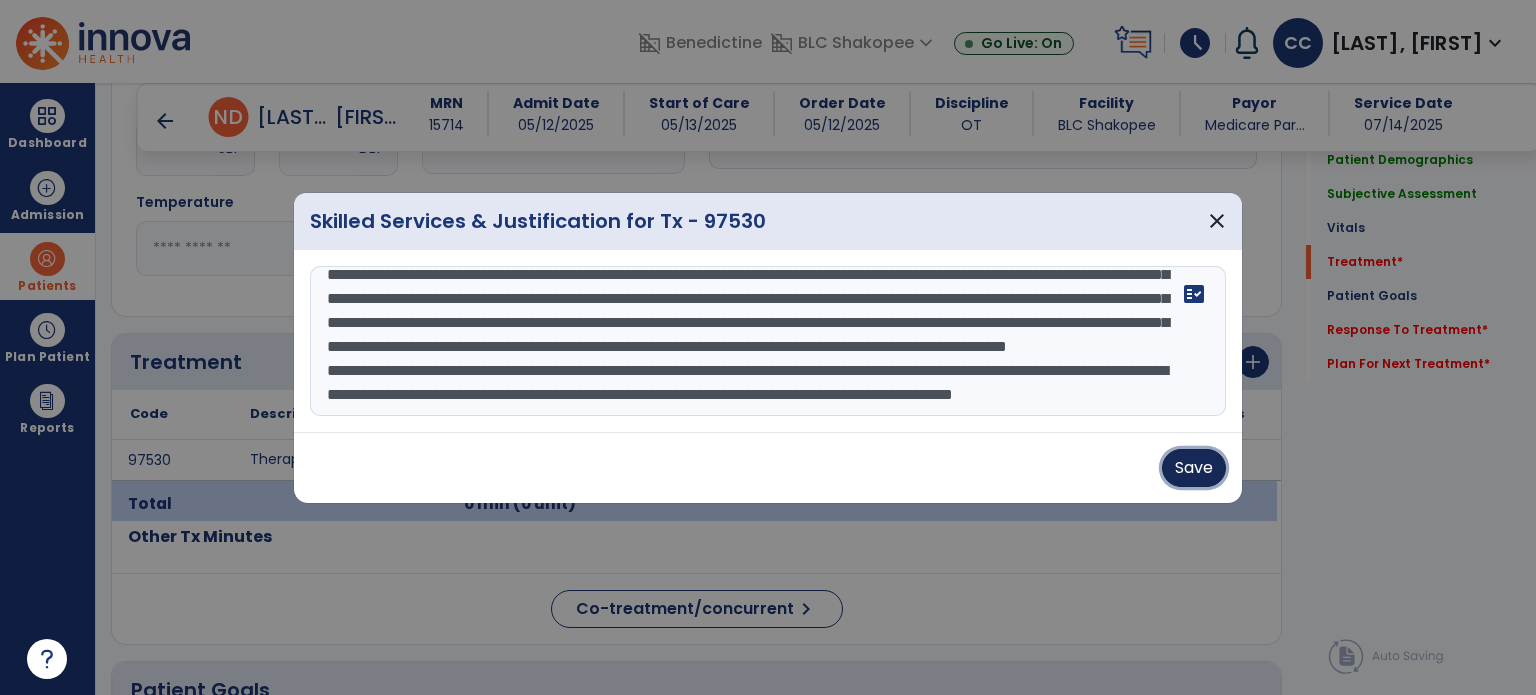click on "Save" at bounding box center (1194, 468) 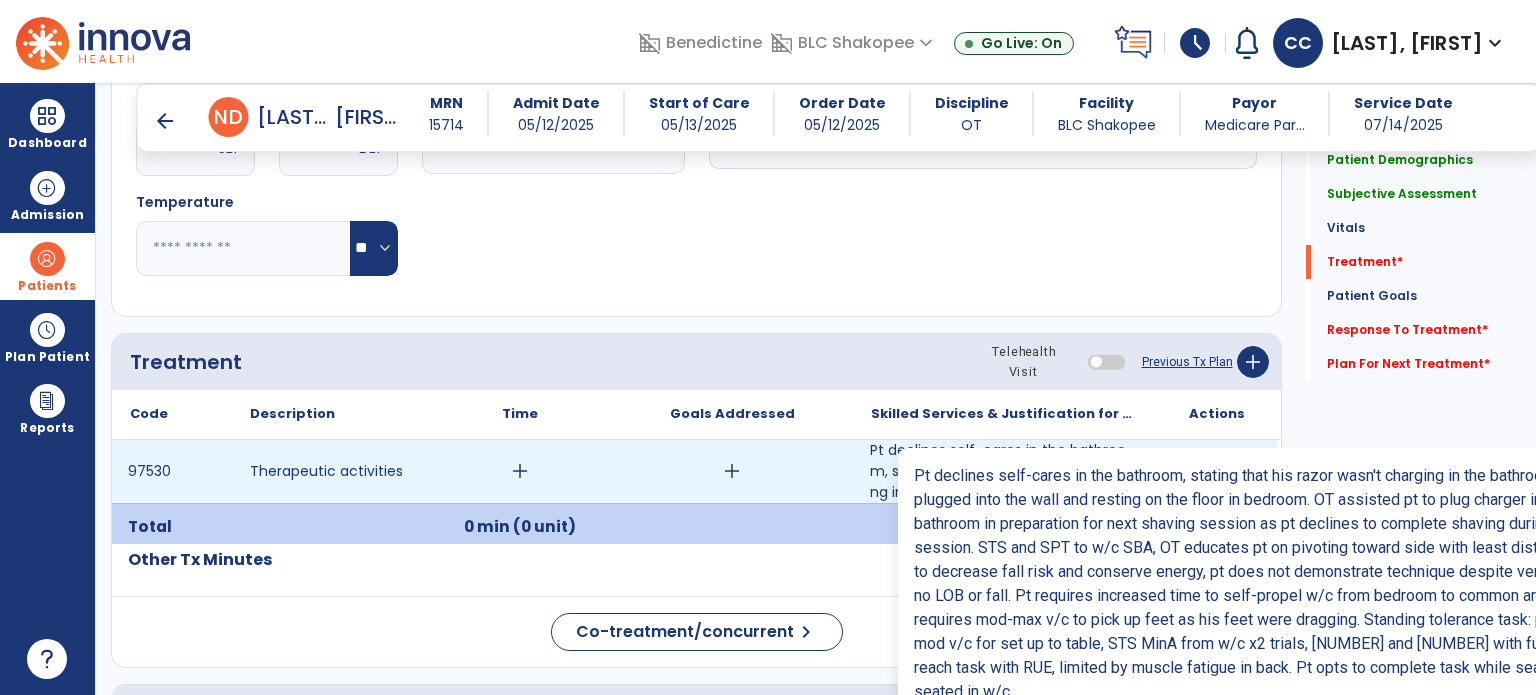 click on "Pt declines self-cares in the bathroom, stating that his razor wasn't charging in the bathroom, razo..." at bounding box center (1004, 471) 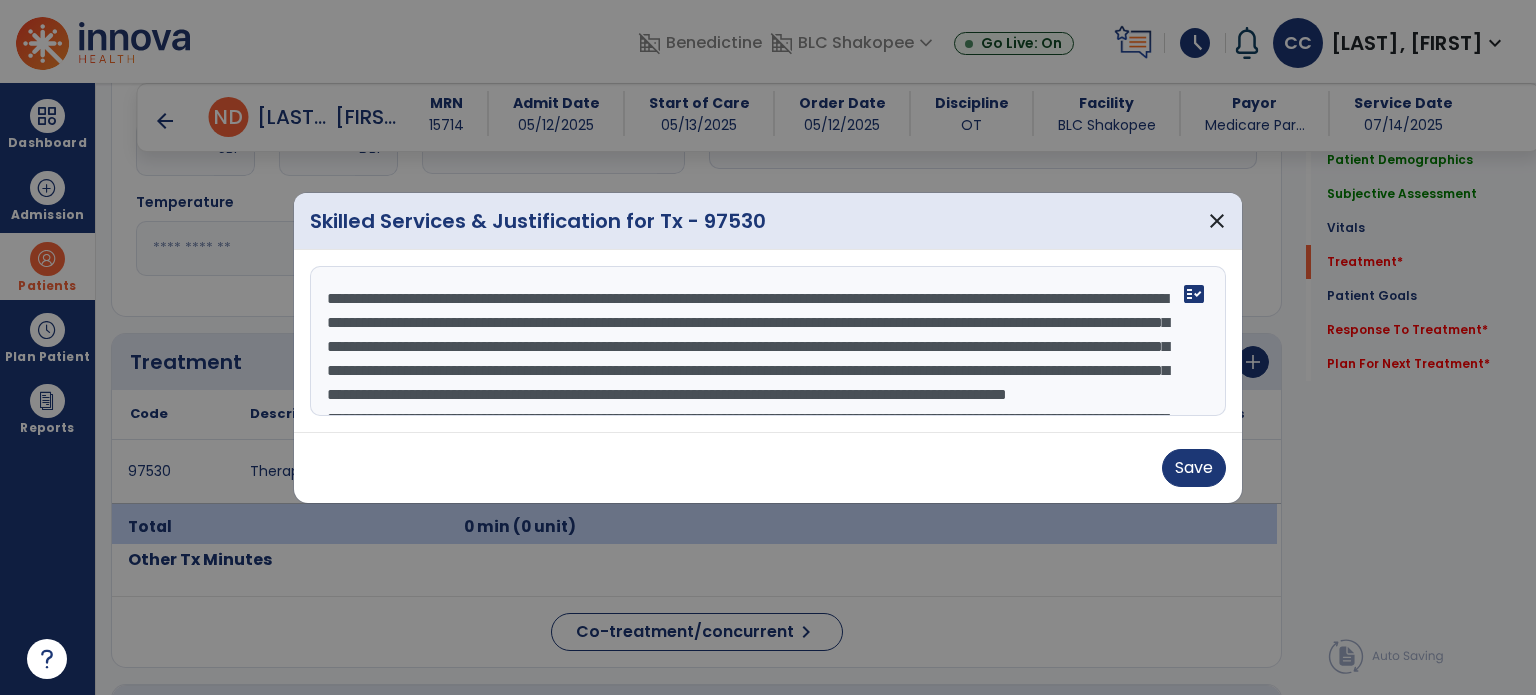 scroll, scrollTop: 120, scrollLeft: 0, axis: vertical 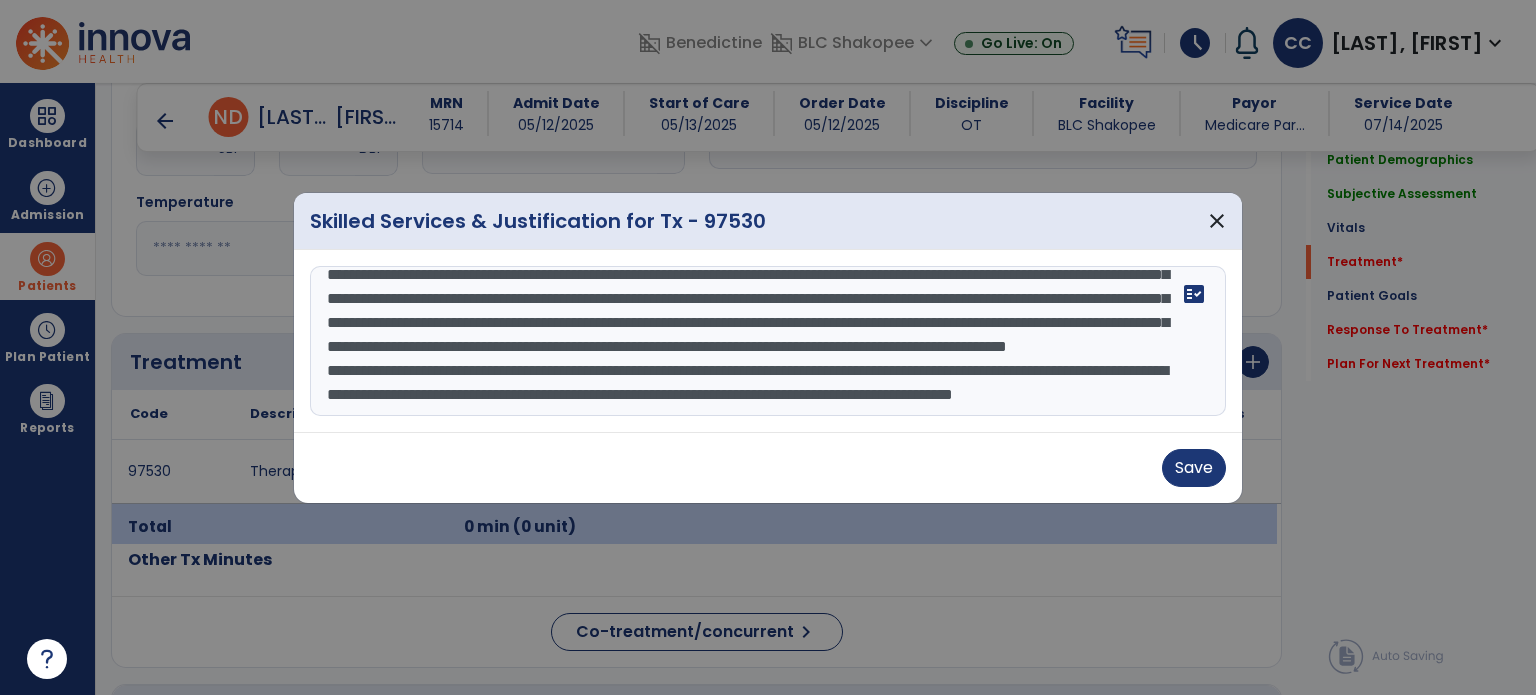click on "**********" at bounding box center (768, 341) 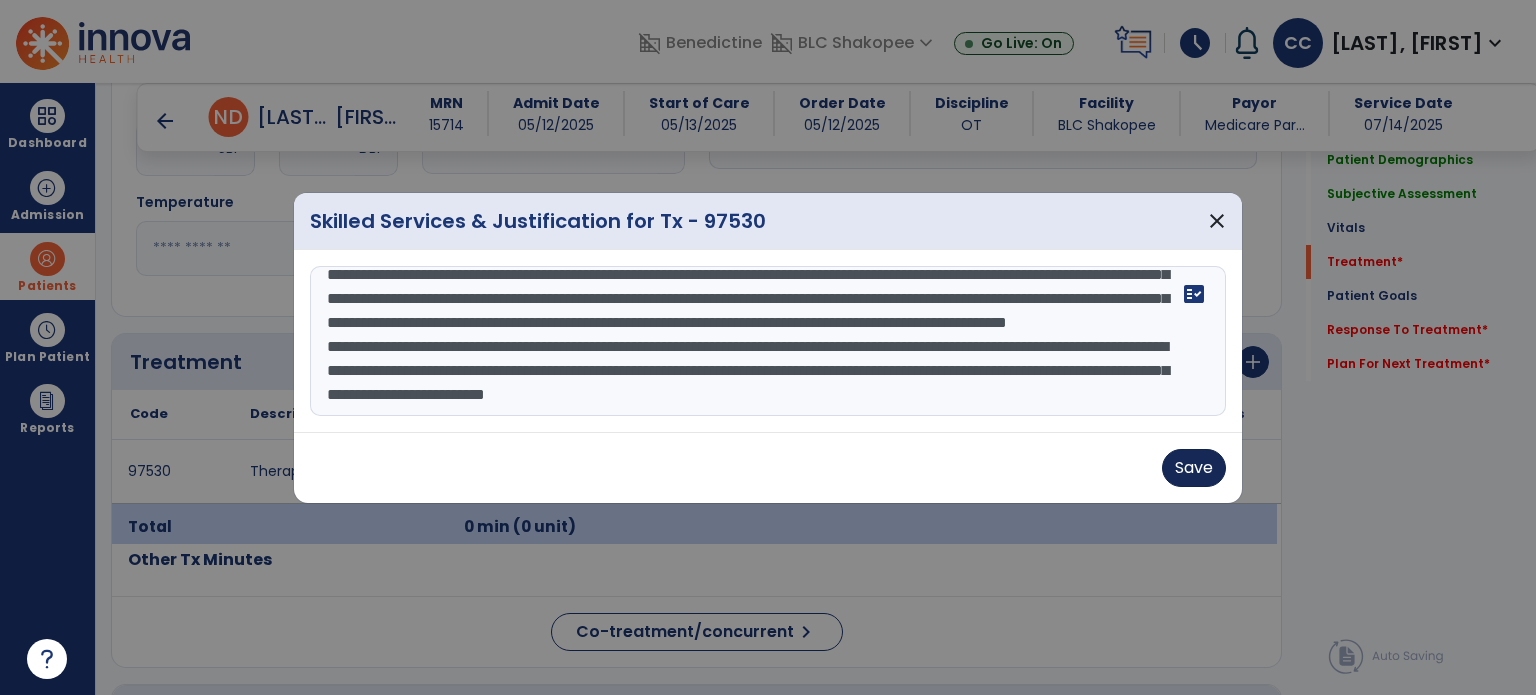 type on "**********" 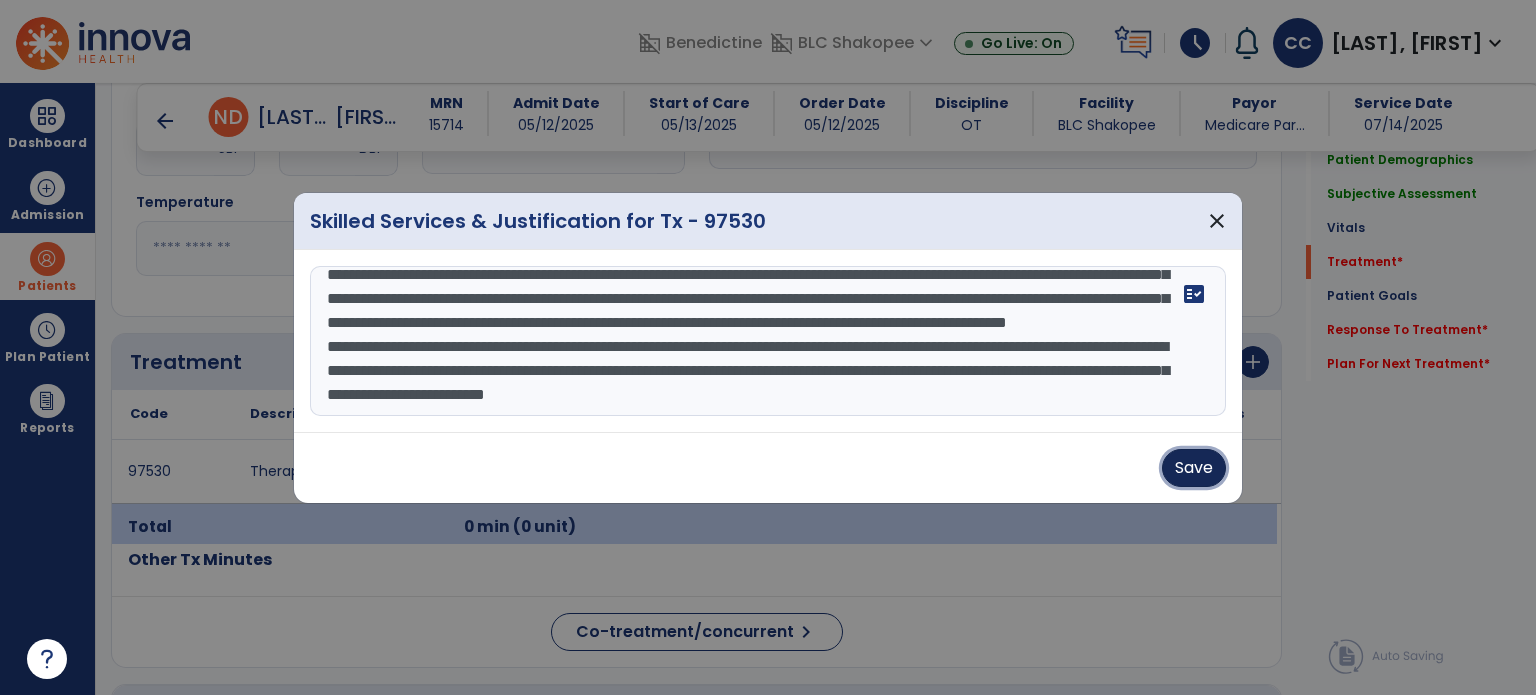 click on "Save" at bounding box center (1194, 468) 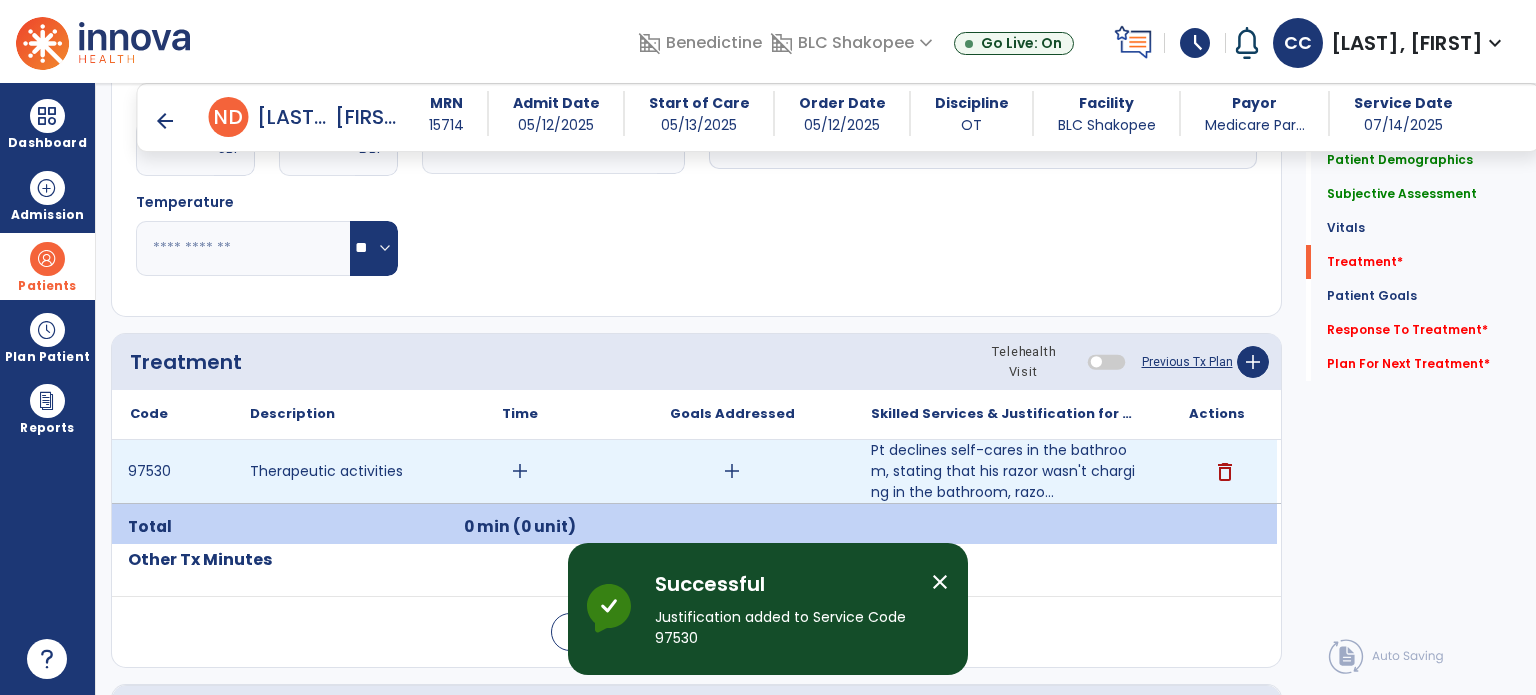 click on "add" at bounding box center [520, 471] 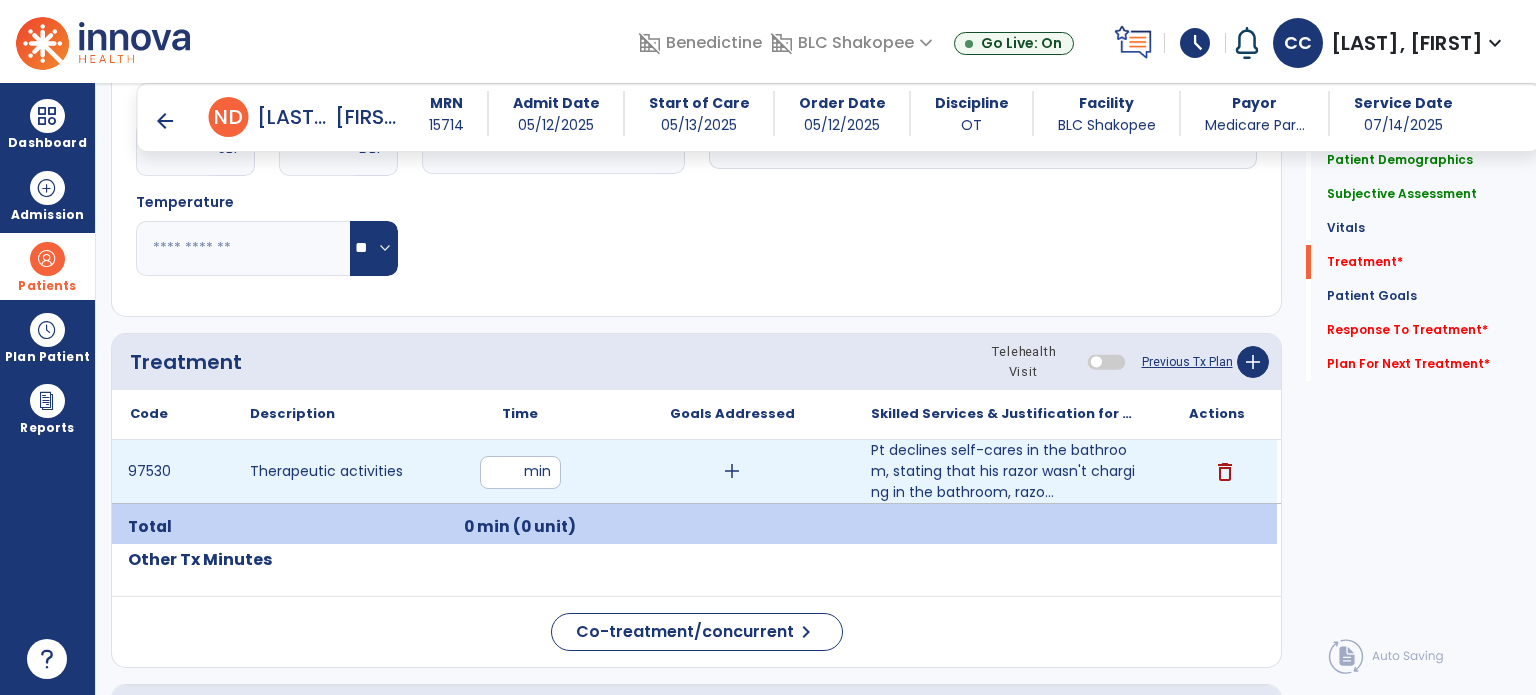 type on "**" 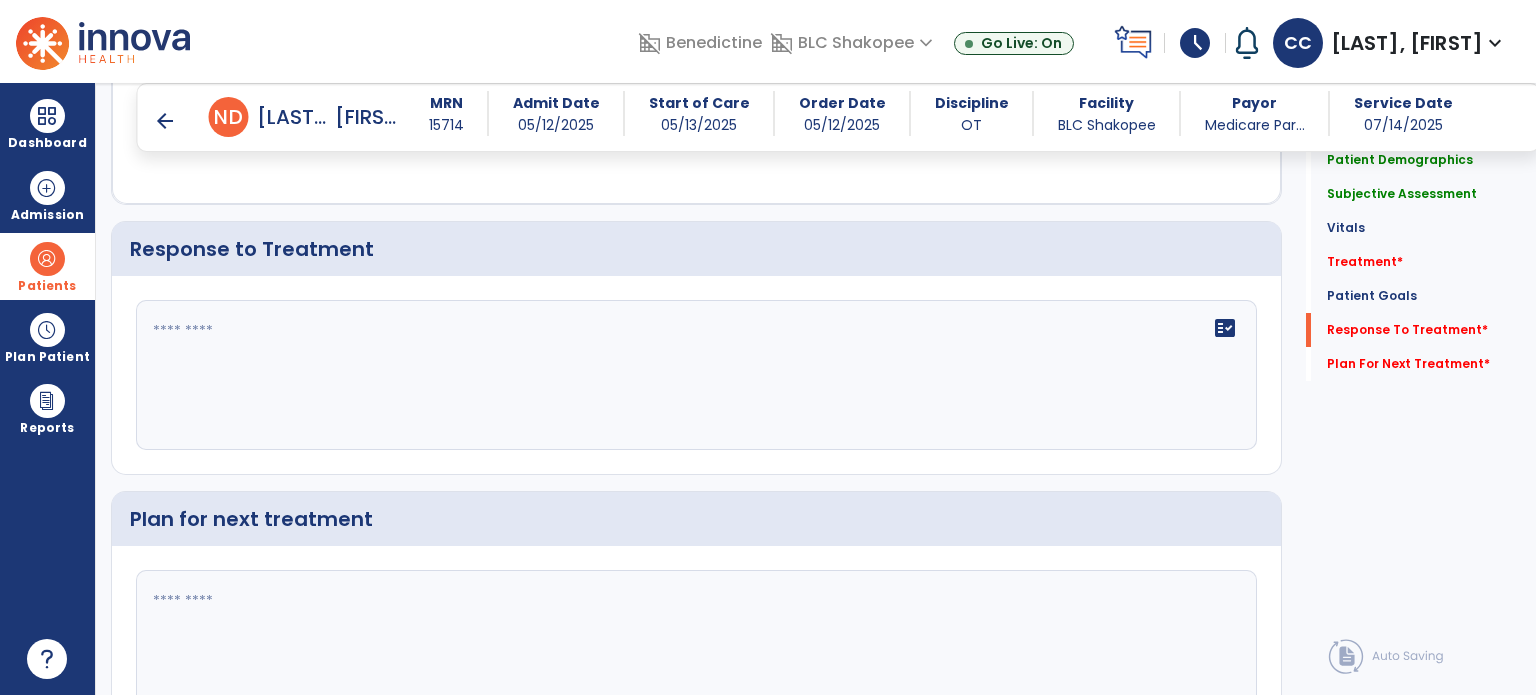 click on "fact_check" 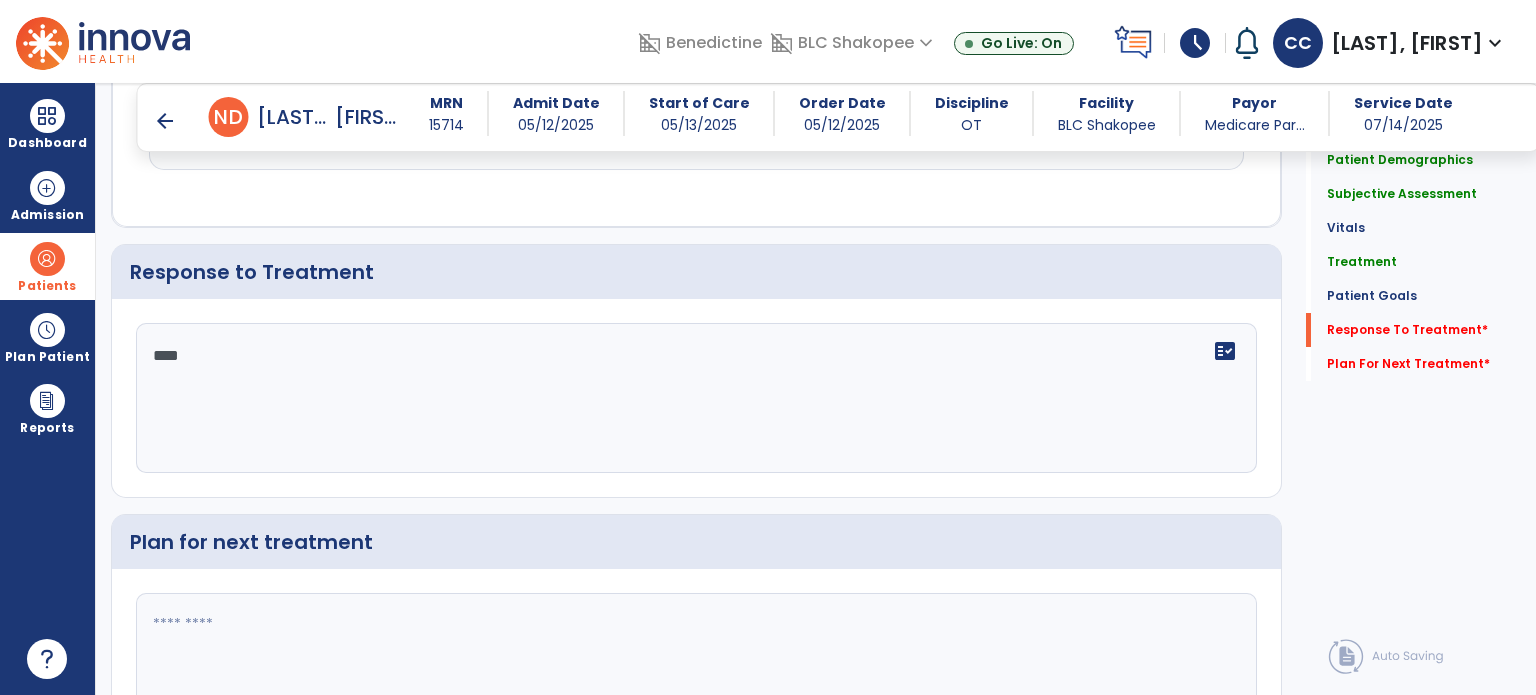 scroll, scrollTop: 2890, scrollLeft: 0, axis: vertical 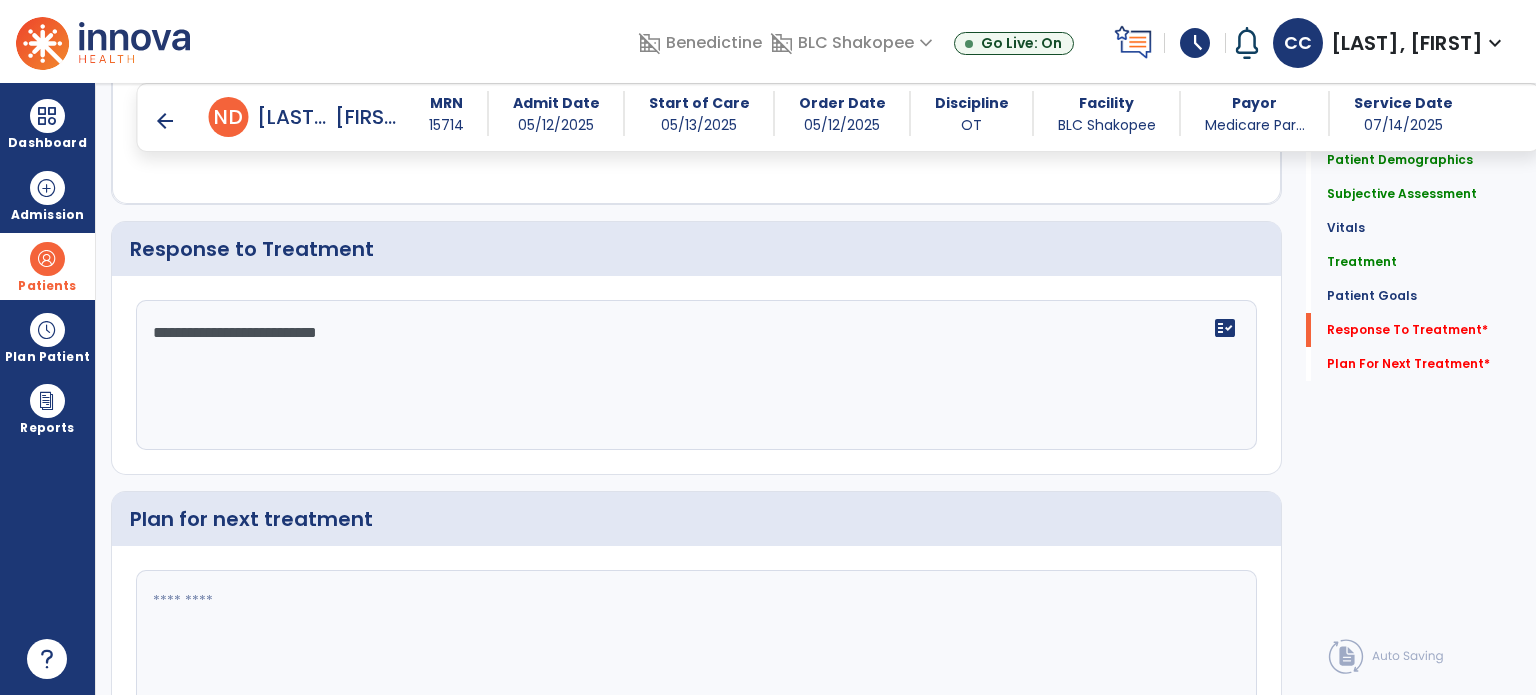 click on "**********" 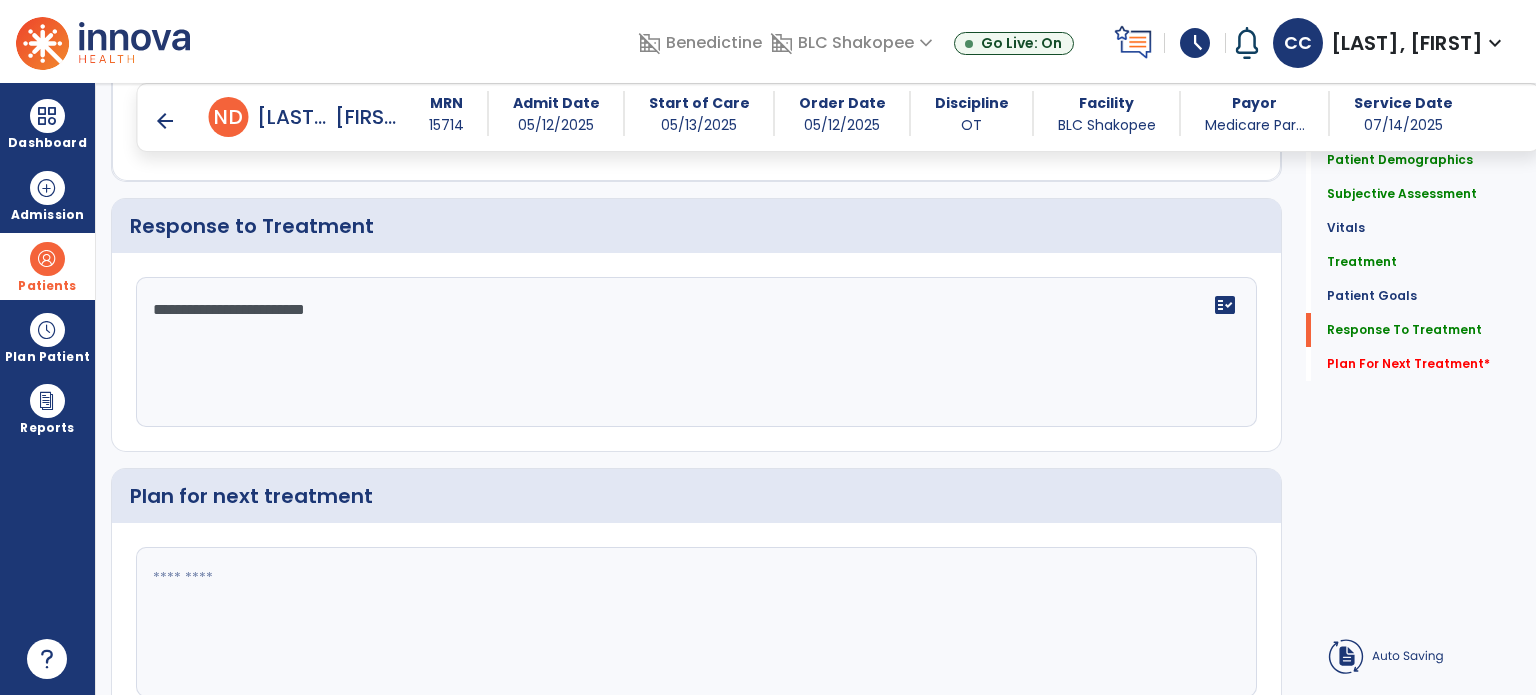 scroll, scrollTop: 2867, scrollLeft: 0, axis: vertical 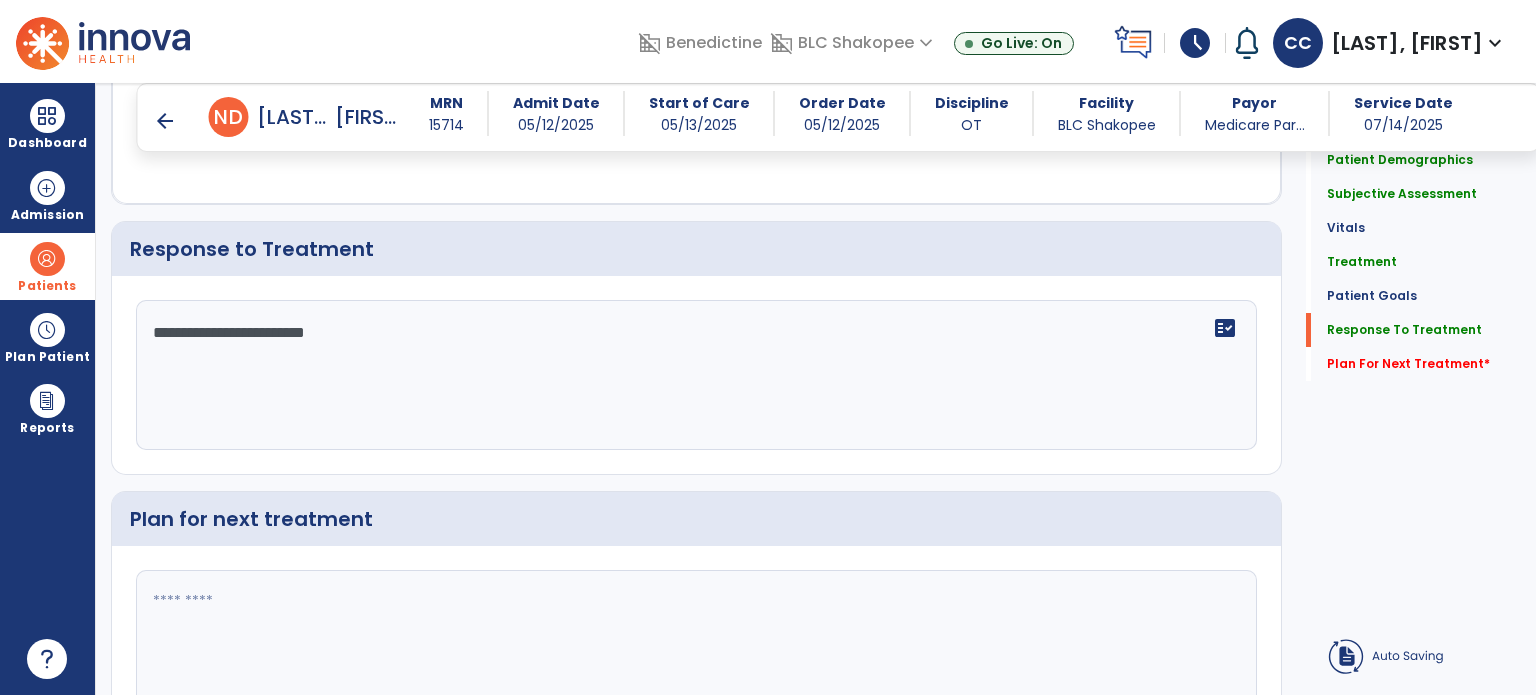 click on "**********" 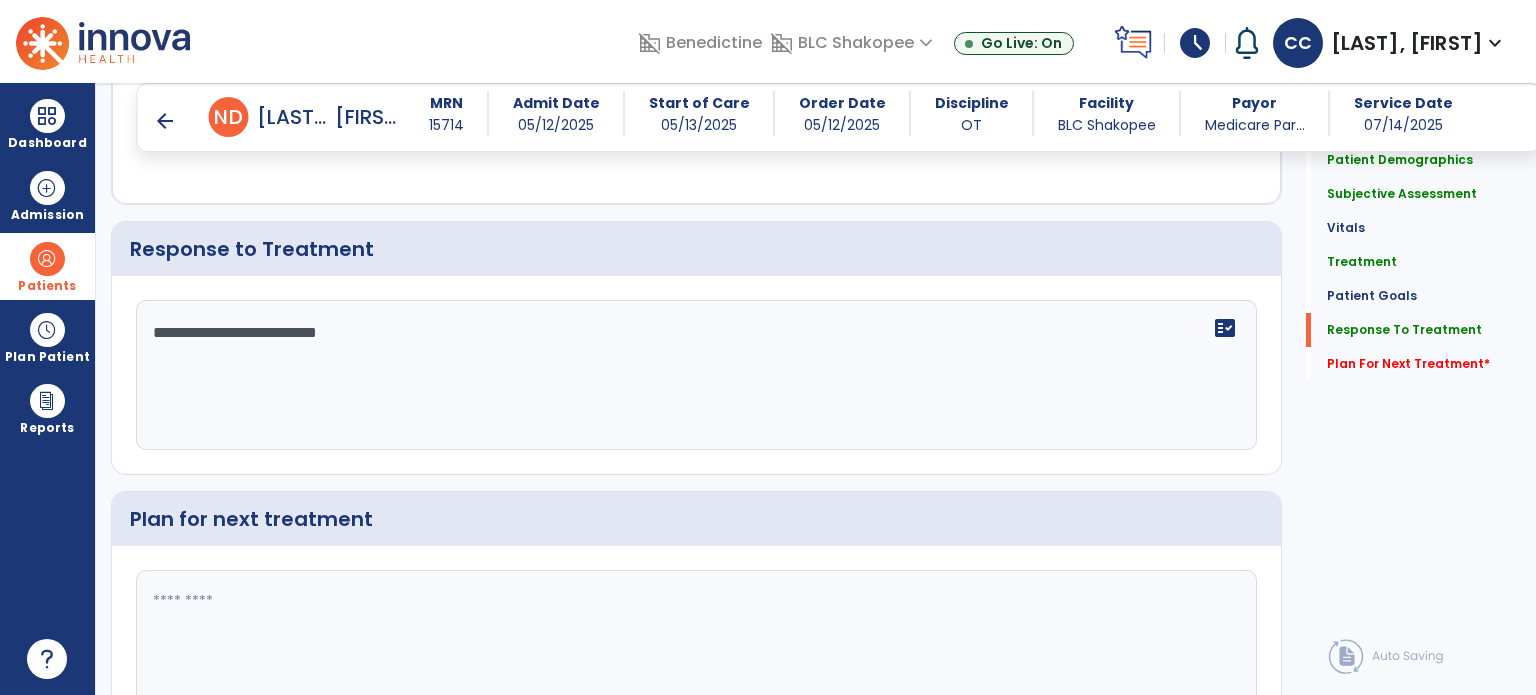 scroll, scrollTop: 2890, scrollLeft: 0, axis: vertical 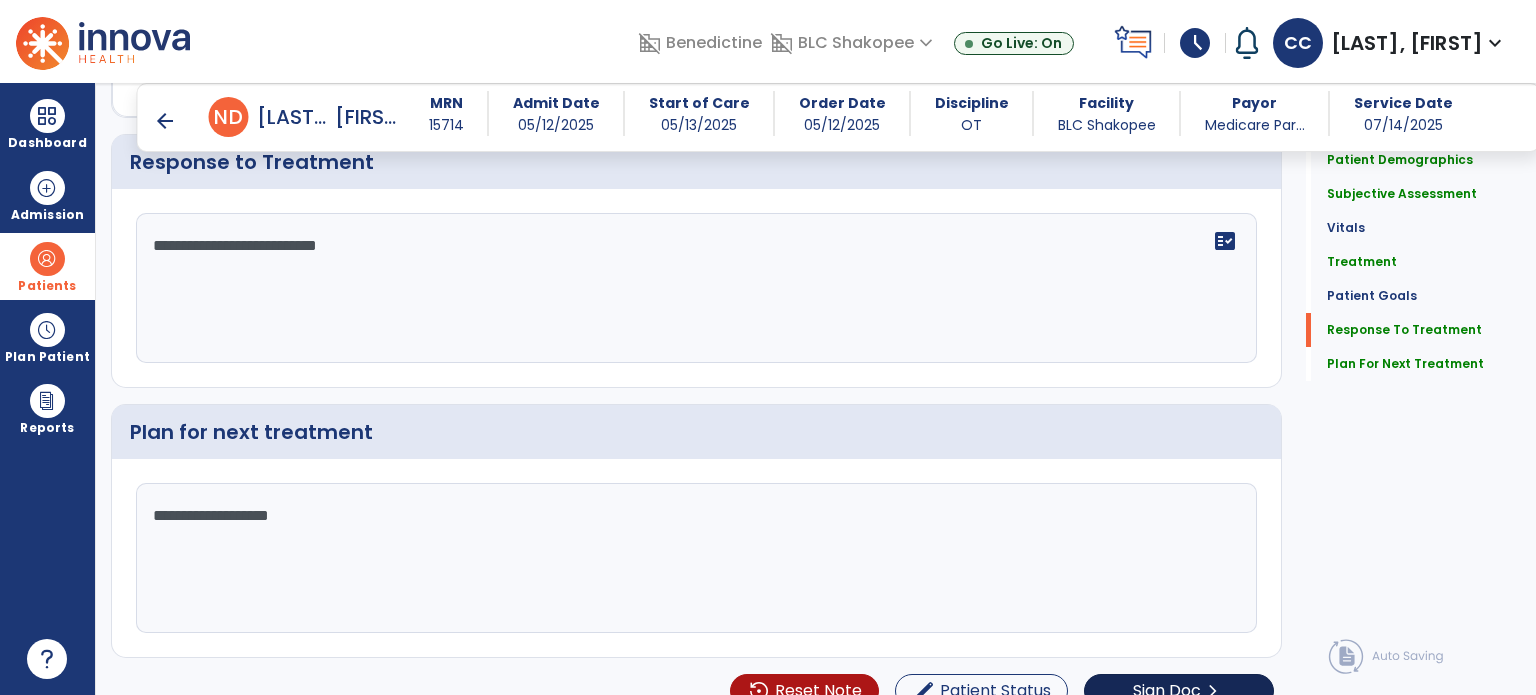 type on "**********" 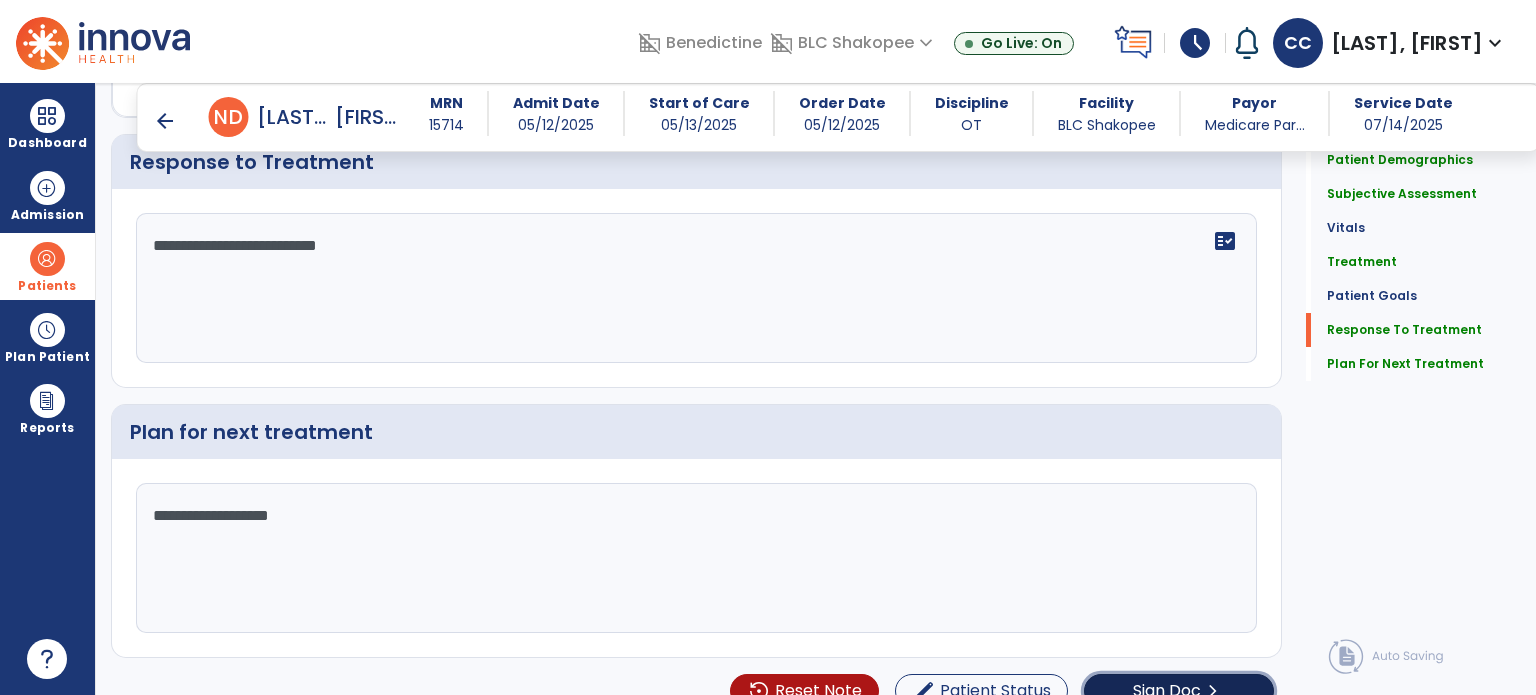 click on "Sign Doc" 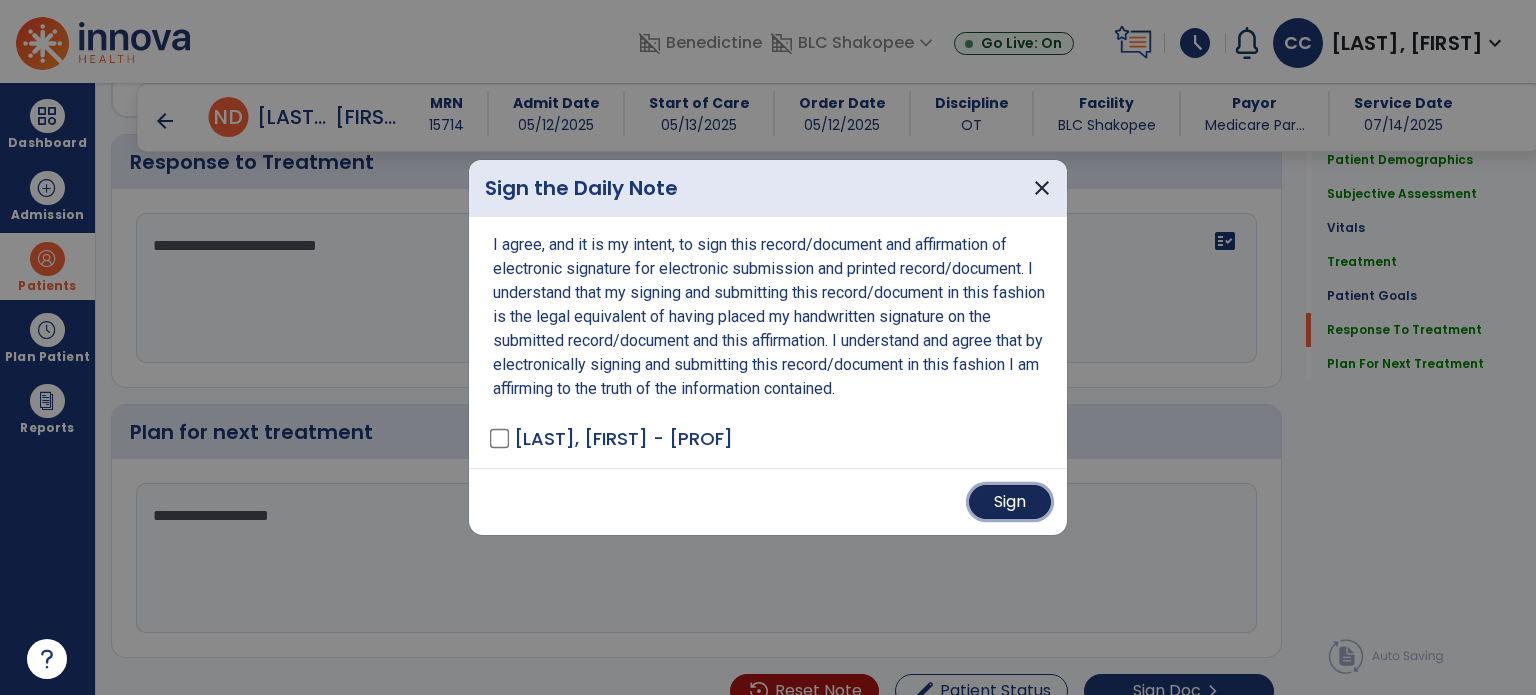 click on "Sign" at bounding box center [1010, 502] 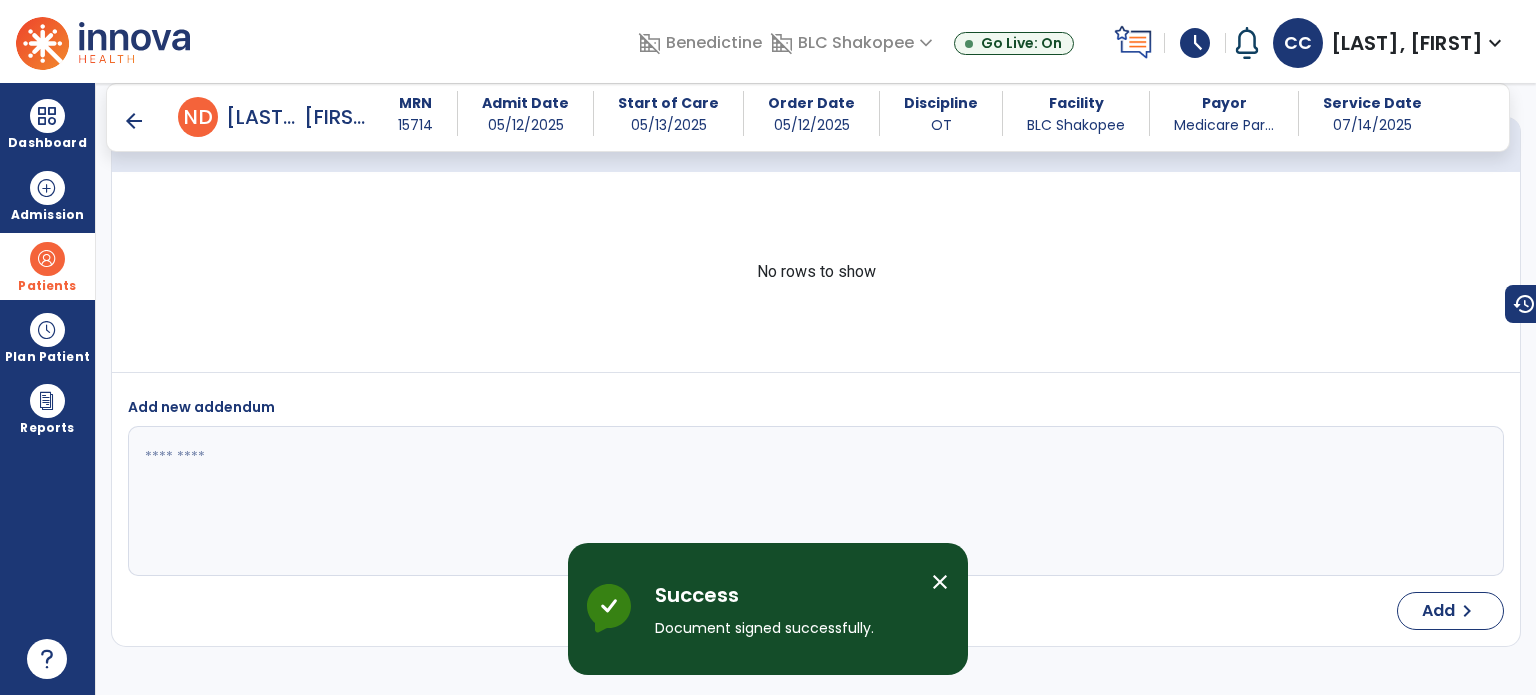 scroll, scrollTop: 4376, scrollLeft: 0, axis: vertical 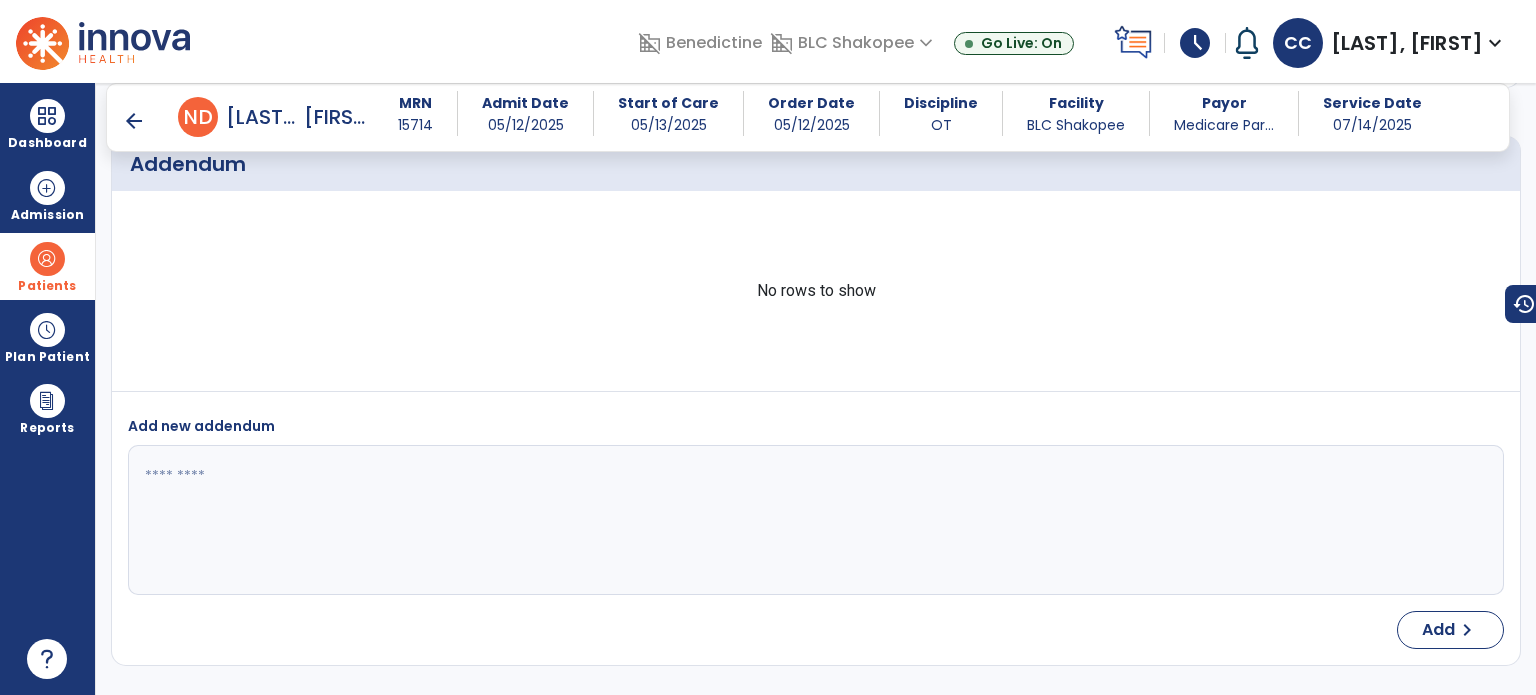 click on "Patients" at bounding box center [47, 266] 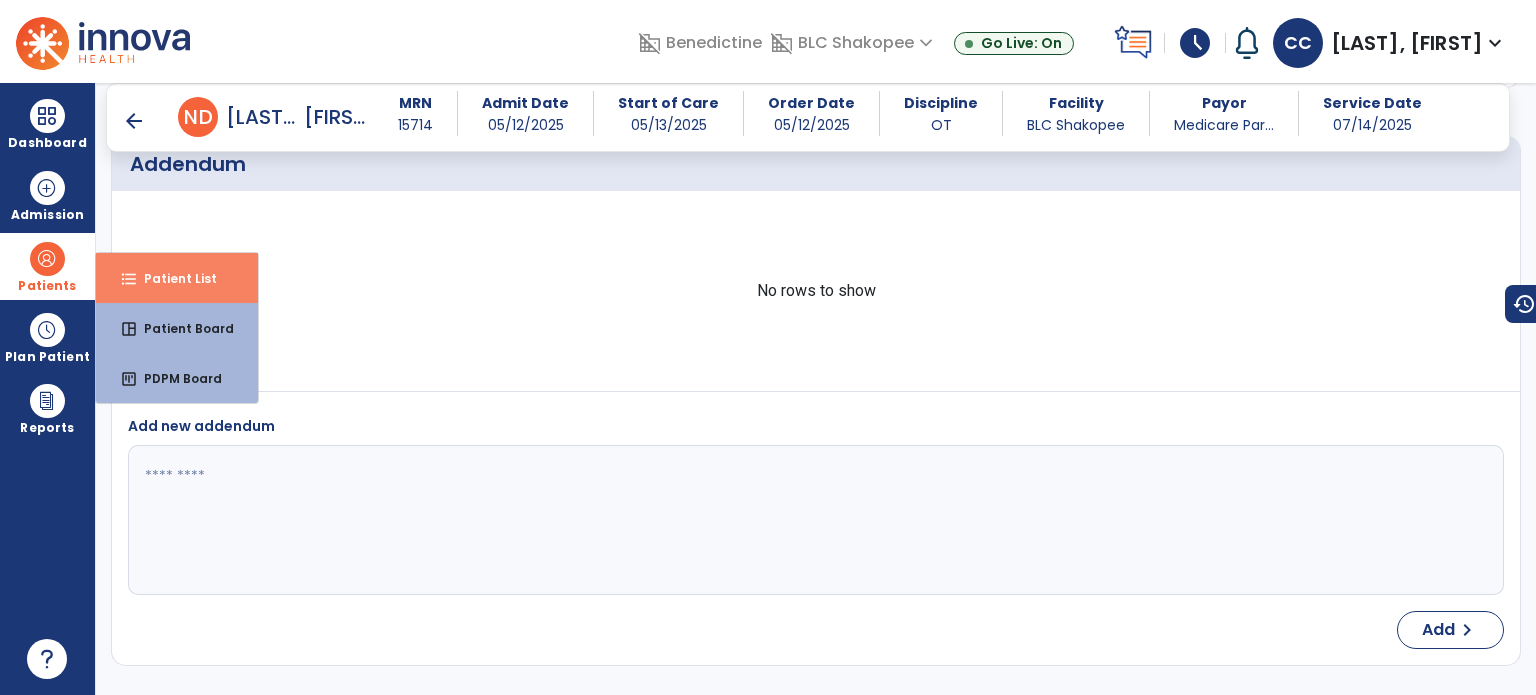 click on "Patient List" at bounding box center (172, 278) 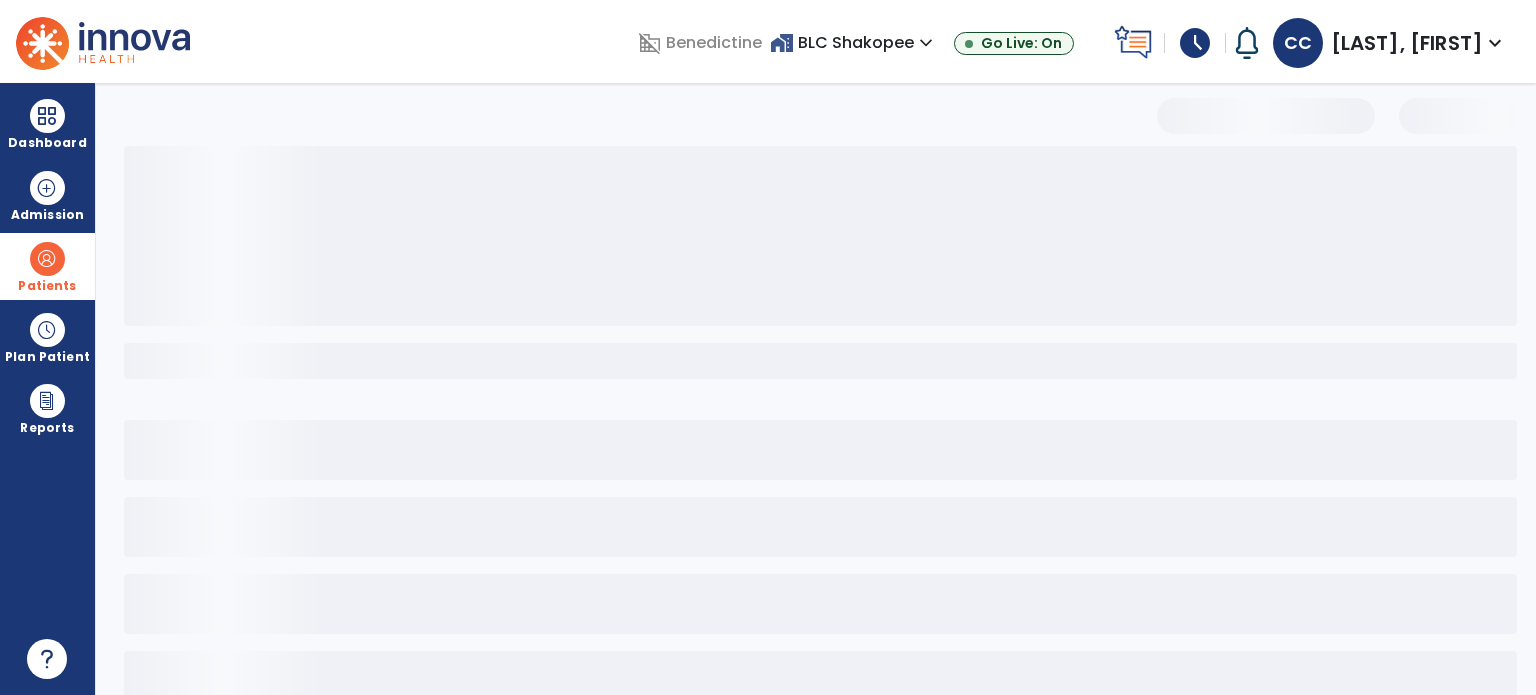 scroll, scrollTop: 46, scrollLeft: 0, axis: vertical 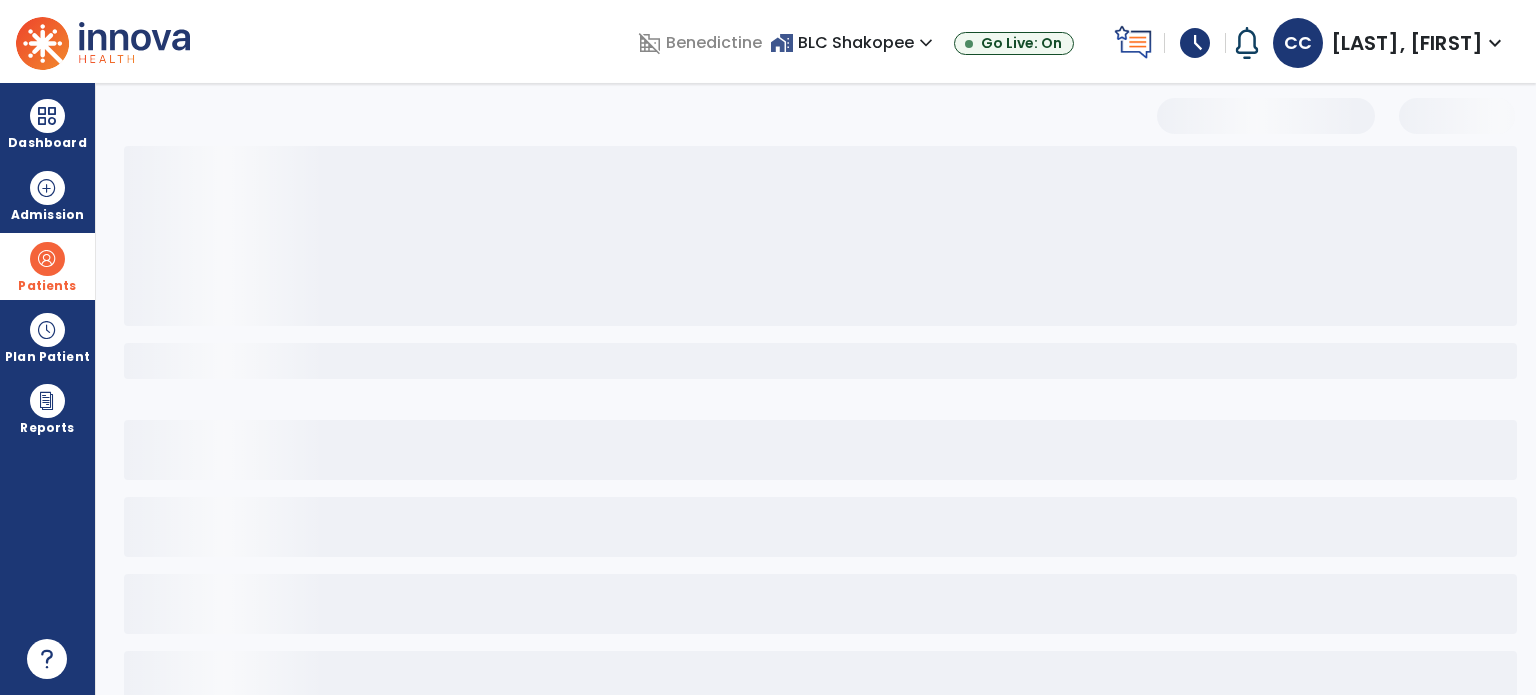 select on "***" 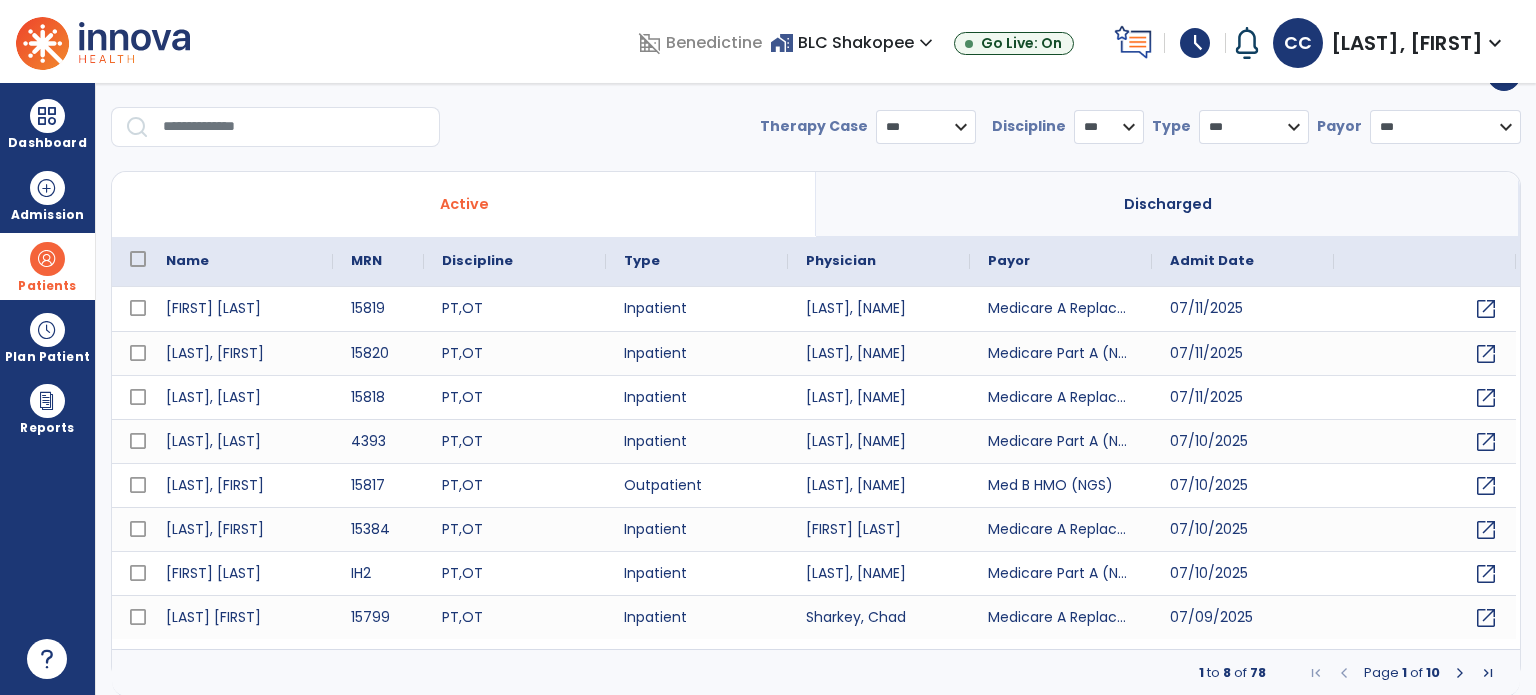 click at bounding box center [294, 127] 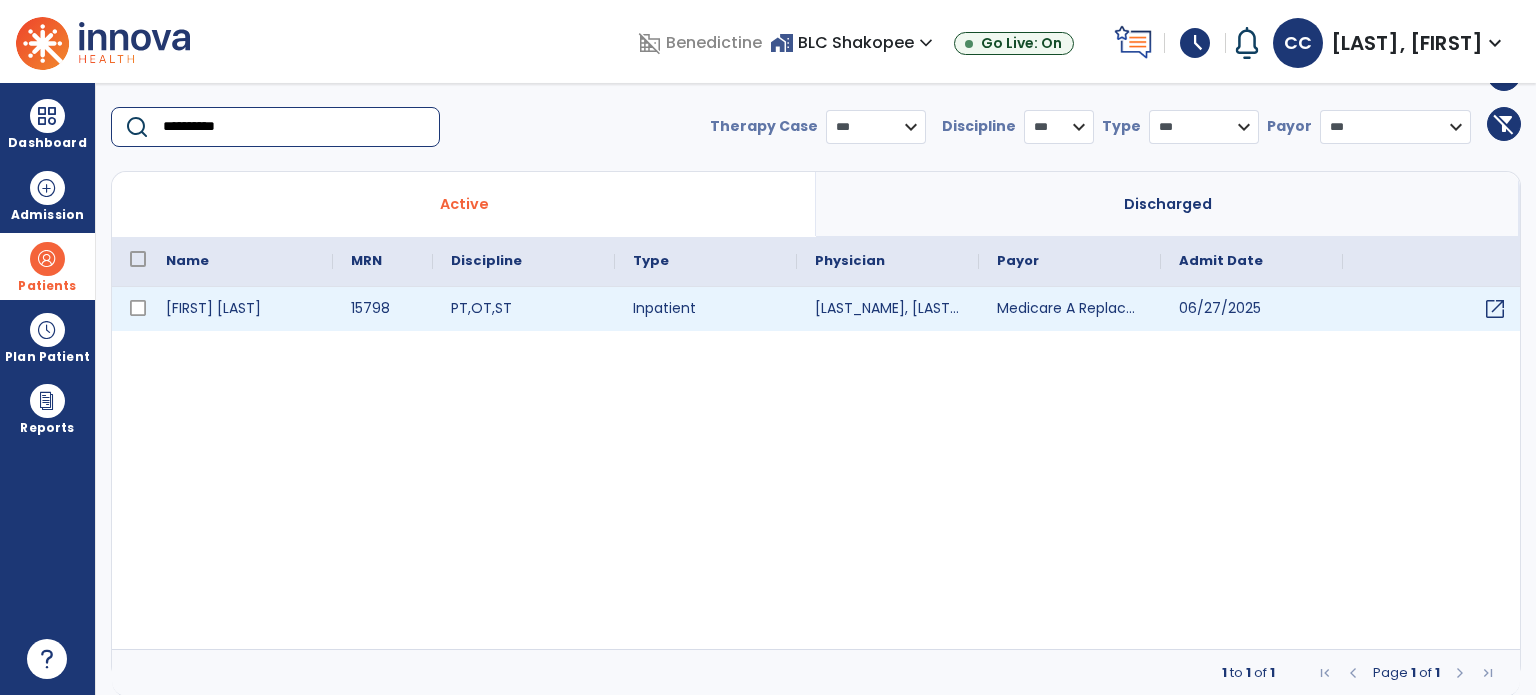 type on "**********" 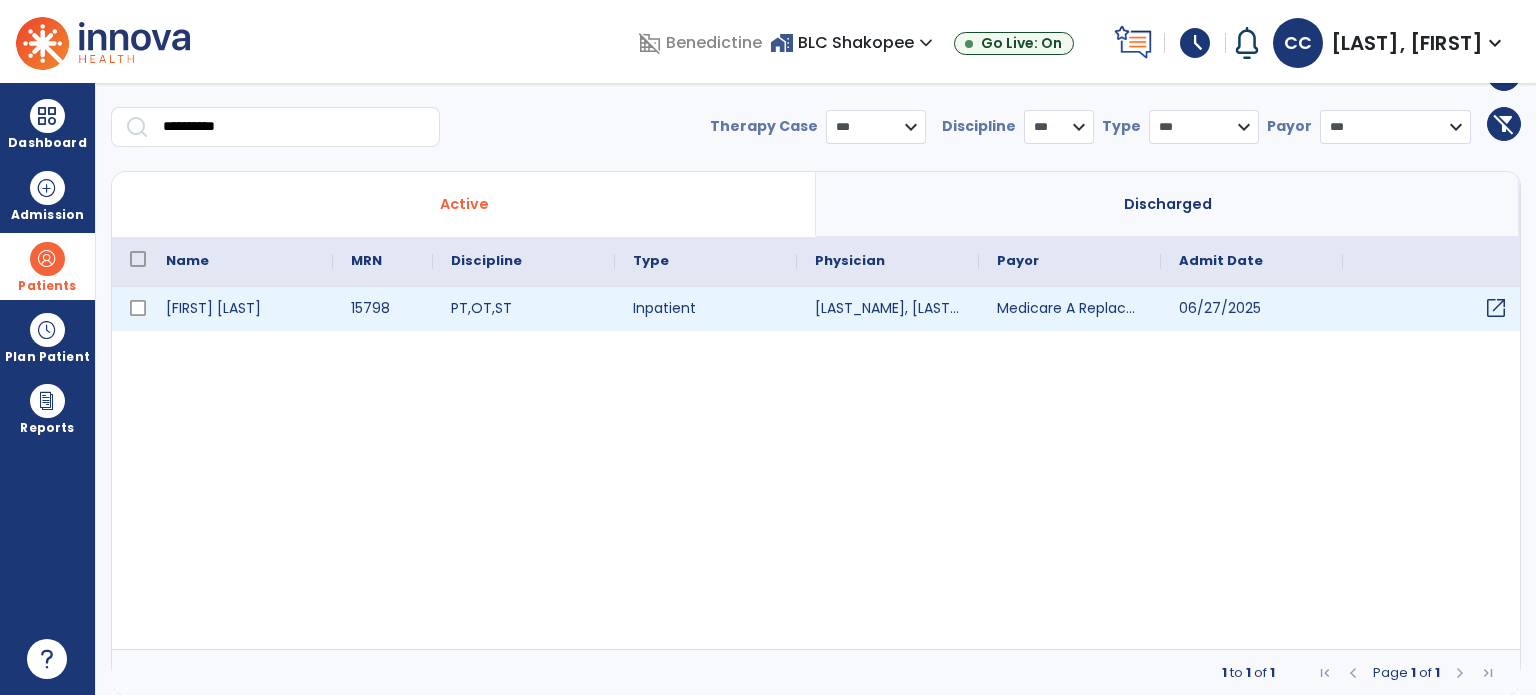 click on "open_in_new" at bounding box center [1496, 308] 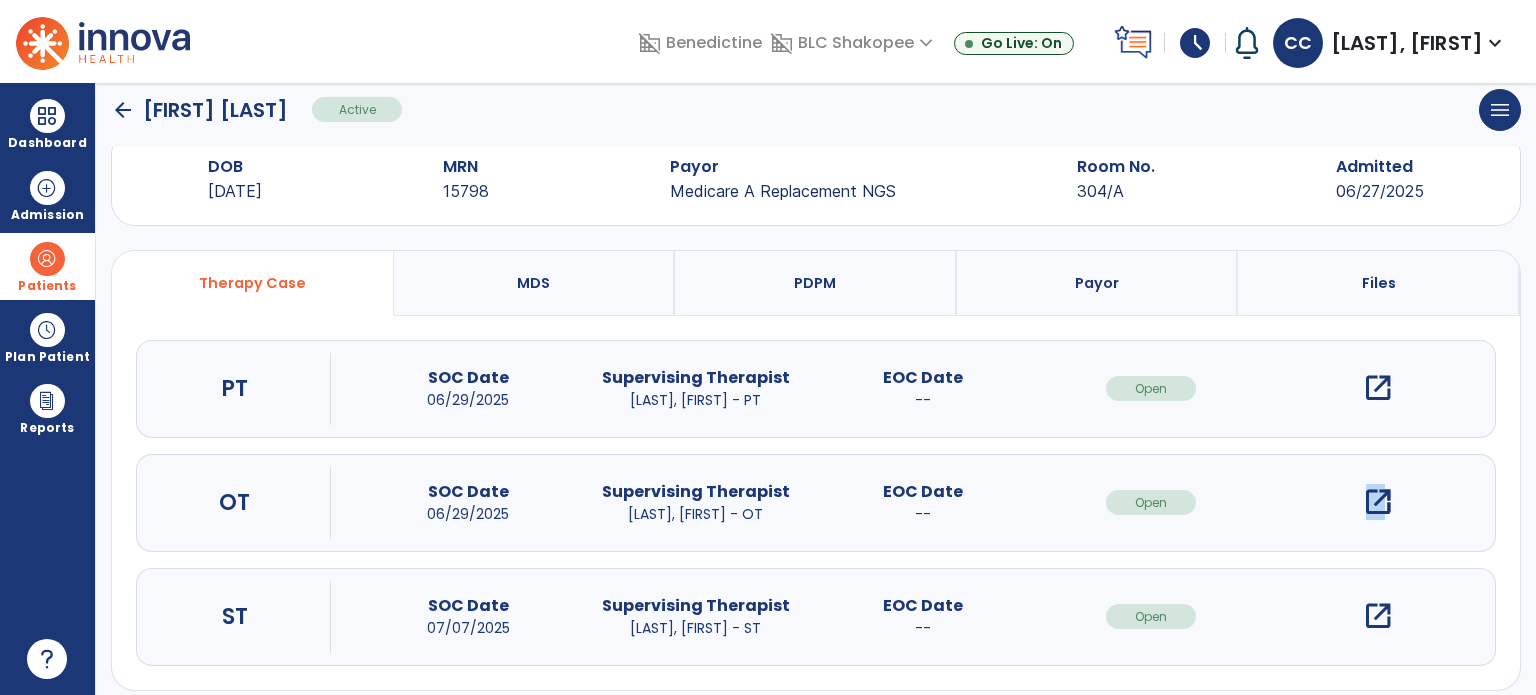 drag, startPoint x: 1356, startPoint y: 502, endPoint x: 1379, endPoint y: 503, distance: 23.021729 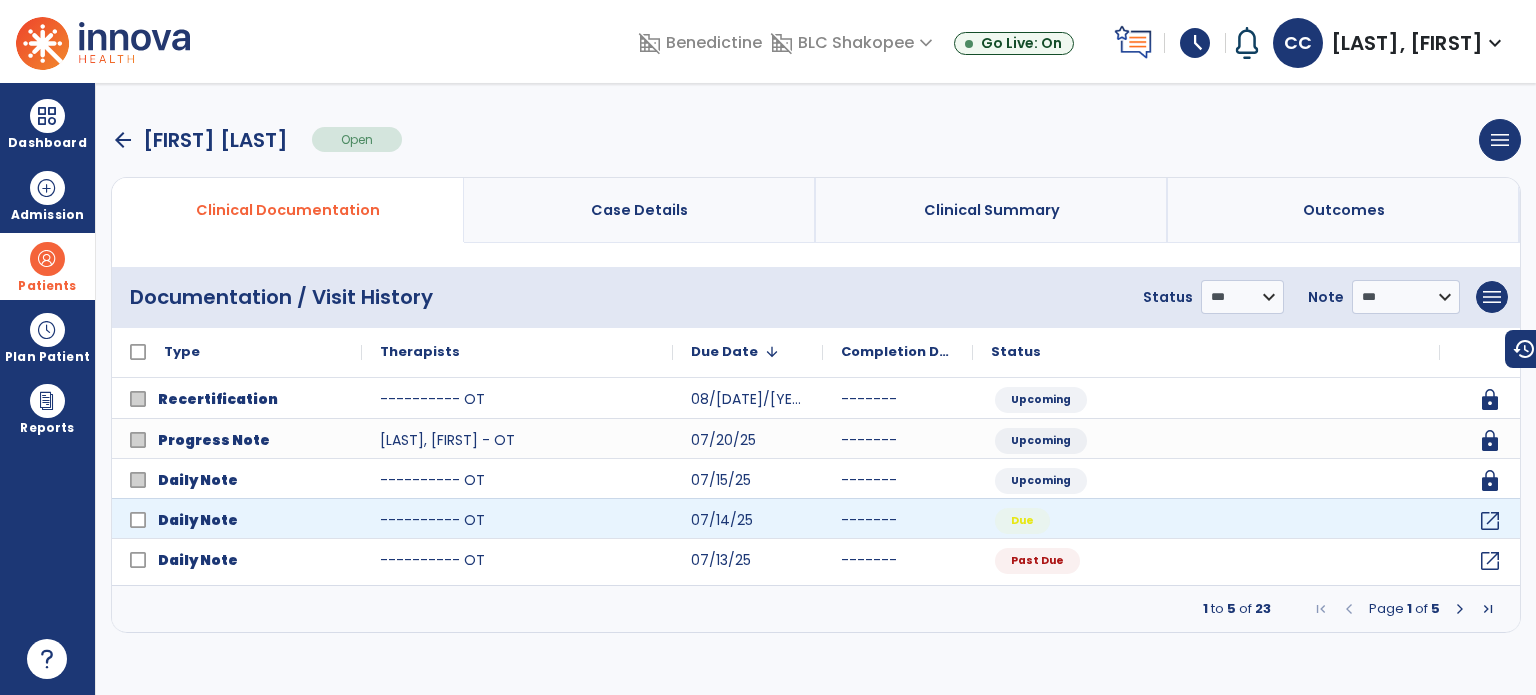 scroll, scrollTop: 0, scrollLeft: 0, axis: both 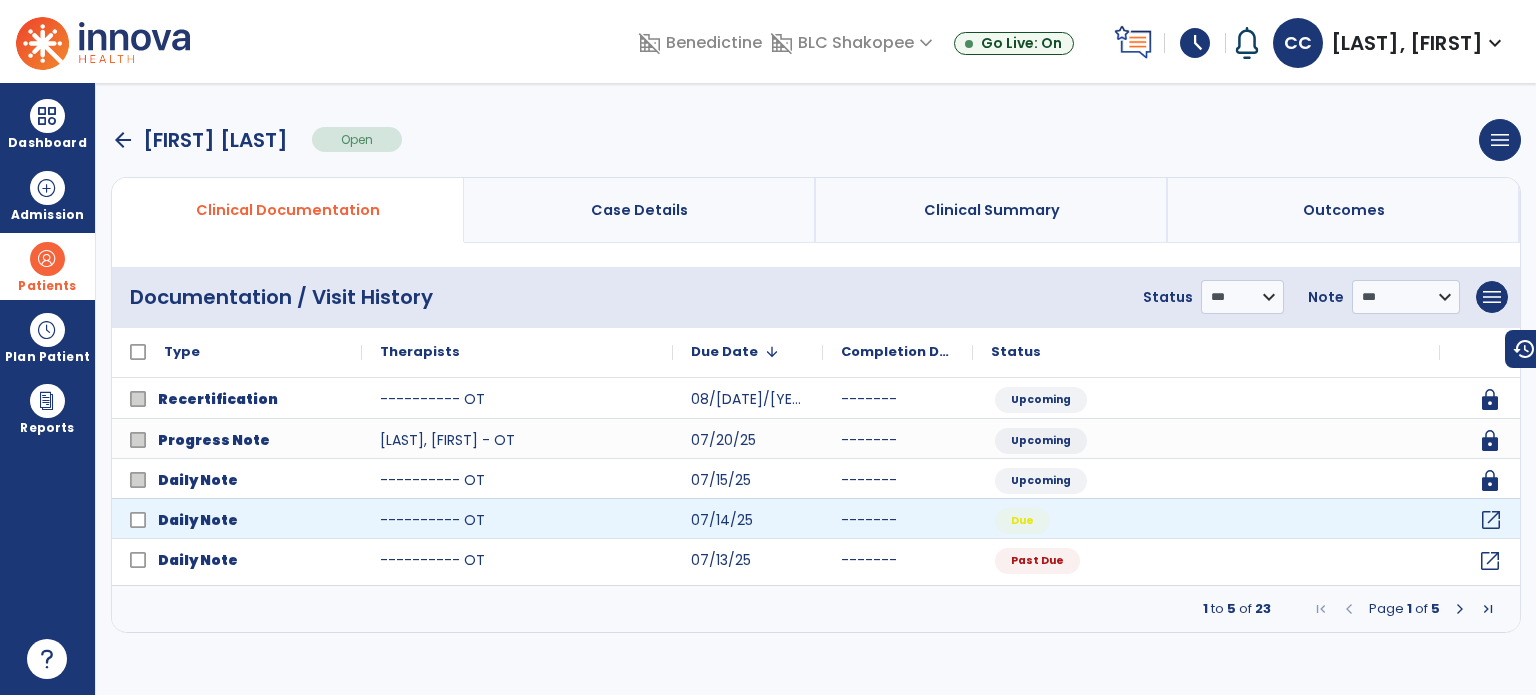 click on "open_in_new" 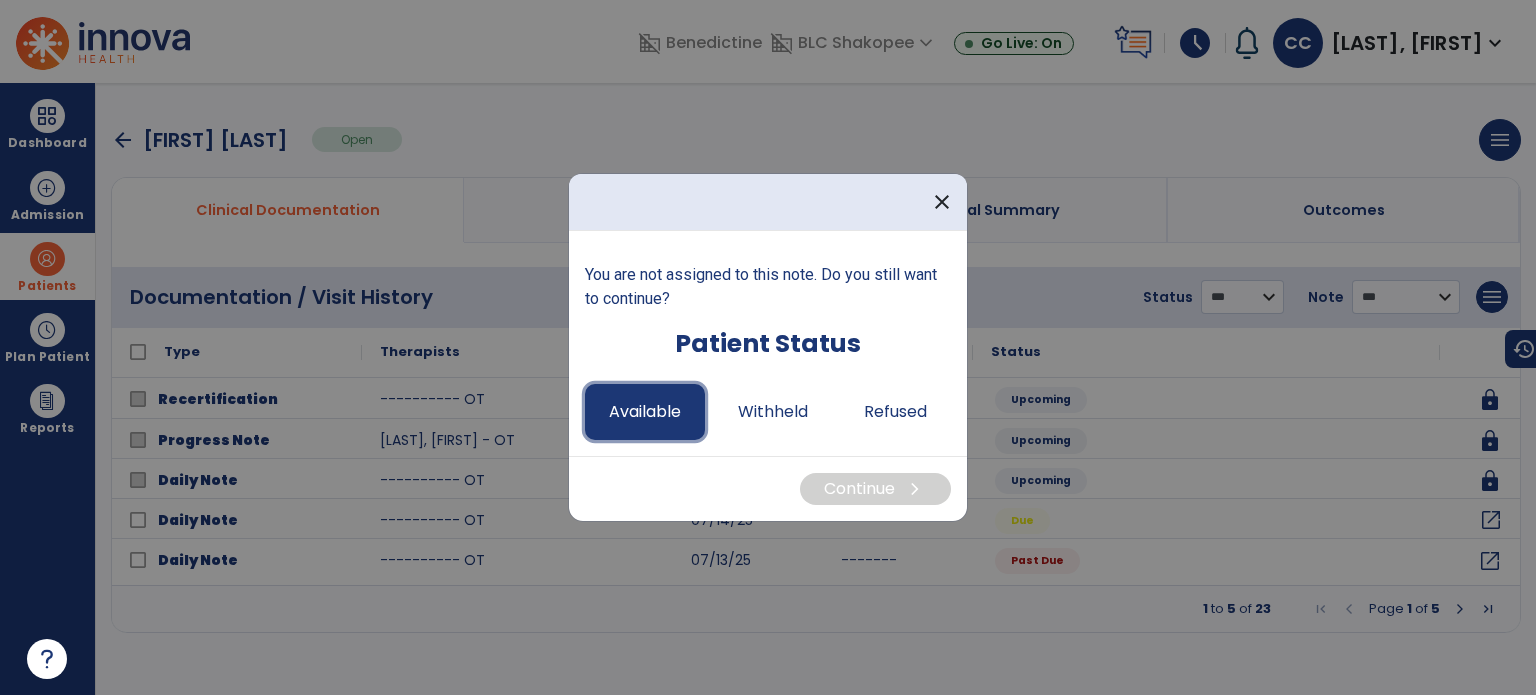 click on "Available" at bounding box center [645, 412] 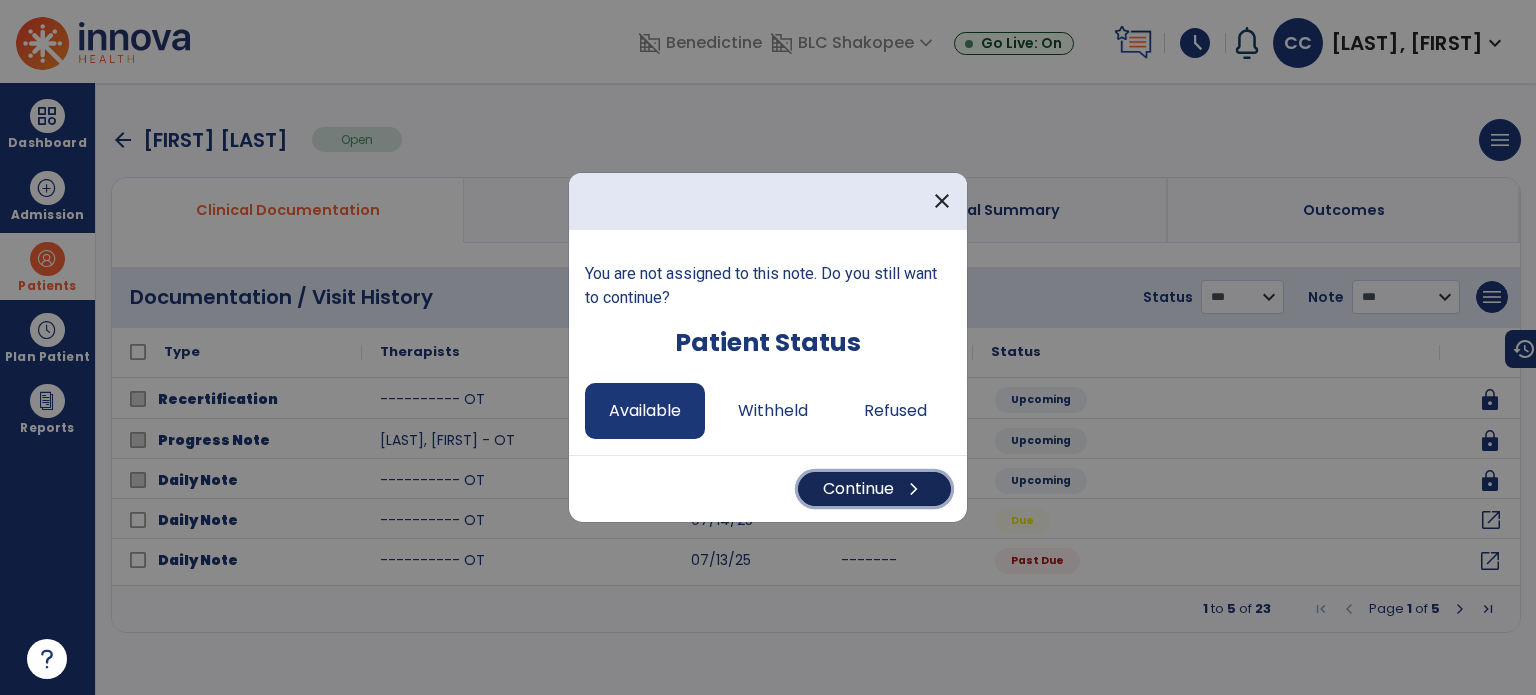 click on "Continue   chevron_right" at bounding box center [874, 489] 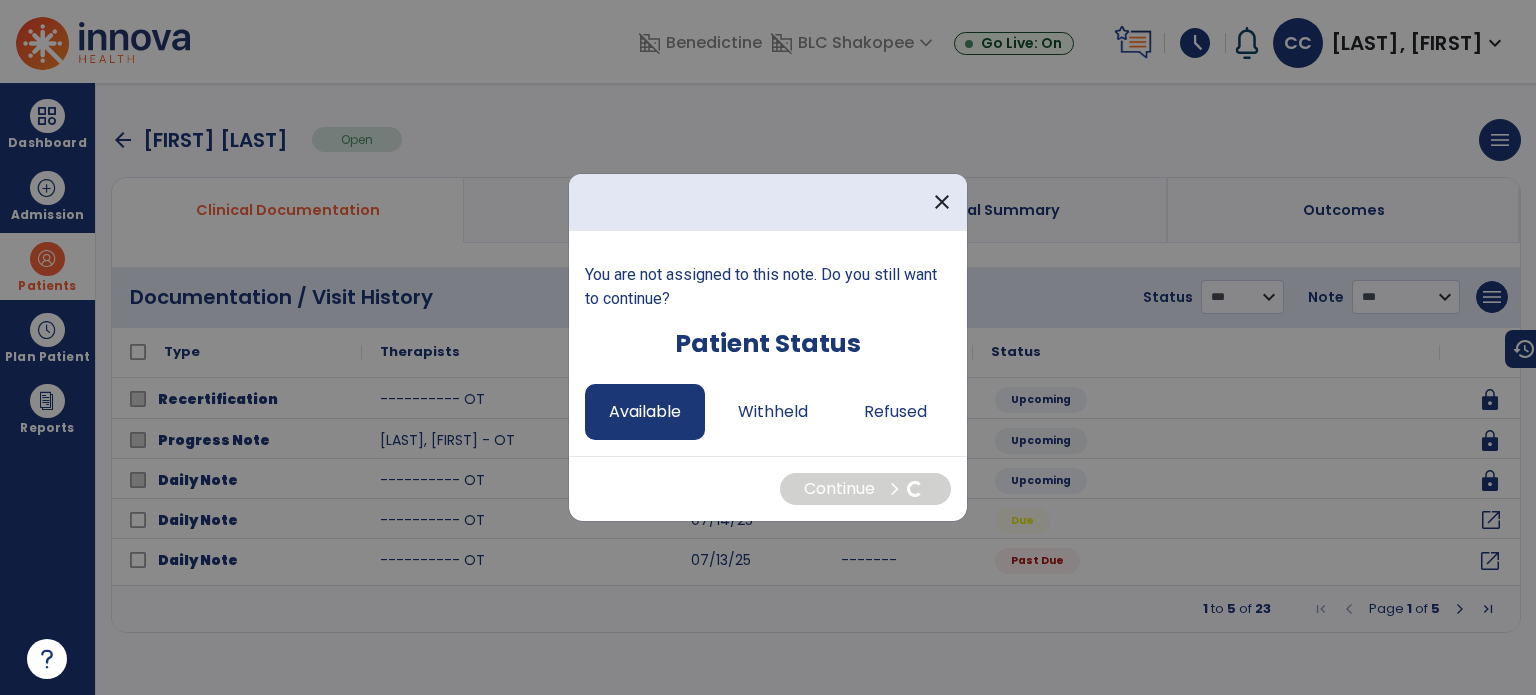 select on "*" 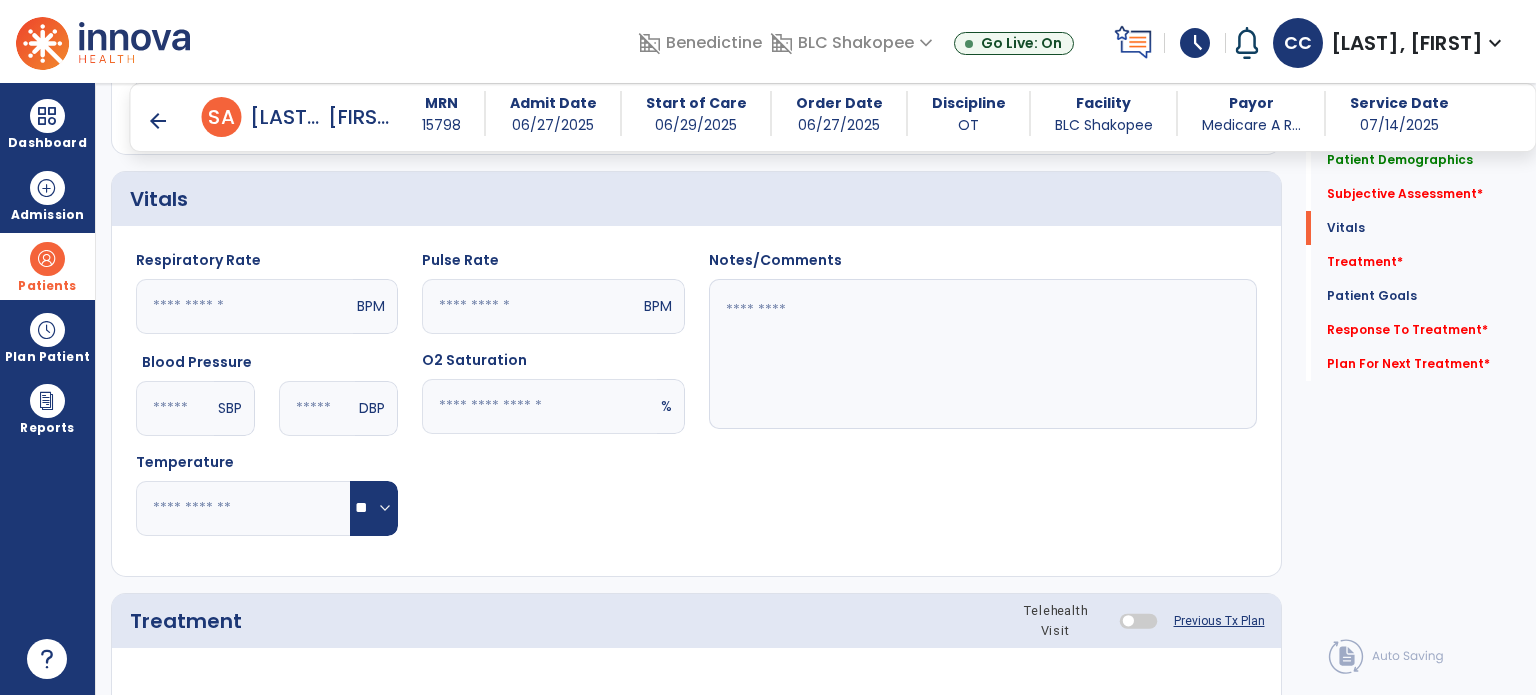 scroll, scrollTop: 1010, scrollLeft: 0, axis: vertical 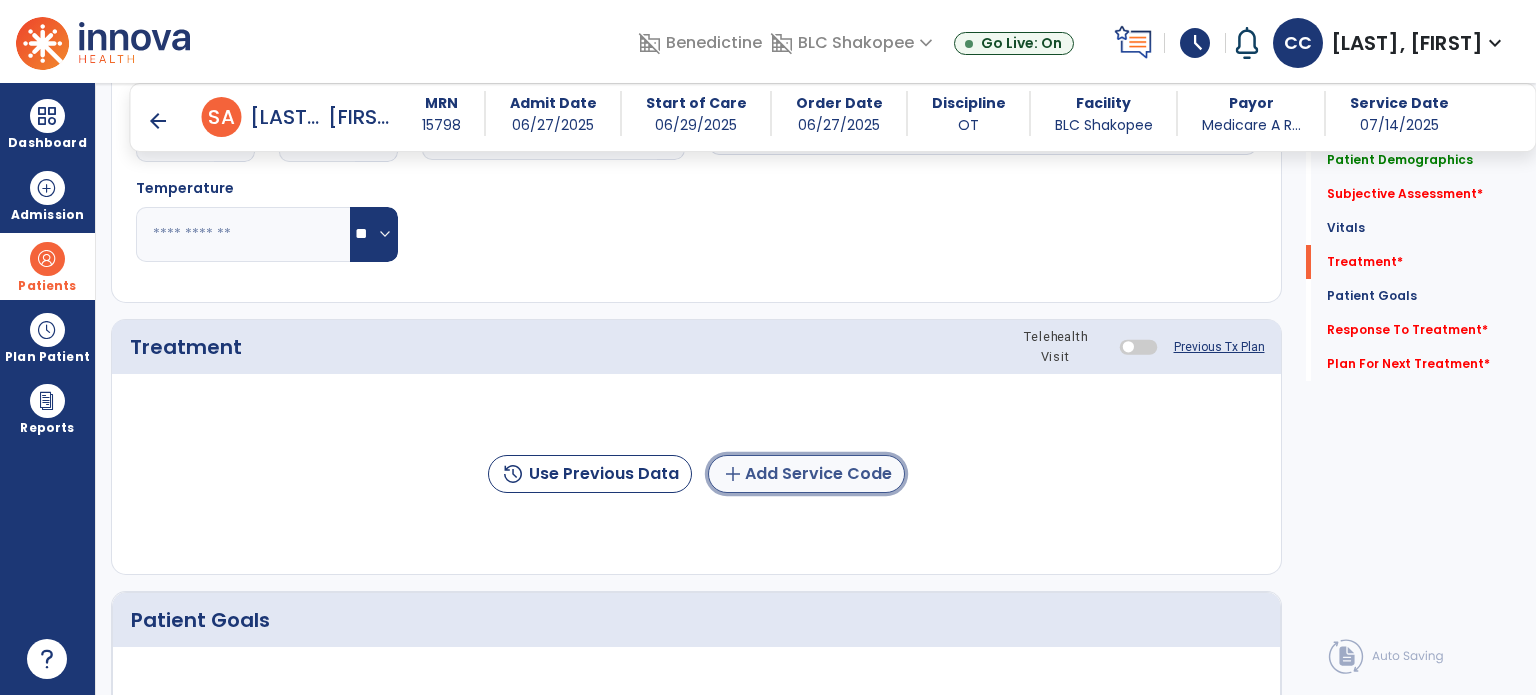 click on "add  Add Service Code" 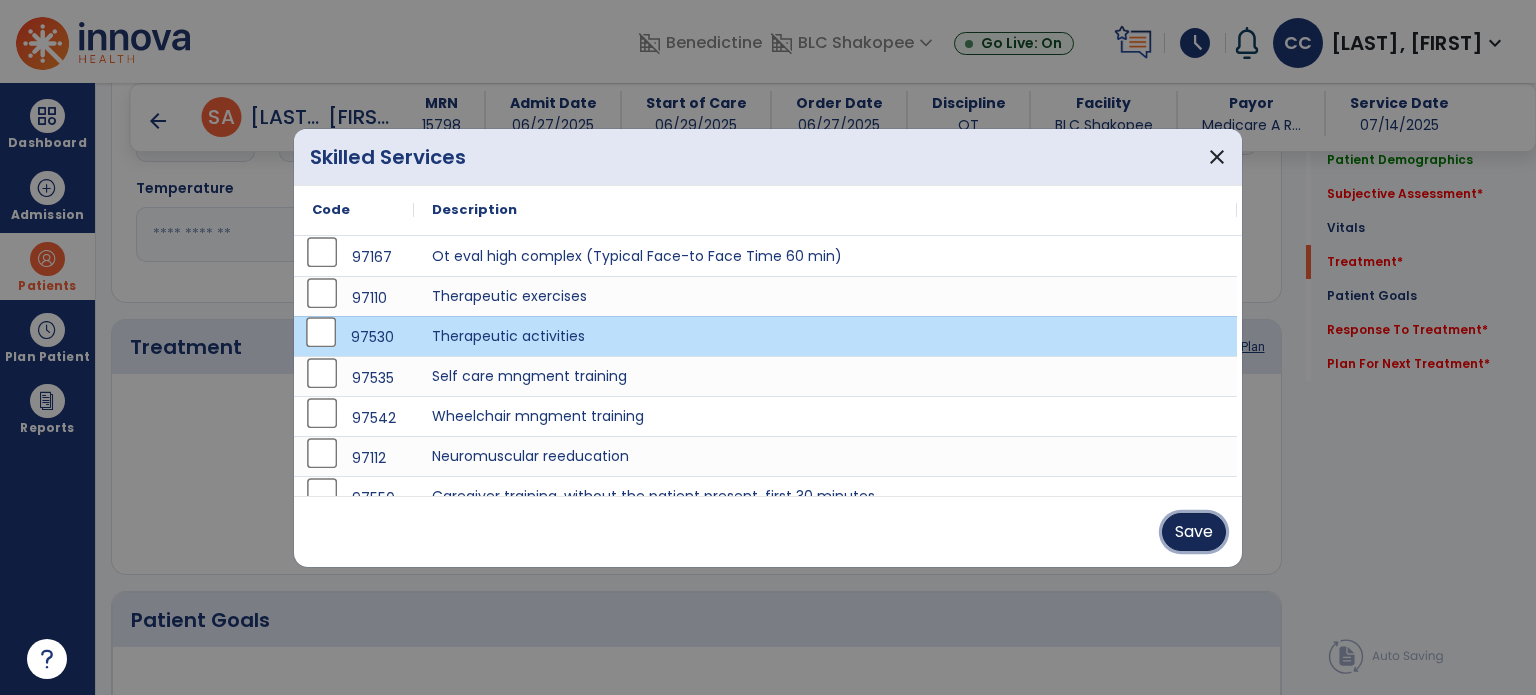 click on "Save" at bounding box center [1194, 532] 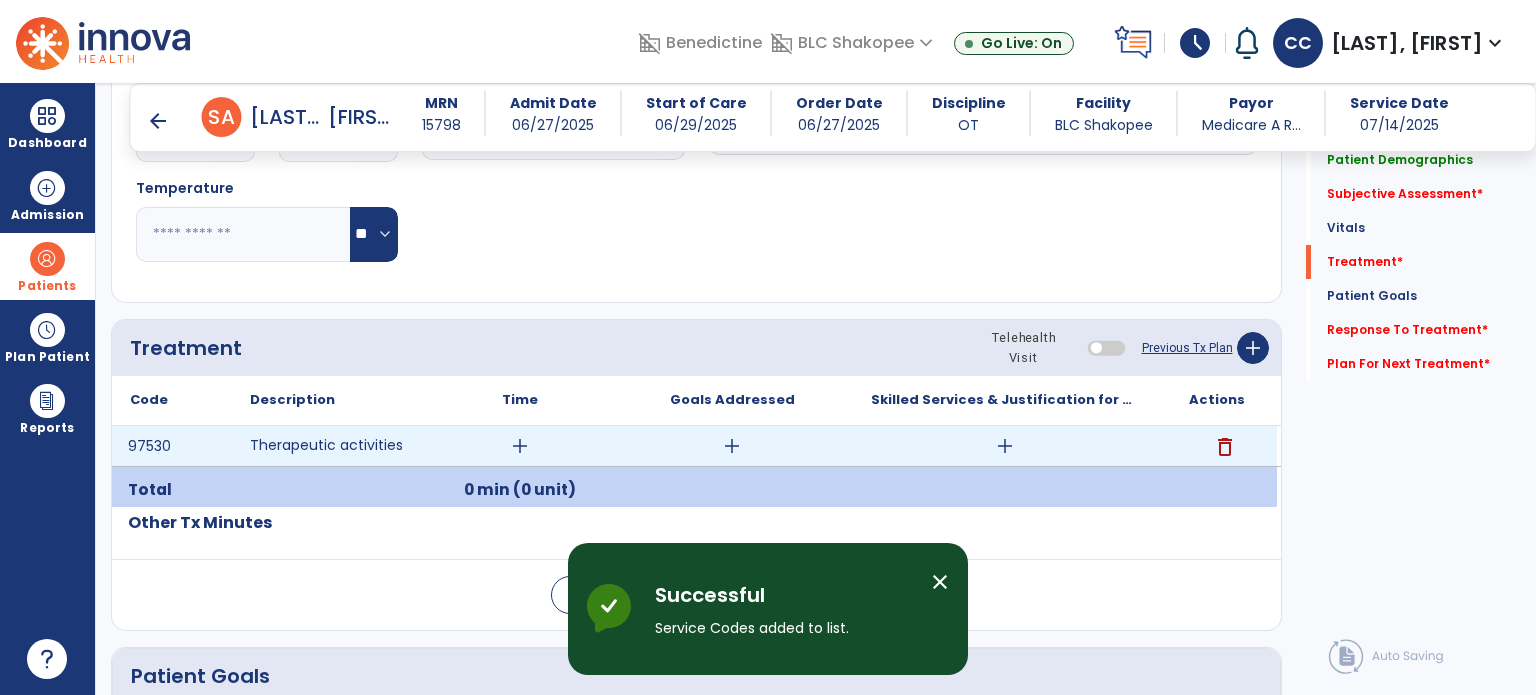 click on "add" at bounding box center (1005, 446) 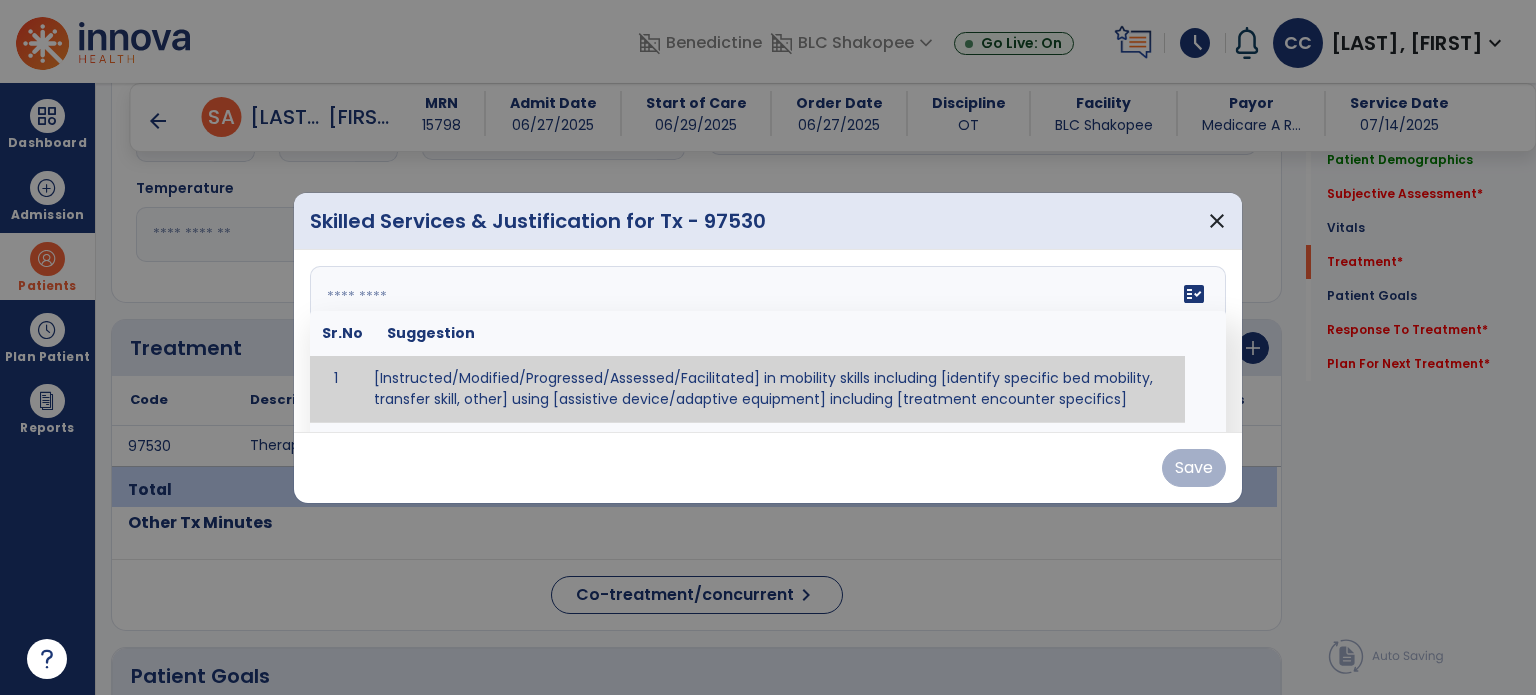 click at bounding box center [766, 341] 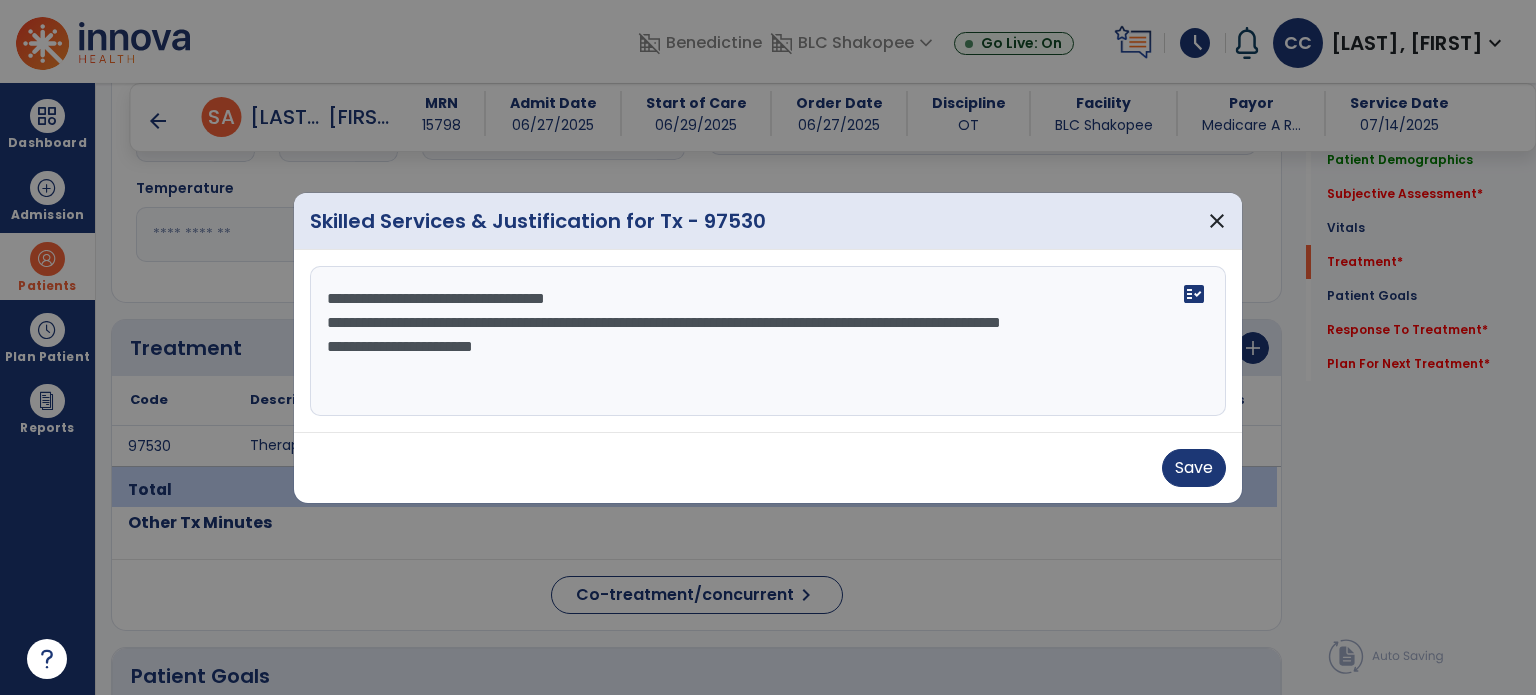 click on "**********" at bounding box center (768, 341) 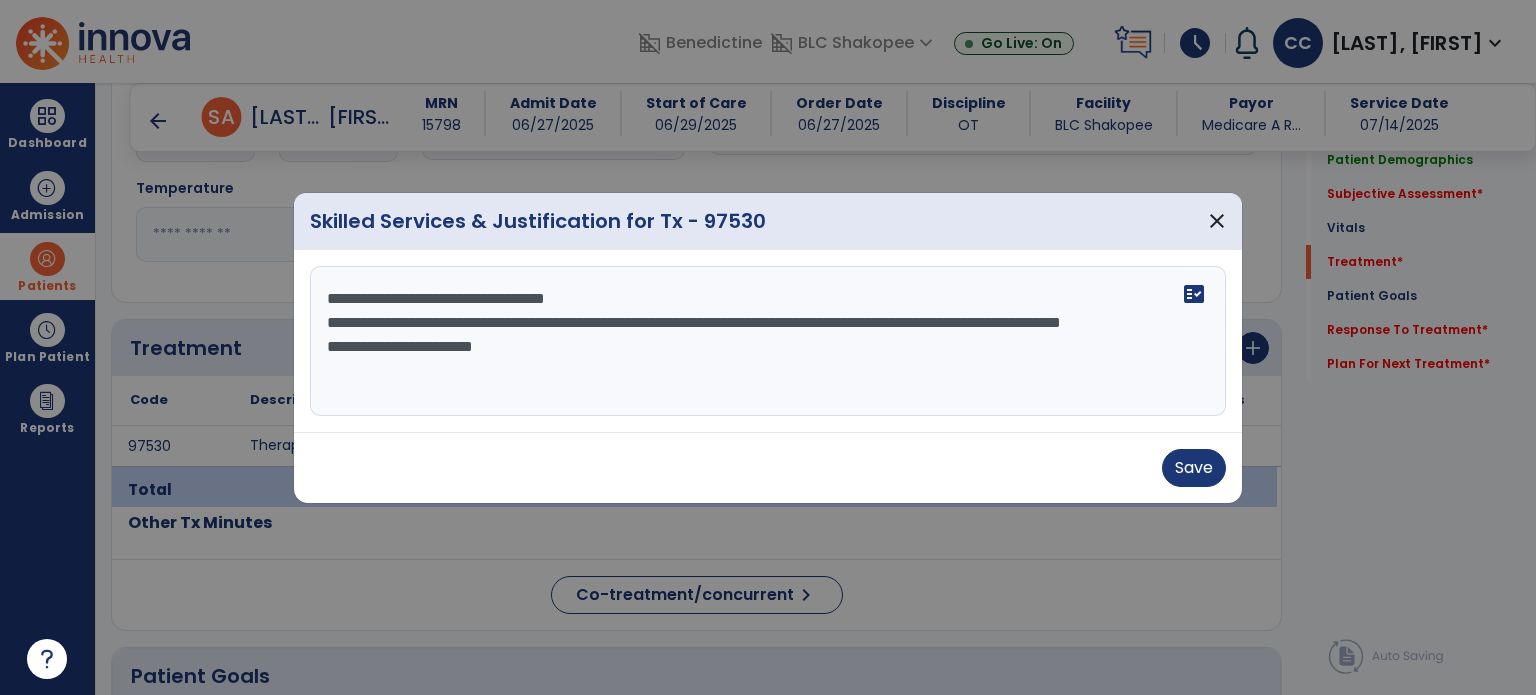 click on "**********" at bounding box center (768, 341) 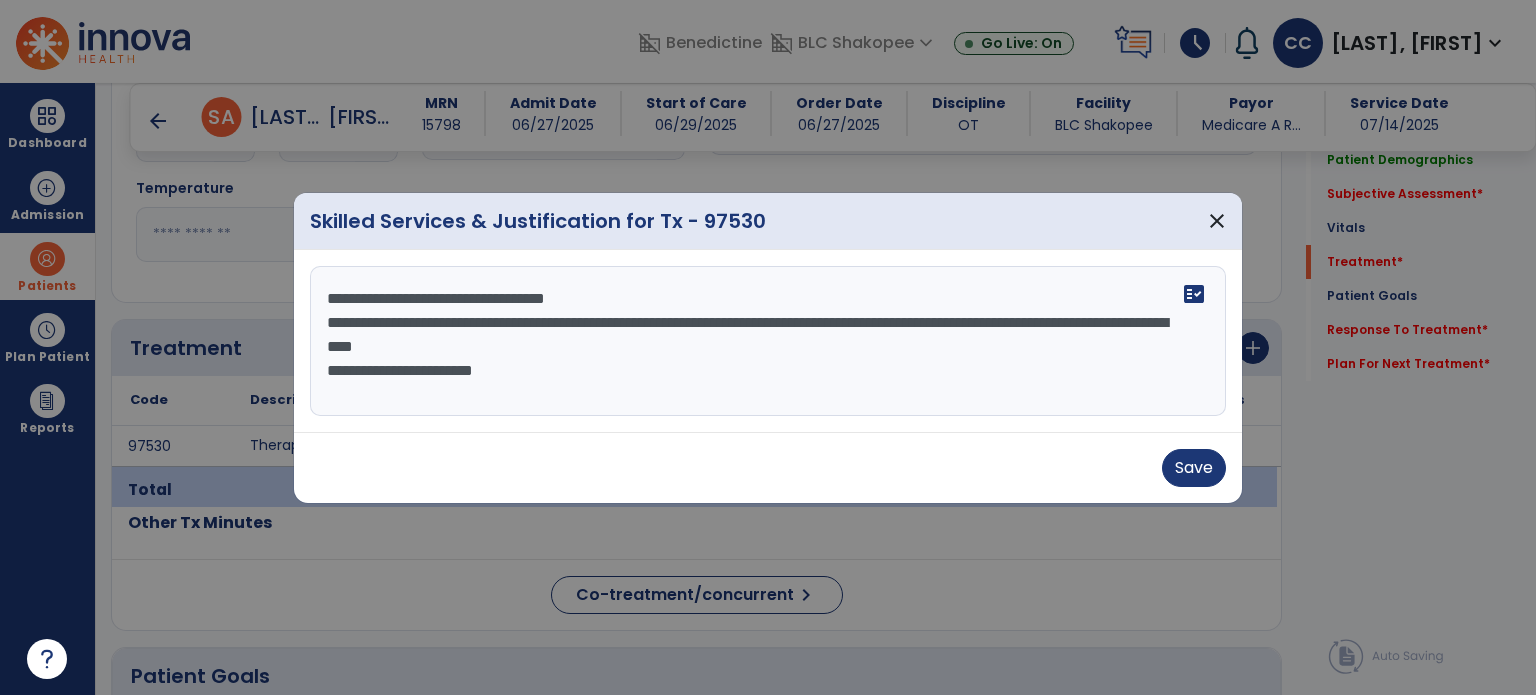click on "**********" at bounding box center [768, 341] 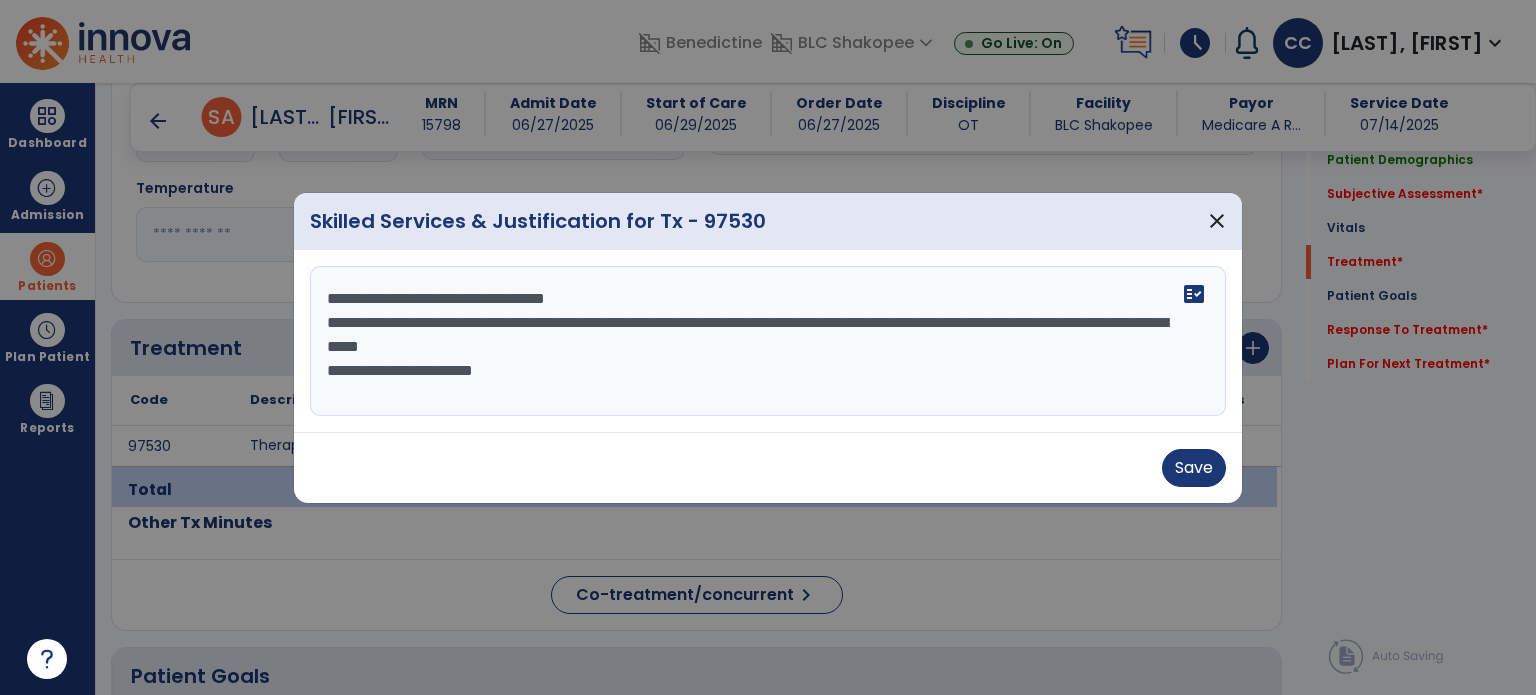 click on "**********" at bounding box center [768, 341] 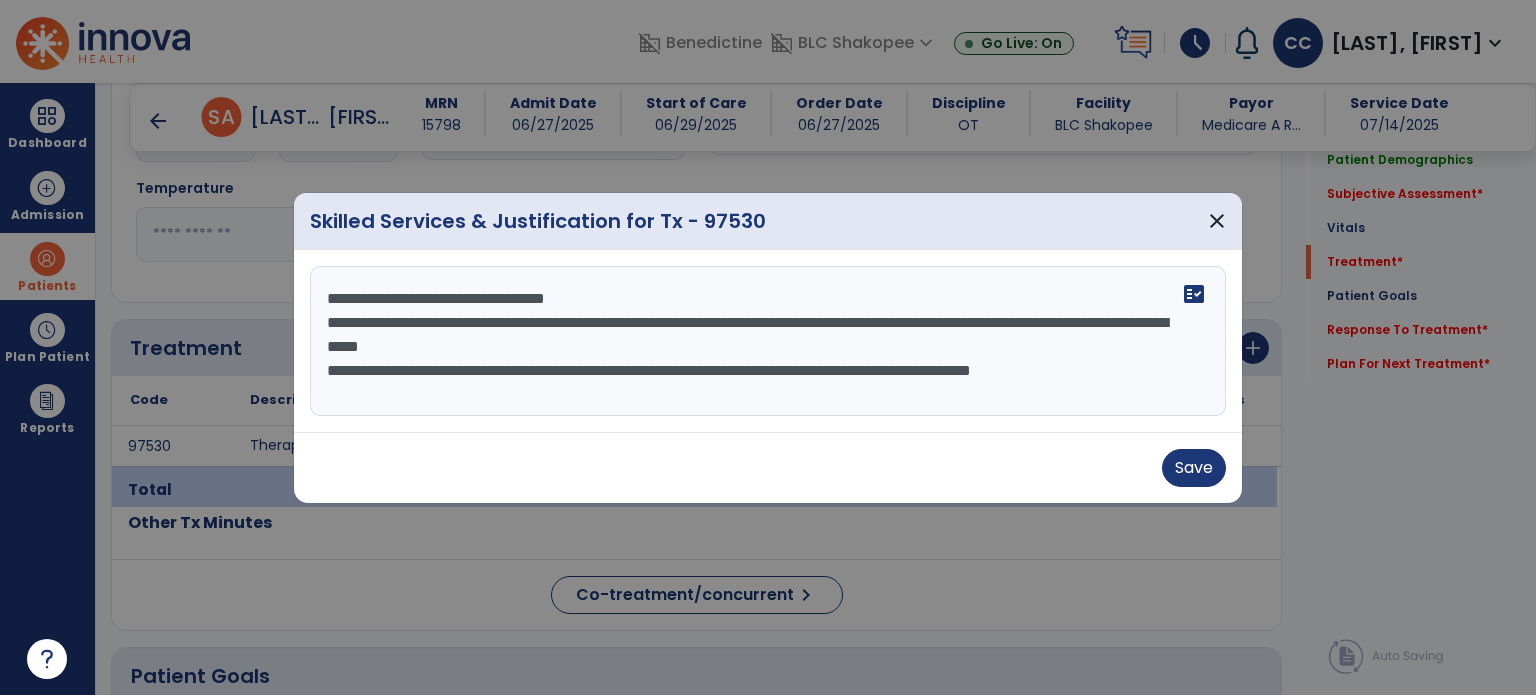 click on "**********" at bounding box center [768, 341] 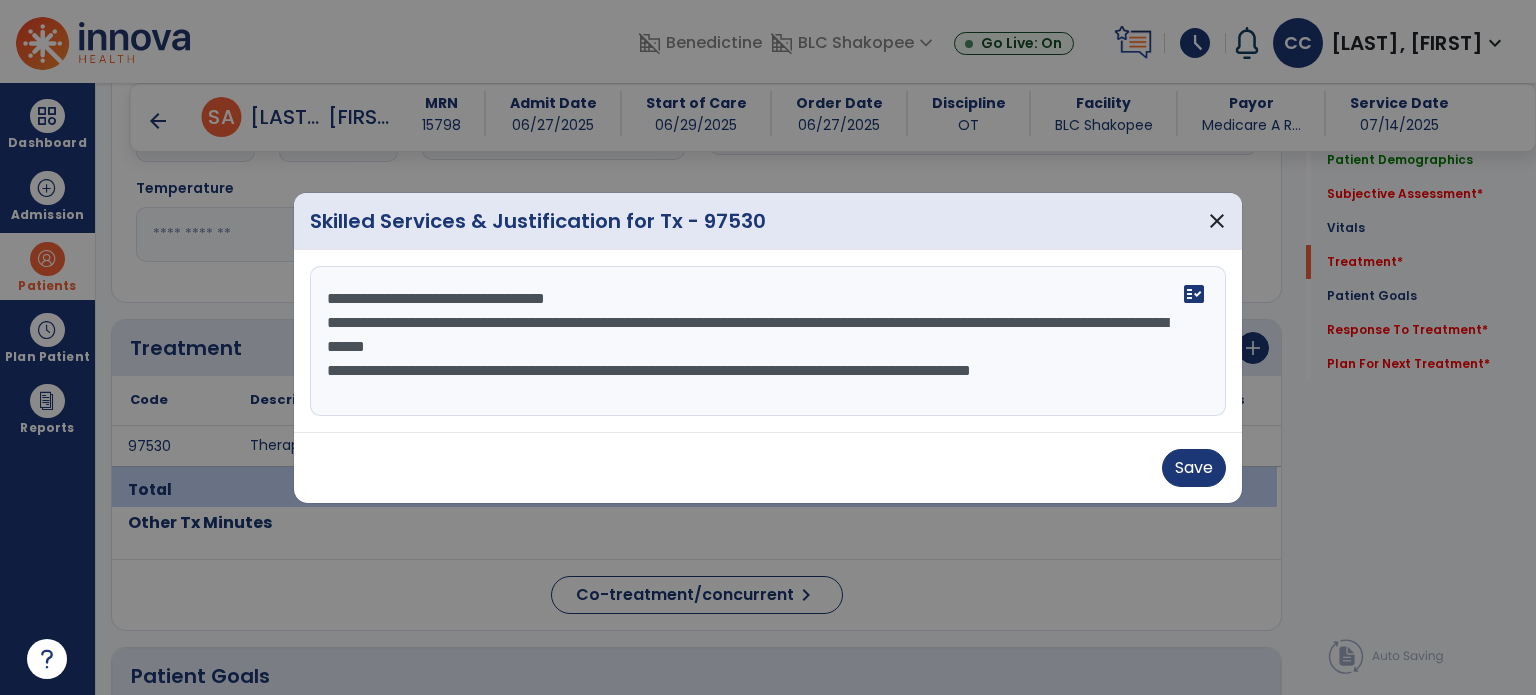 click on "**********" at bounding box center [768, 341] 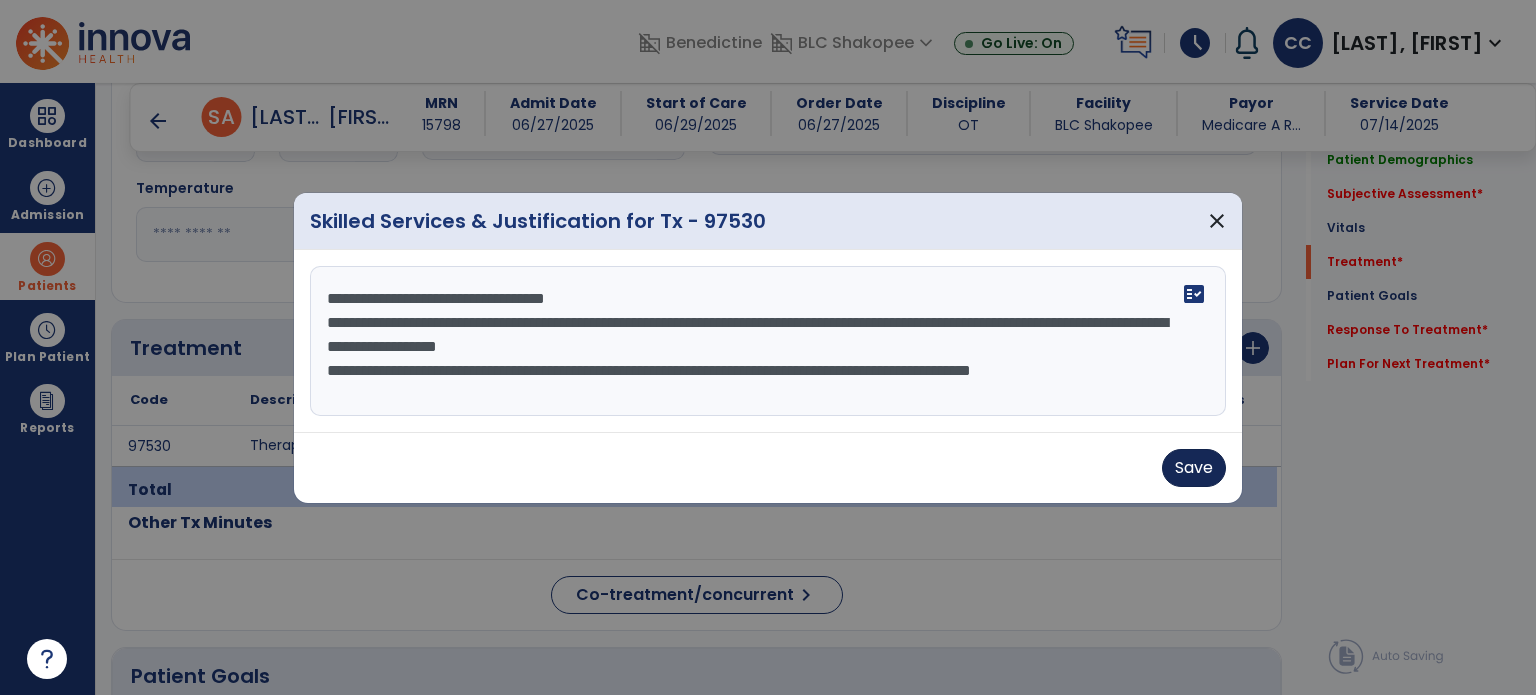 type on "**********" 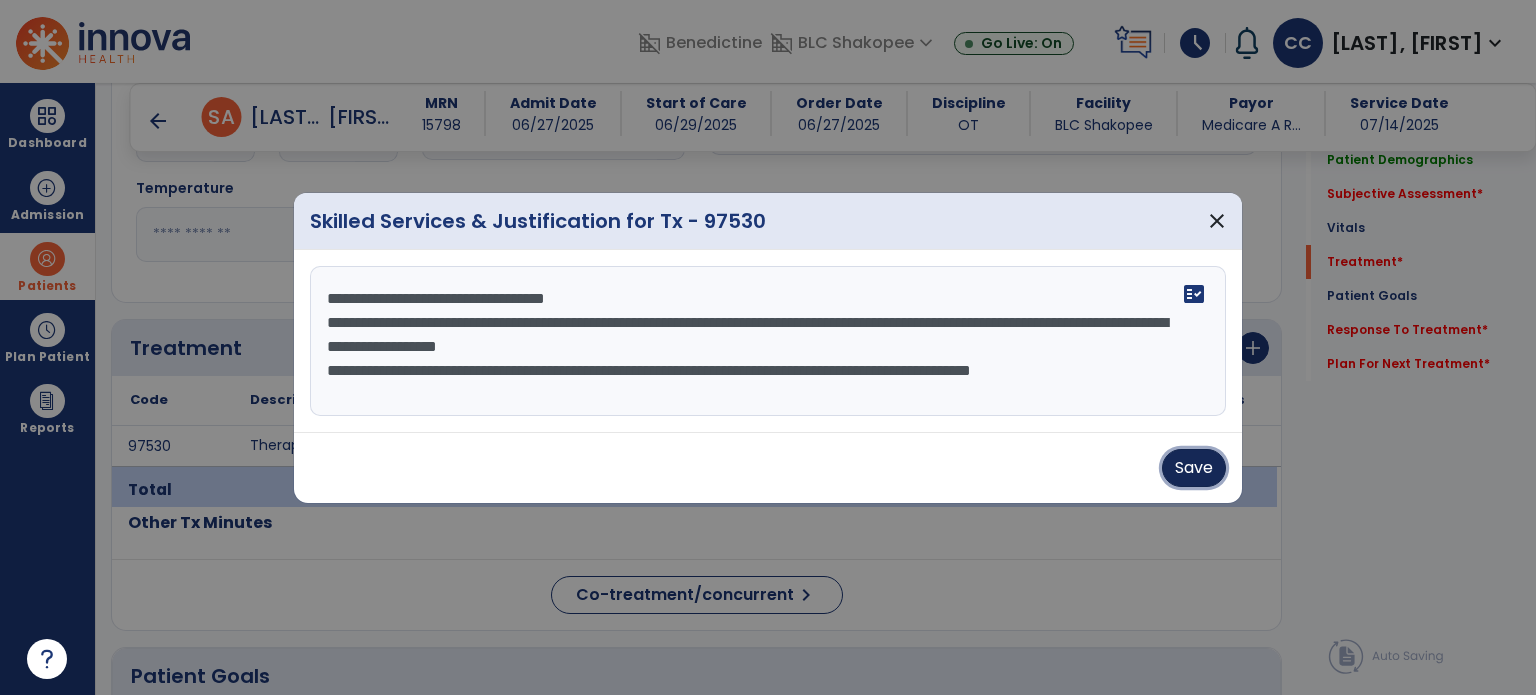 click on "Save" at bounding box center (1194, 468) 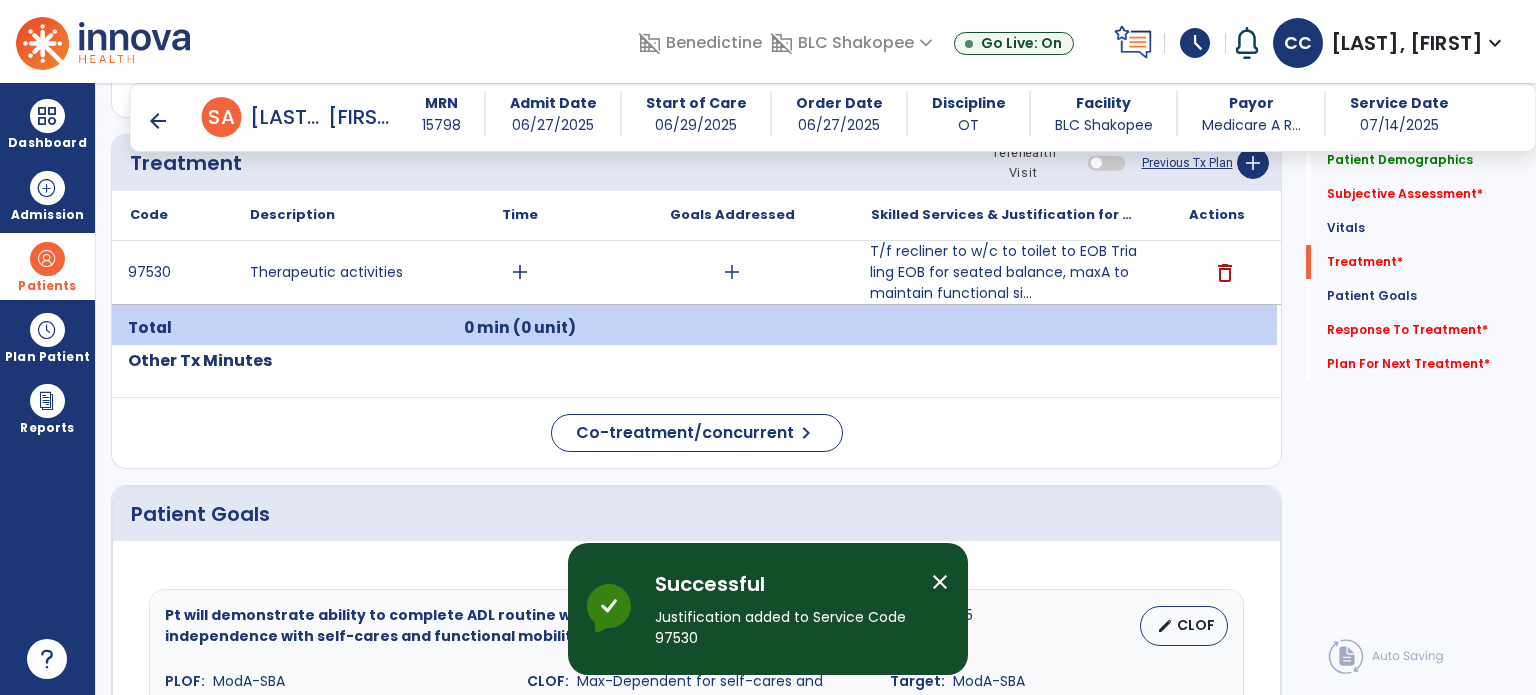 scroll, scrollTop: 1376, scrollLeft: 0, axis: vertical 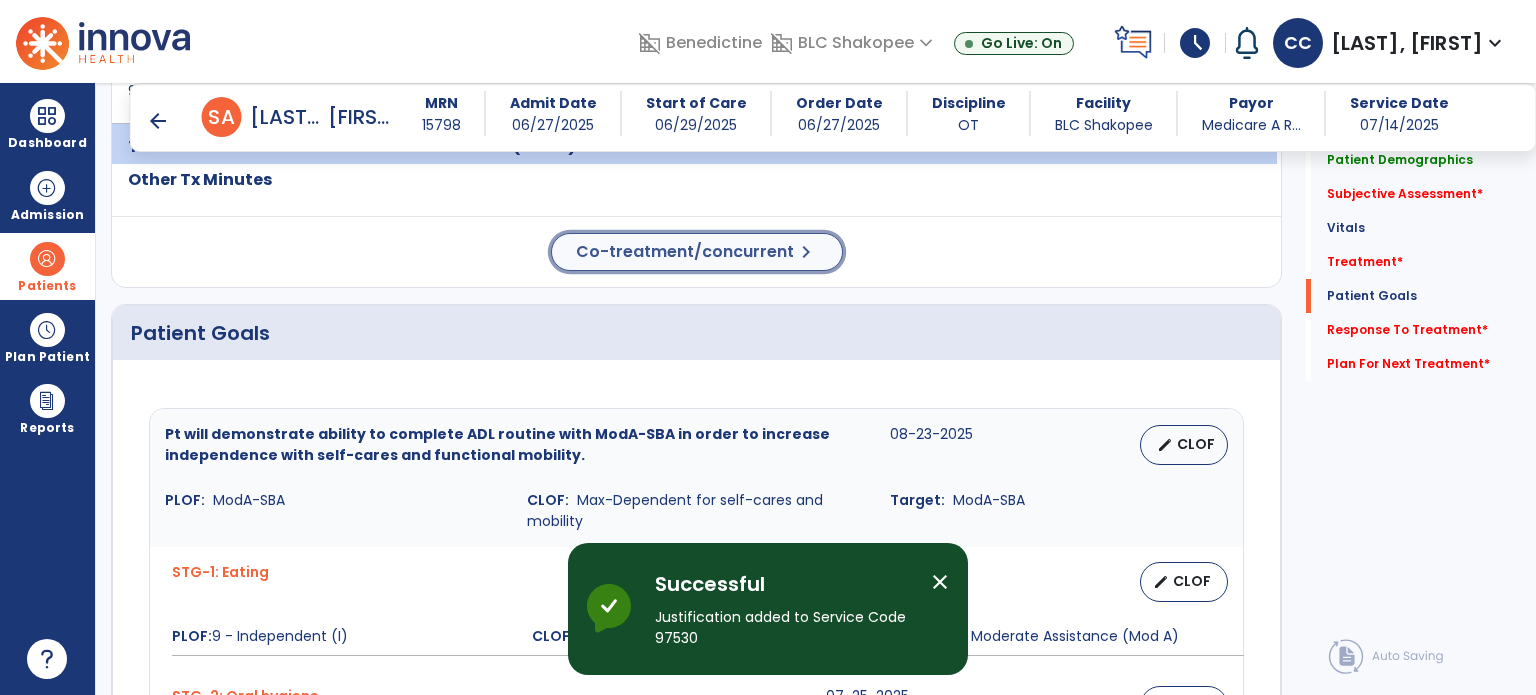 click on "Co-treatment/concurrent" 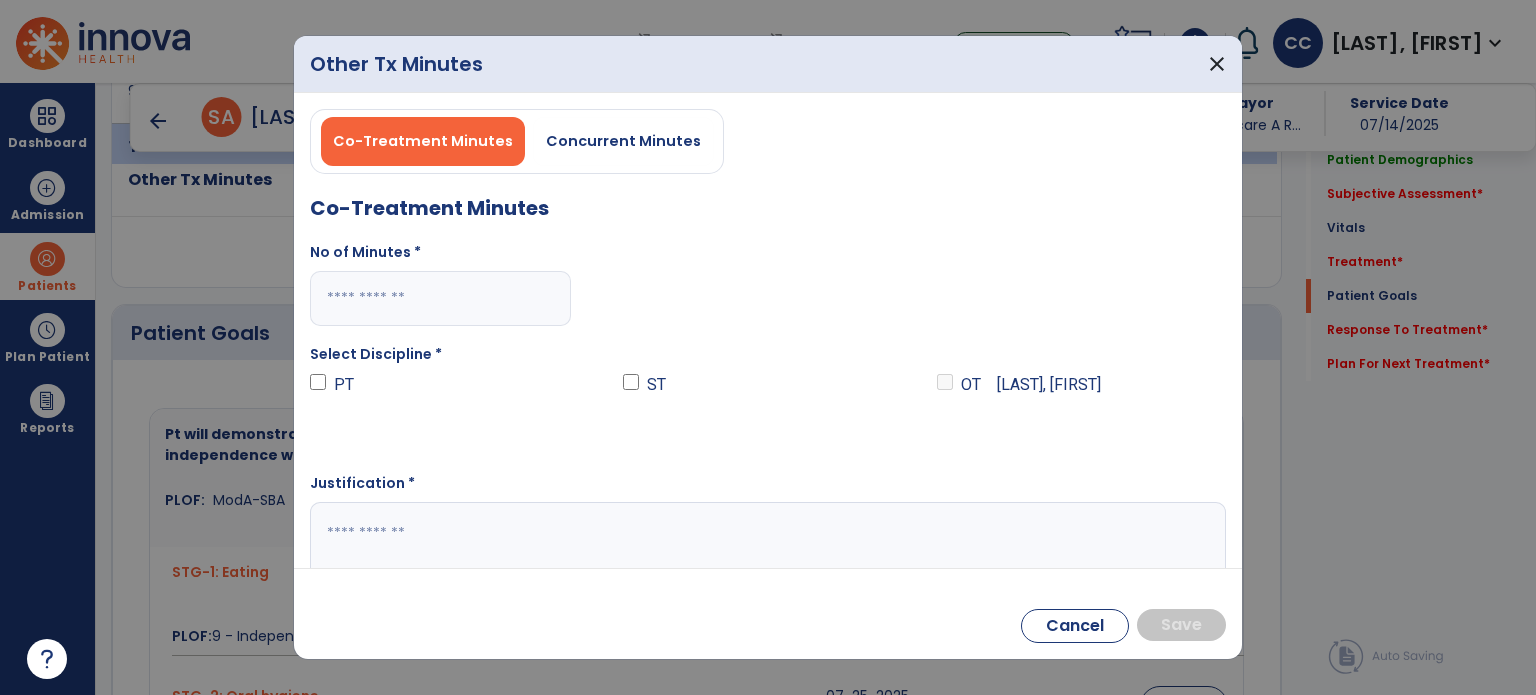 click at bounding box center [440, 298] 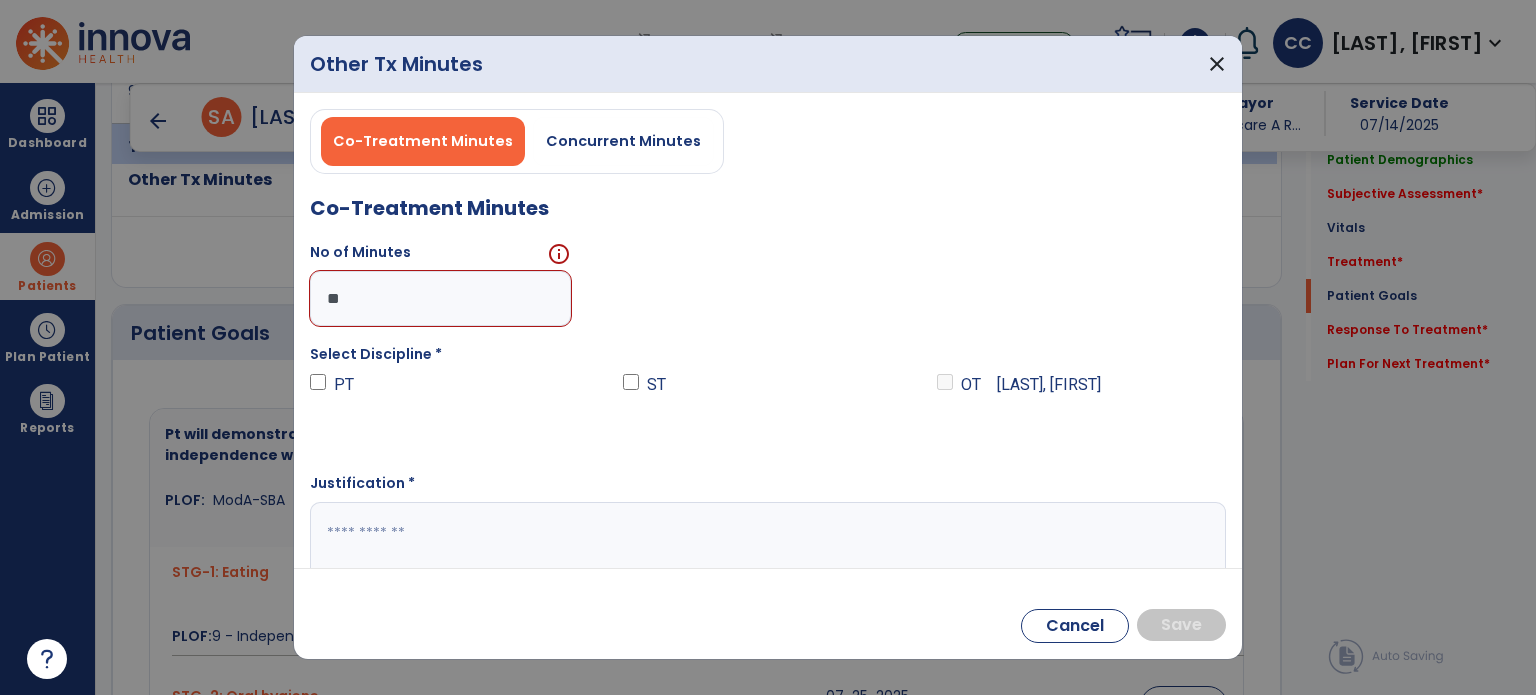 type on "**" 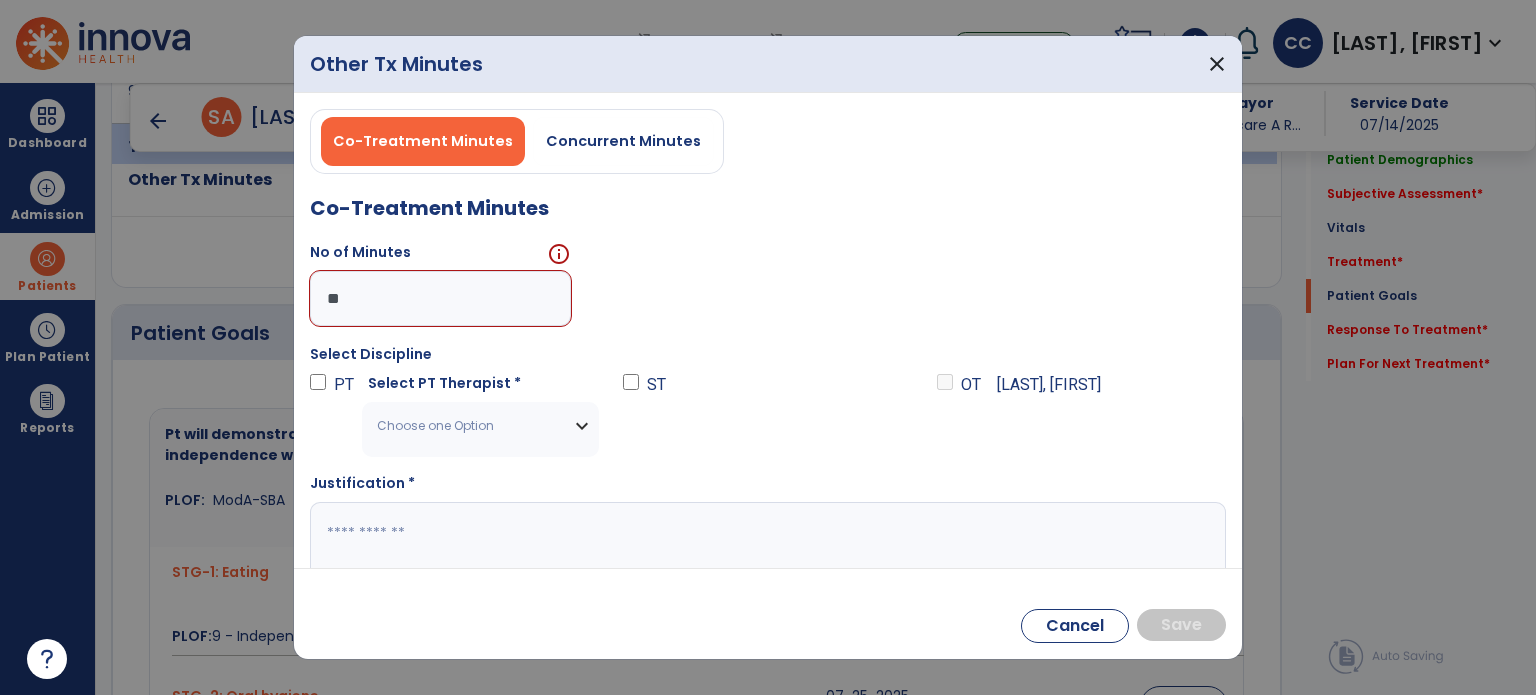 click on "Choose one Option" at bounding box center (480, 426) 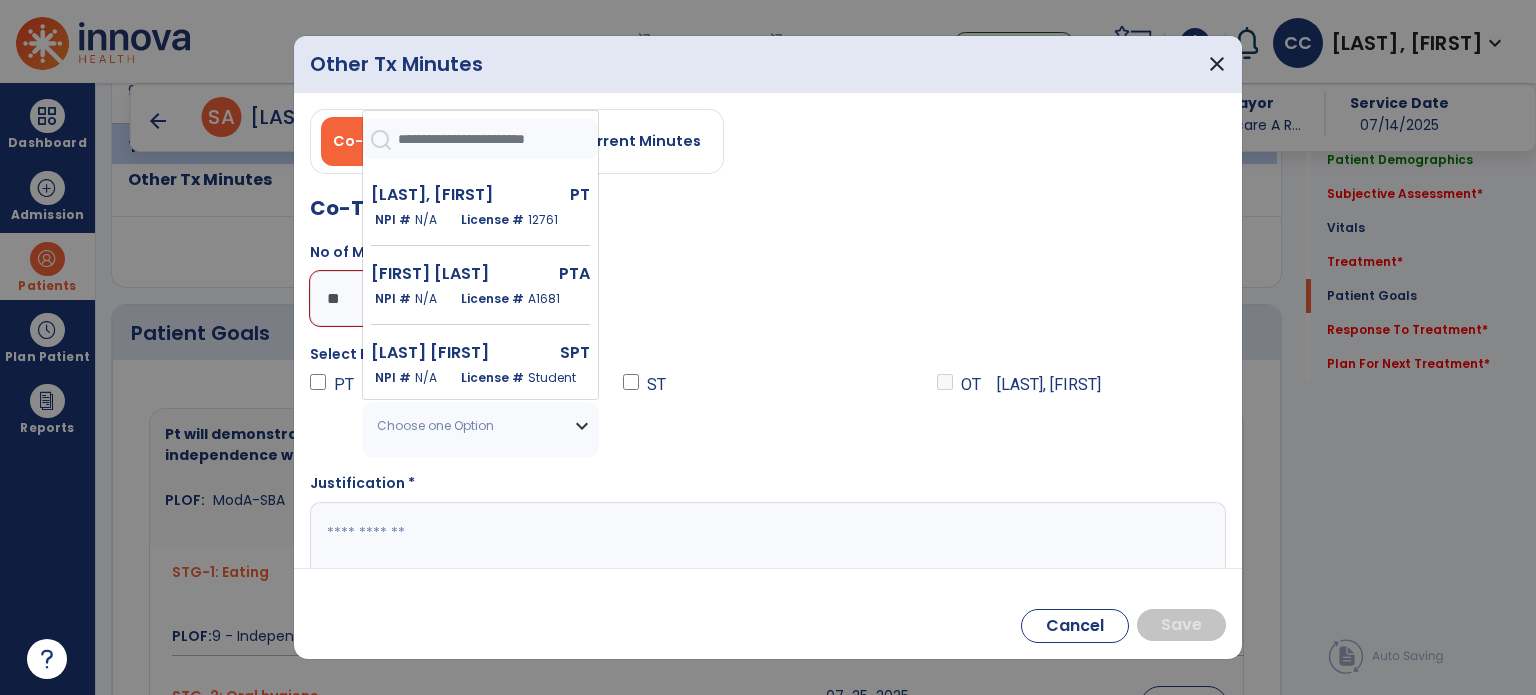scroll, scrollTop: 303, scrollLeft: 0, axis: vertical 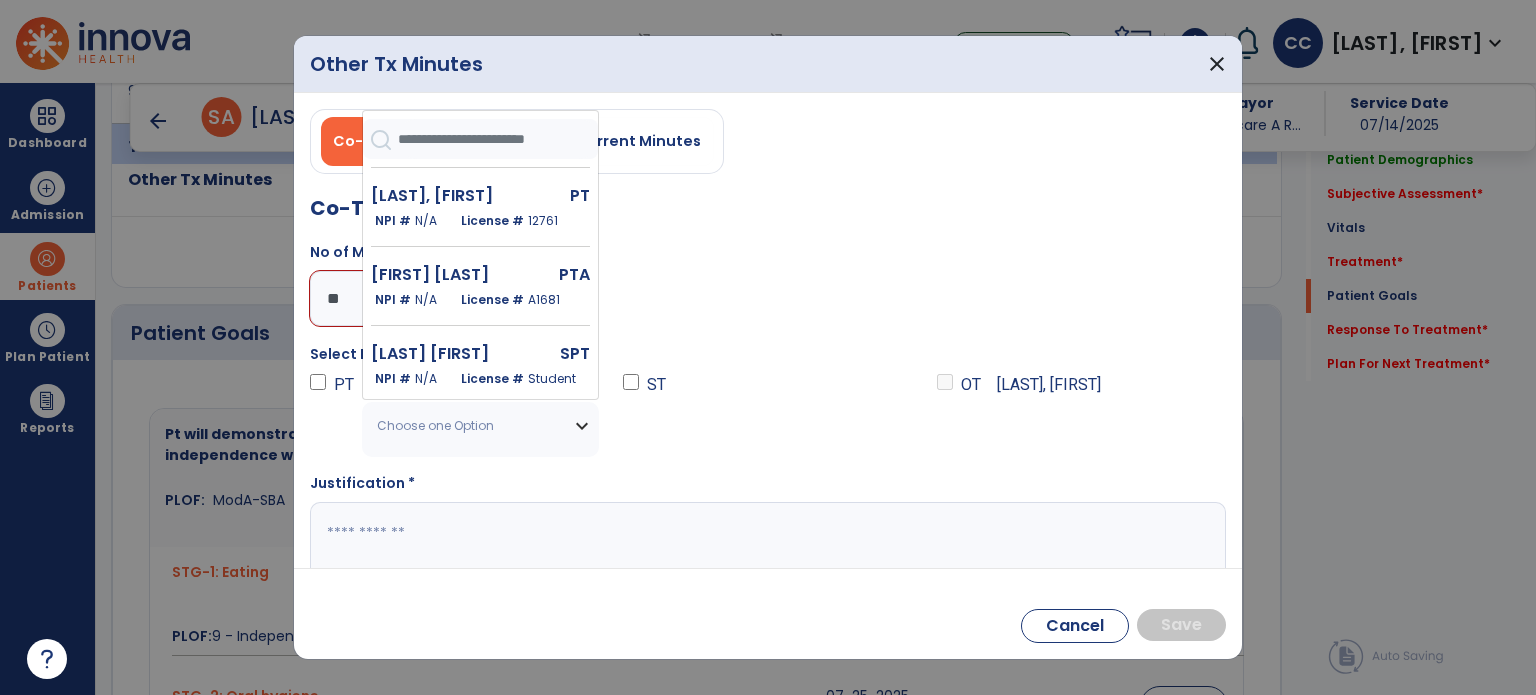click on "[FIRST] [LAST]" at bounding box center (440, 275) 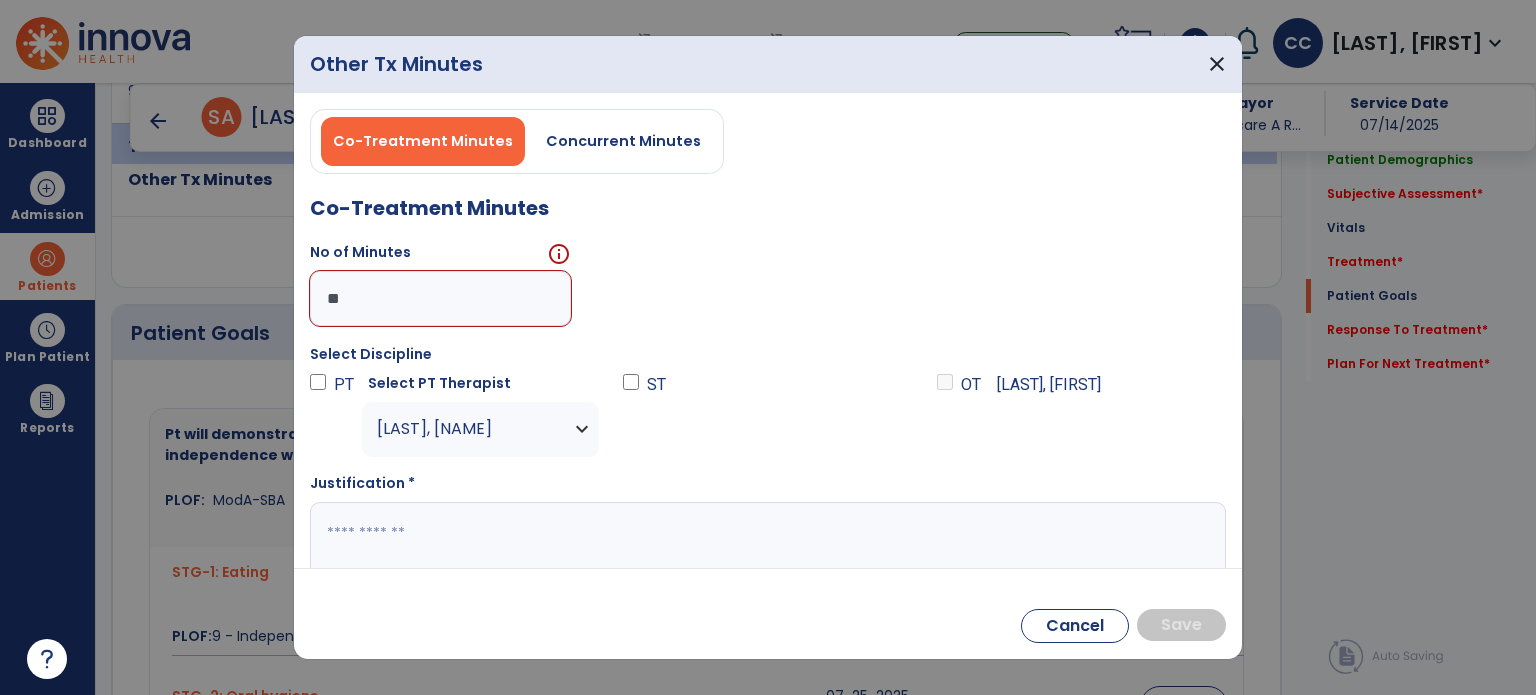 click at bounding box center (766, 541) 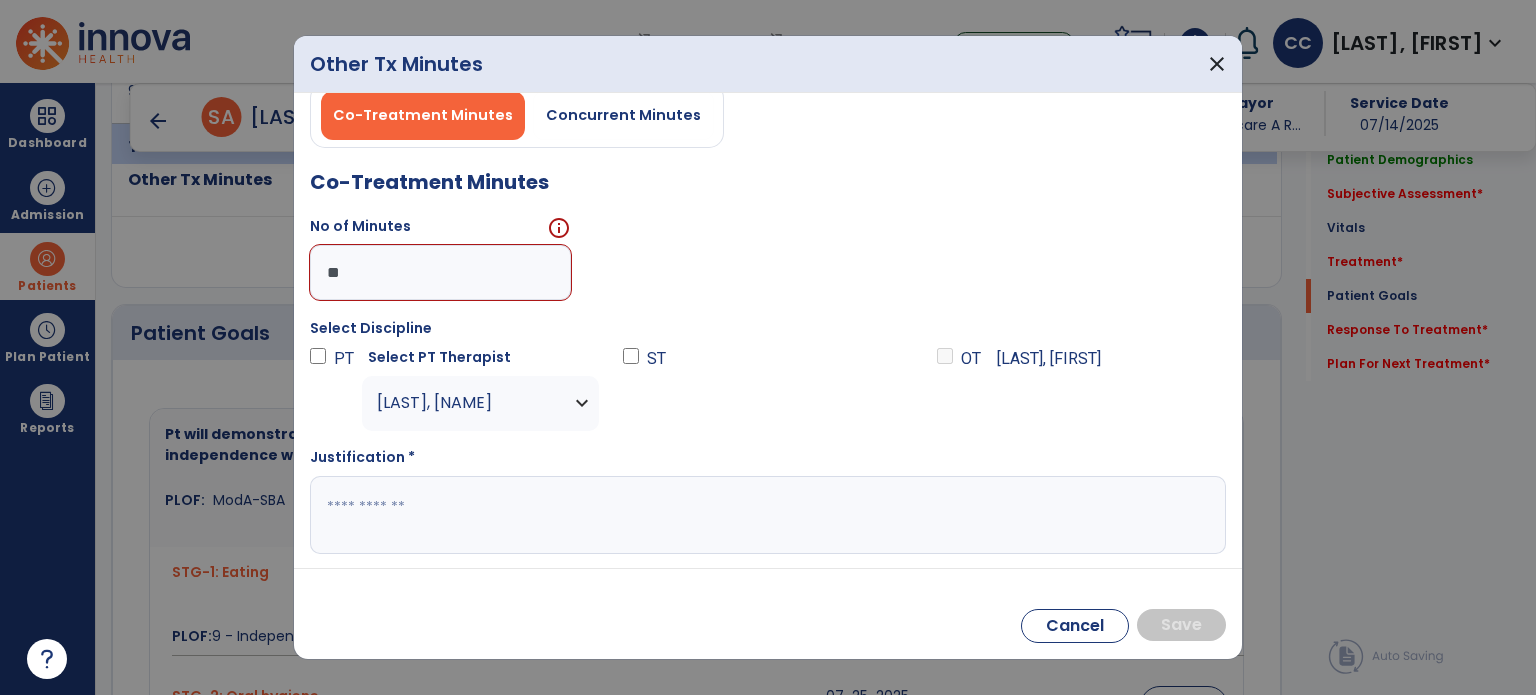 click at bounding box center [766, 515] 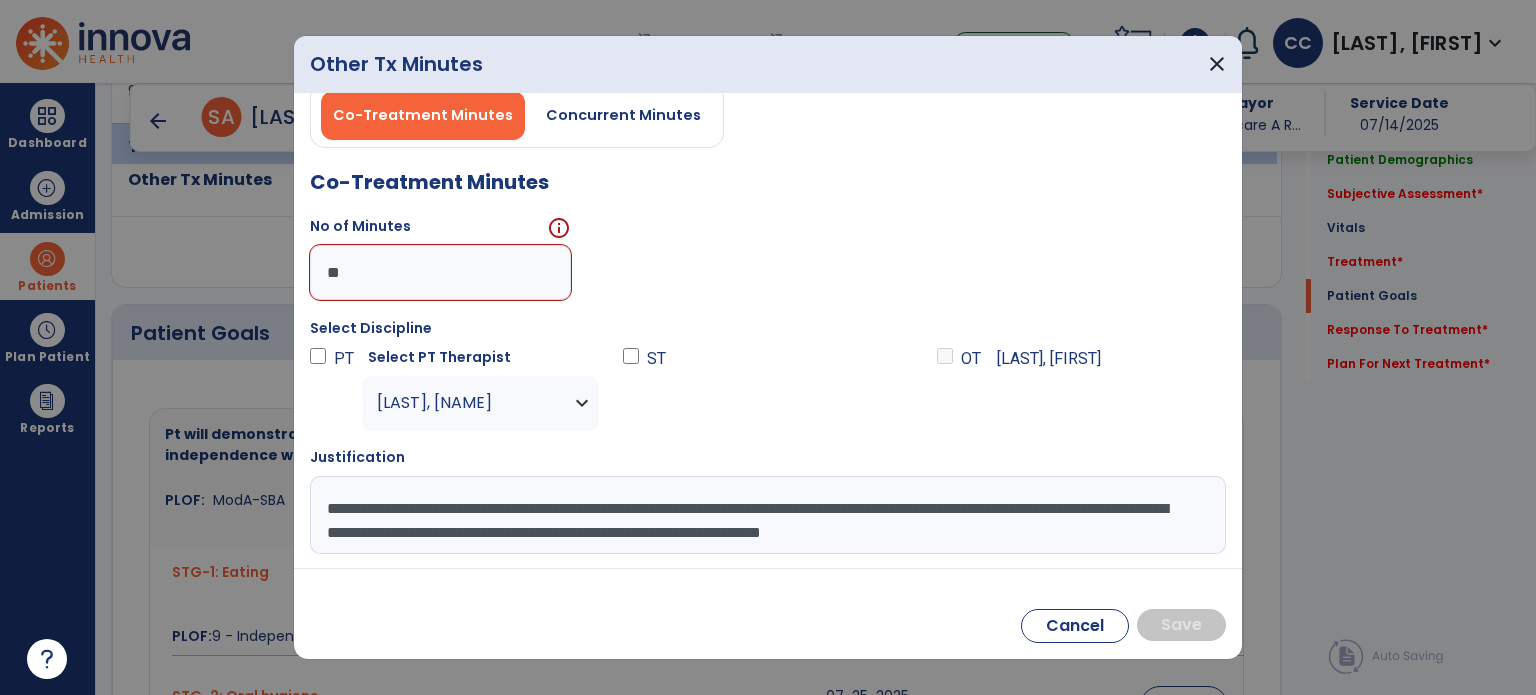 scroll, scrollTop: 16, scrollLeft: 0, axis: vertical 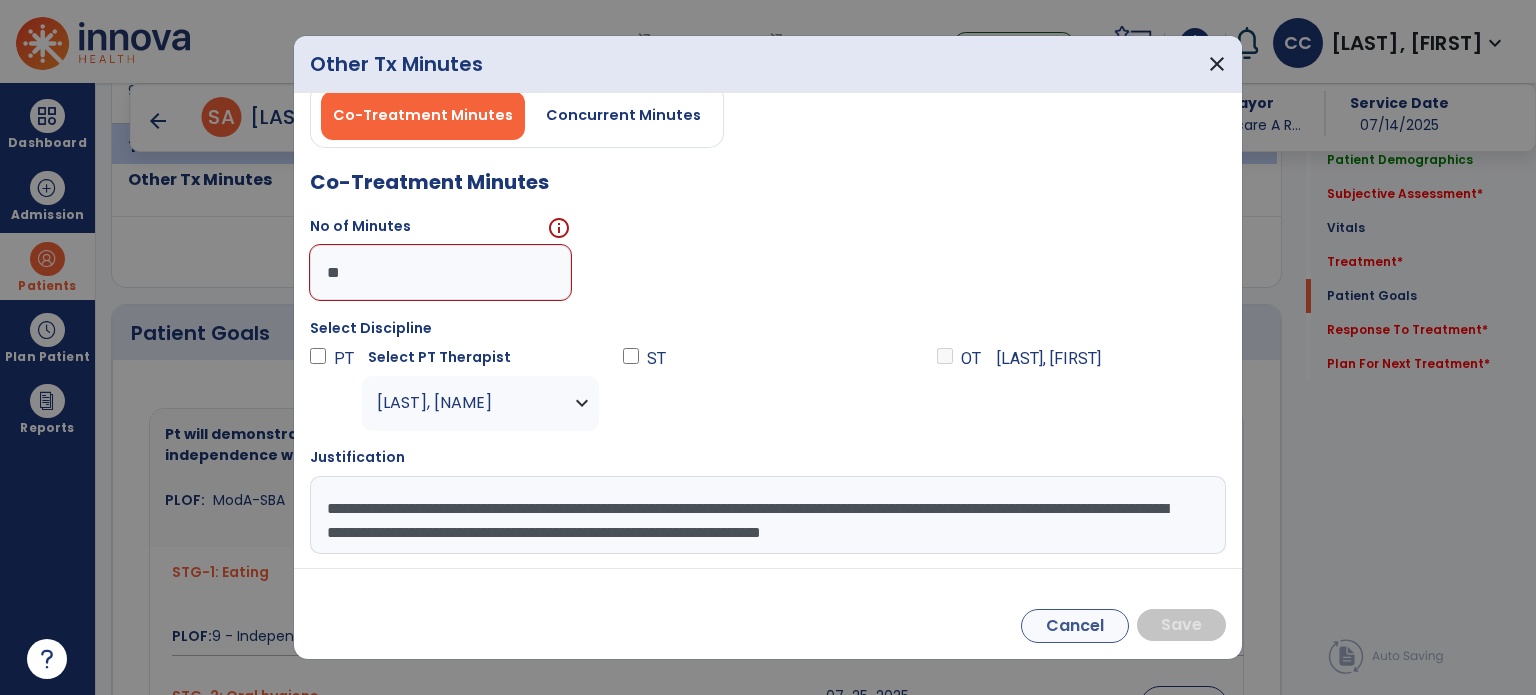 type on "**********" 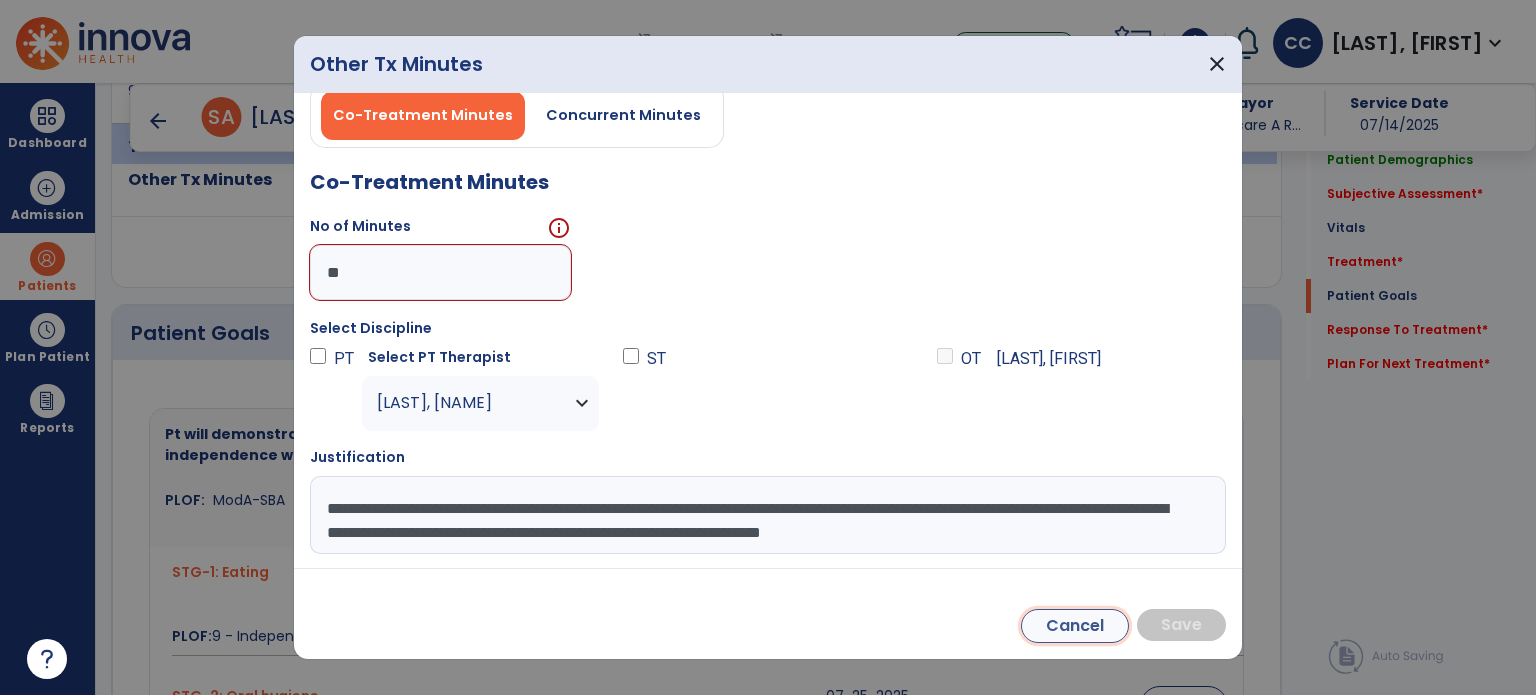 click on "Cancel" at bounding box center (1075, 626) 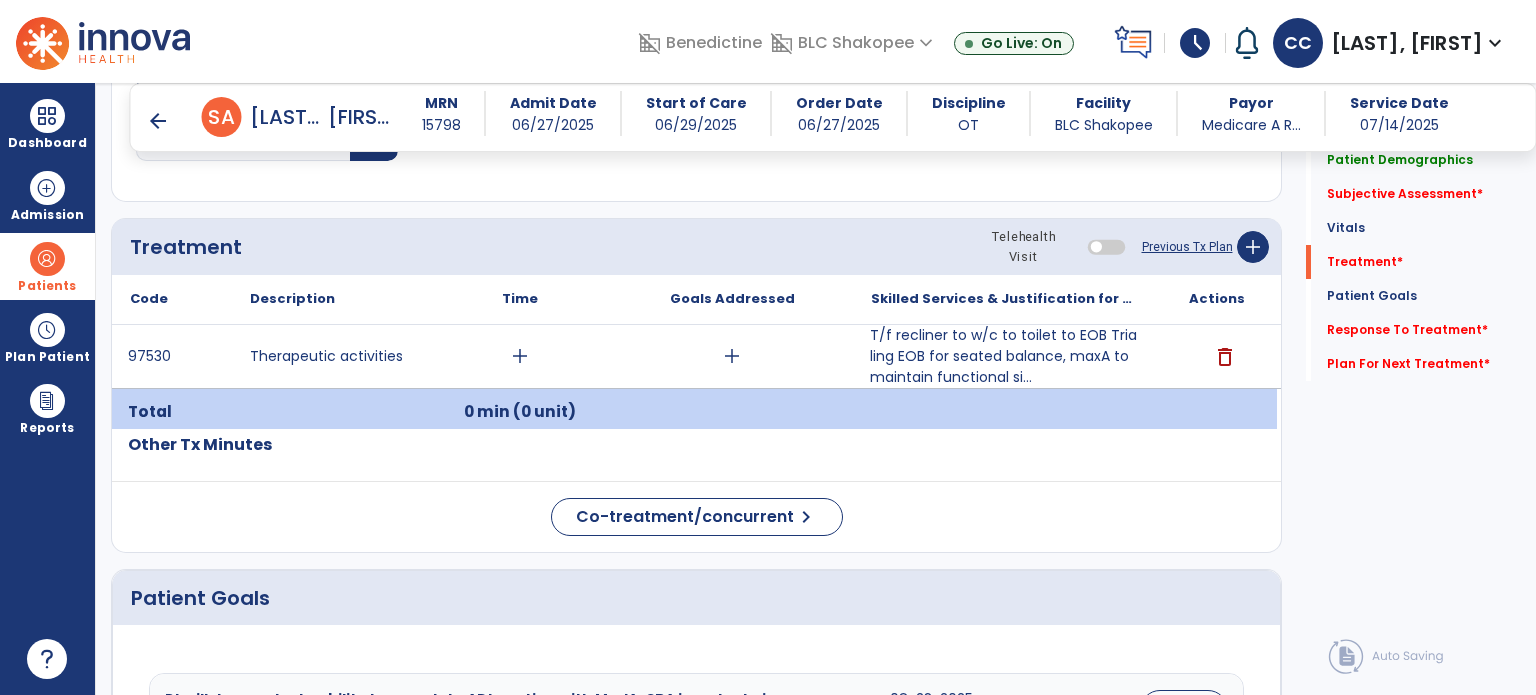 scroll, scrollTop: 880, scrollLeft: 0, axis: vertical 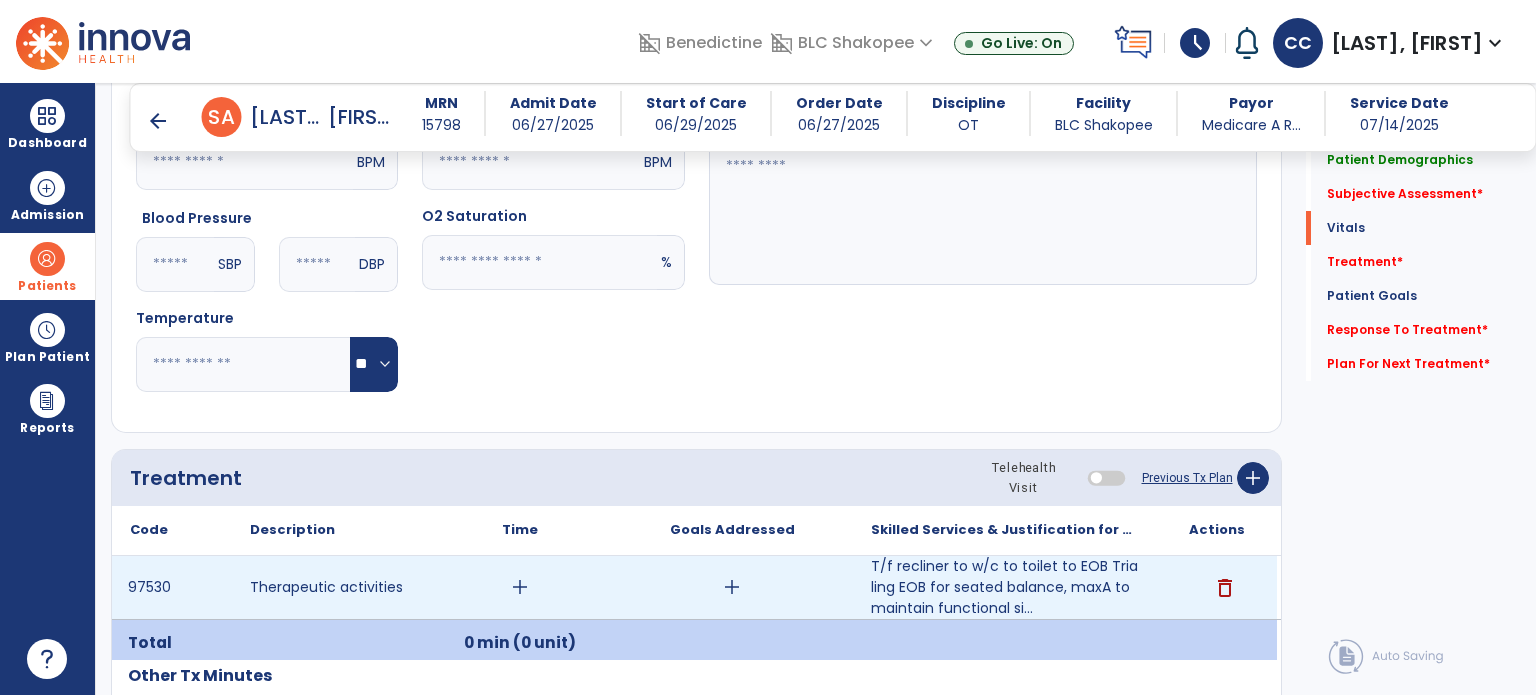 click on "add" at bounding box center [520, 587] 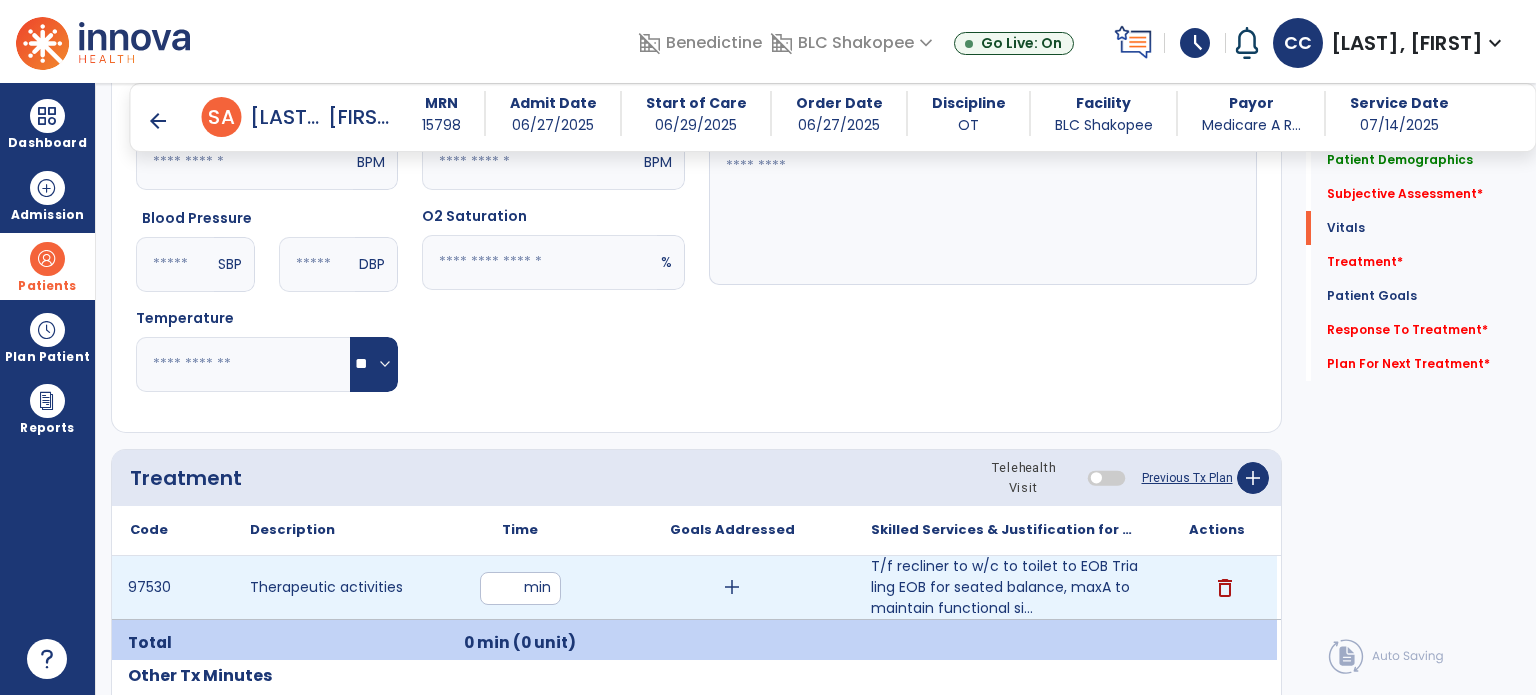 type on "**" 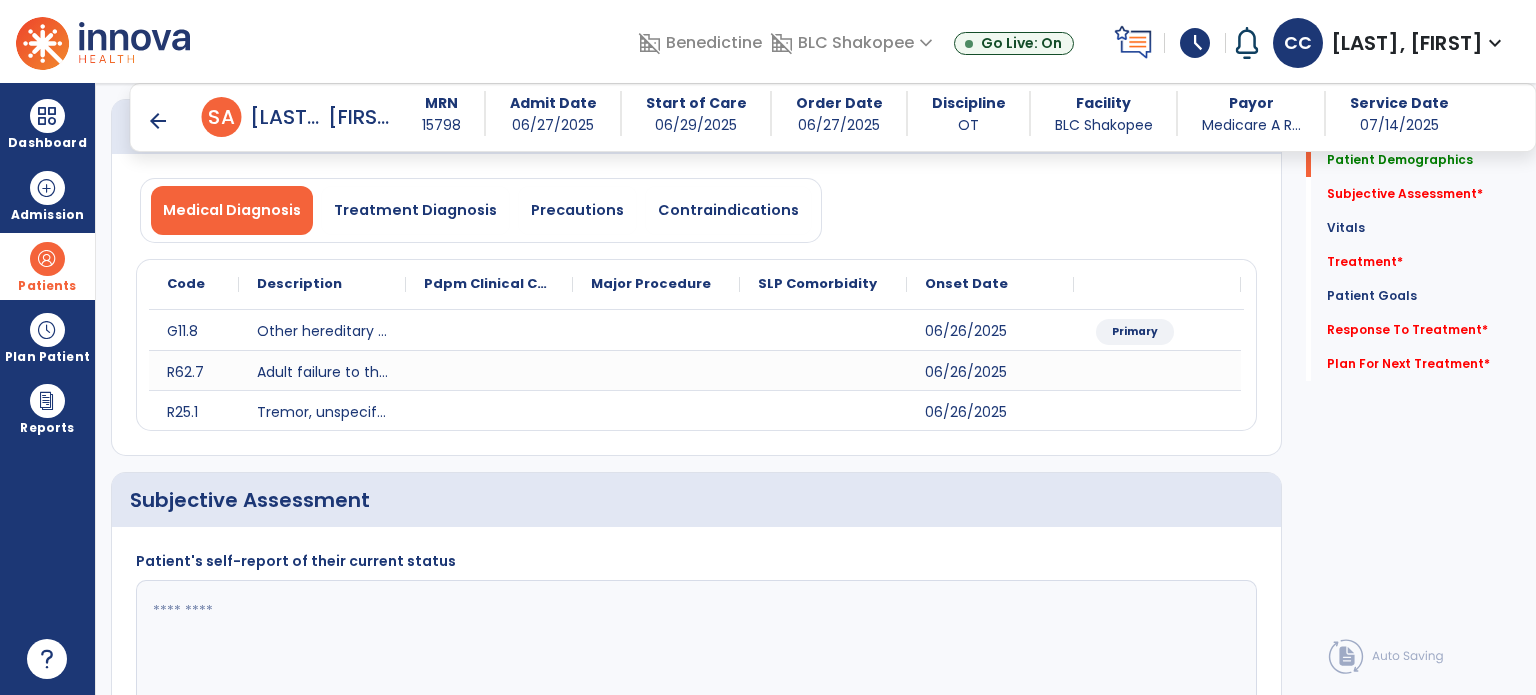 scroll, scrollTop: 136, scrollLeft: 0, axis: vertical 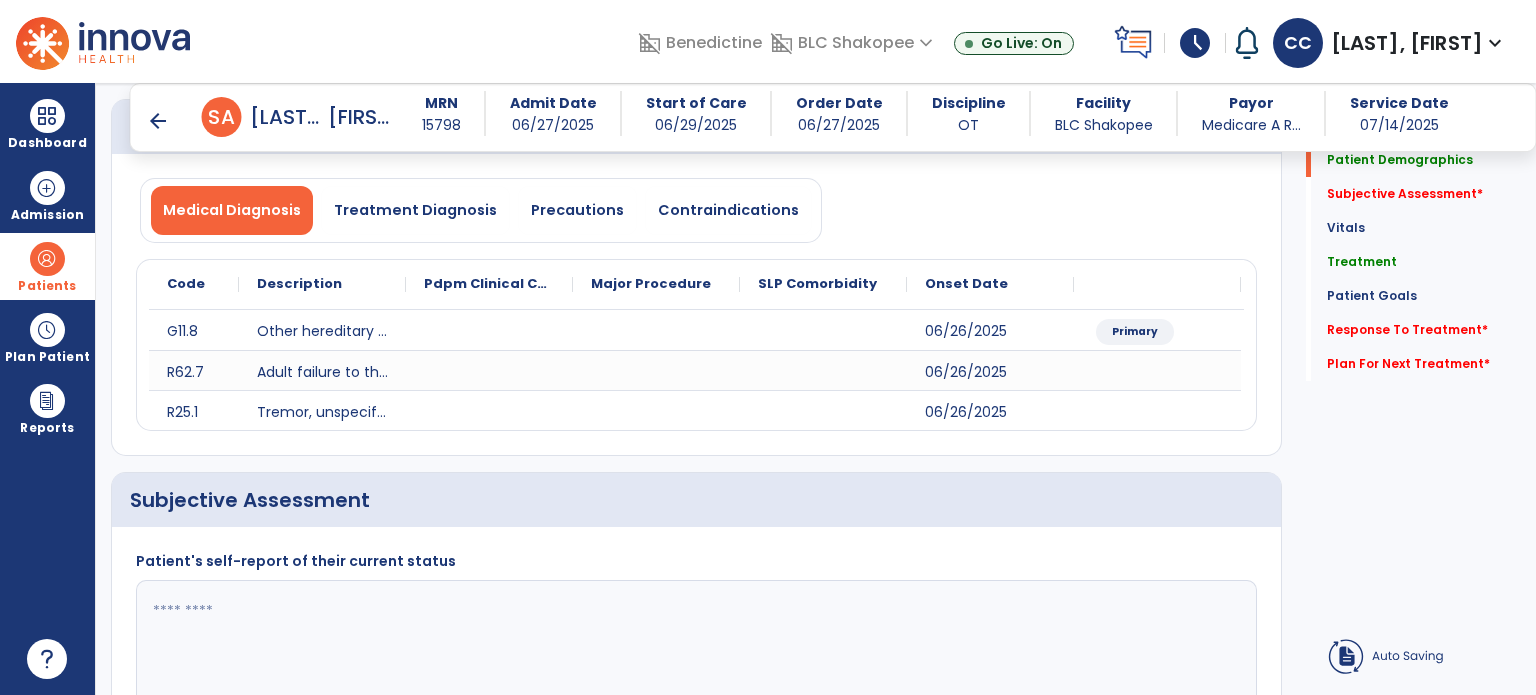 click 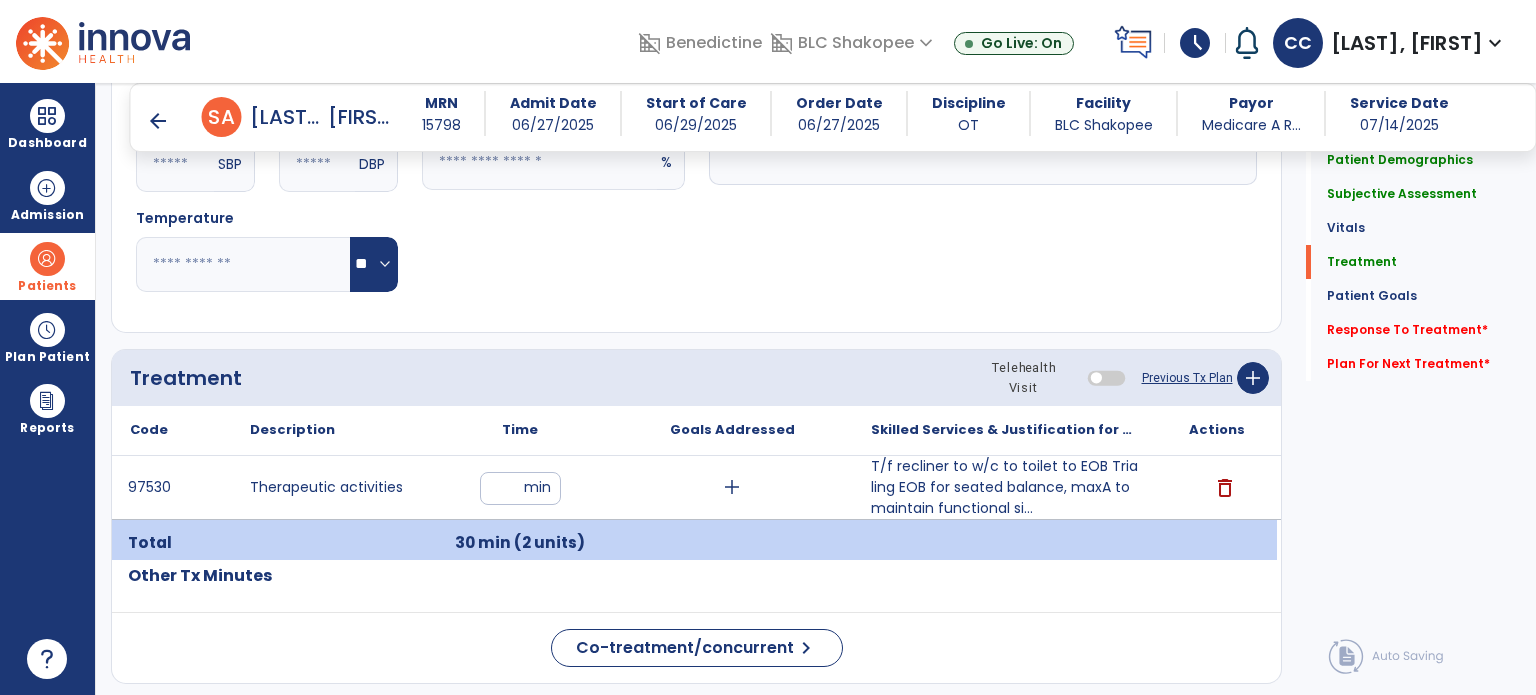 scroll, scrollTop: 1197, scrollLeft: 0, axis: vertical 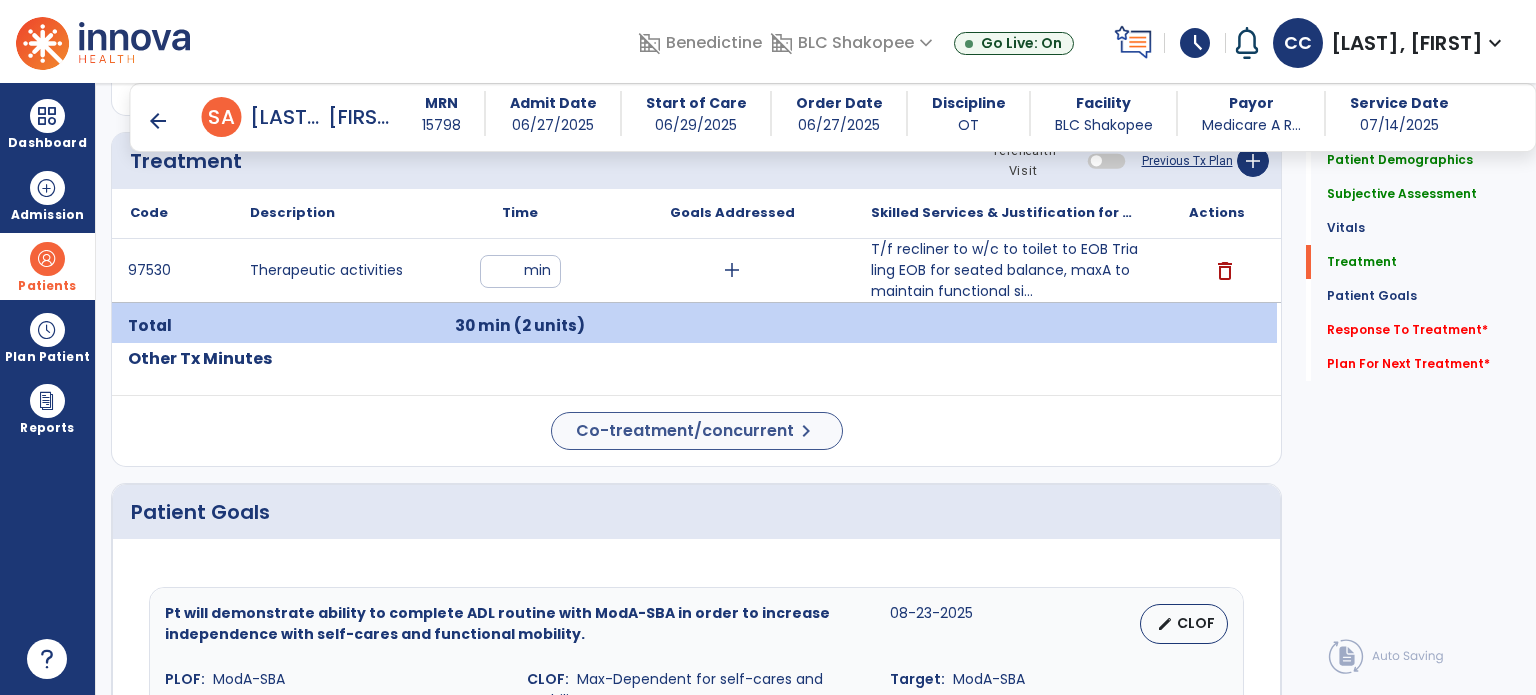 type on "**********" 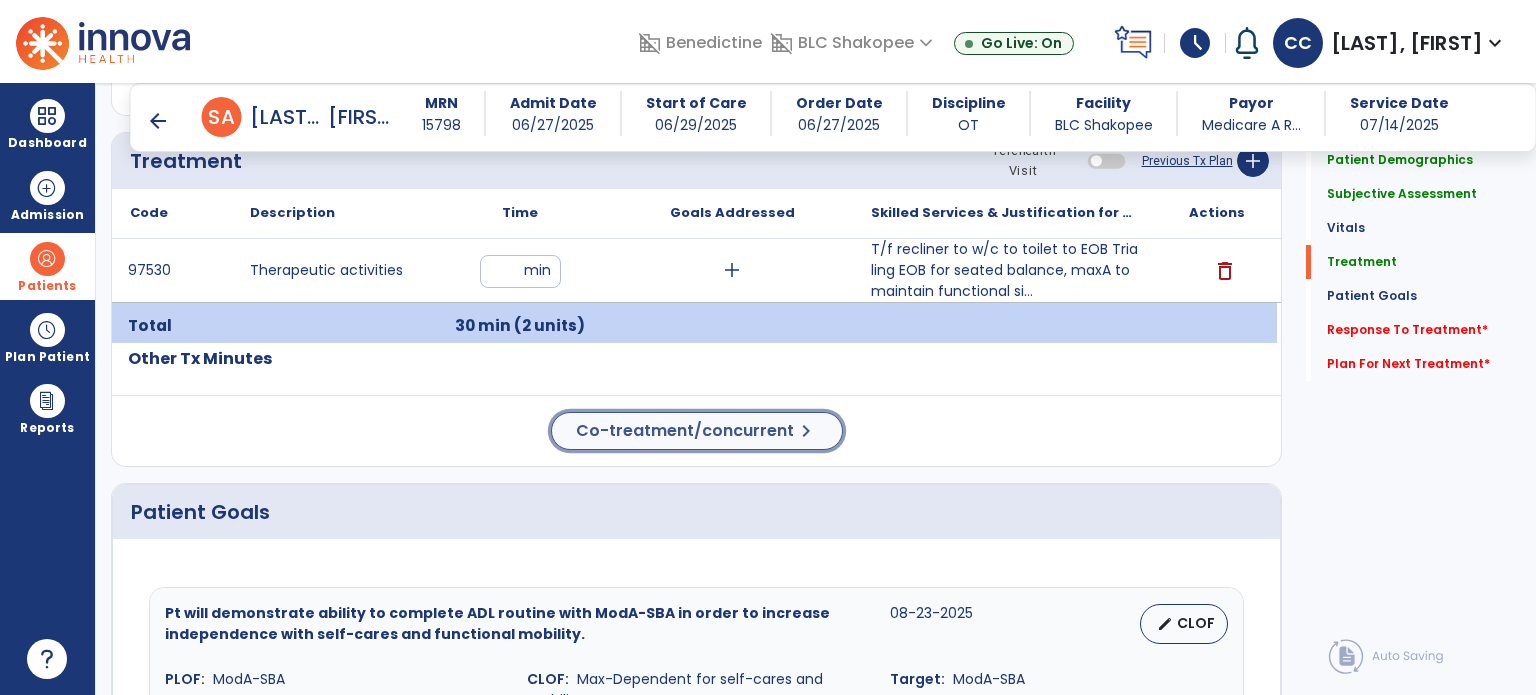 click on "Co-treatment/concurrent" 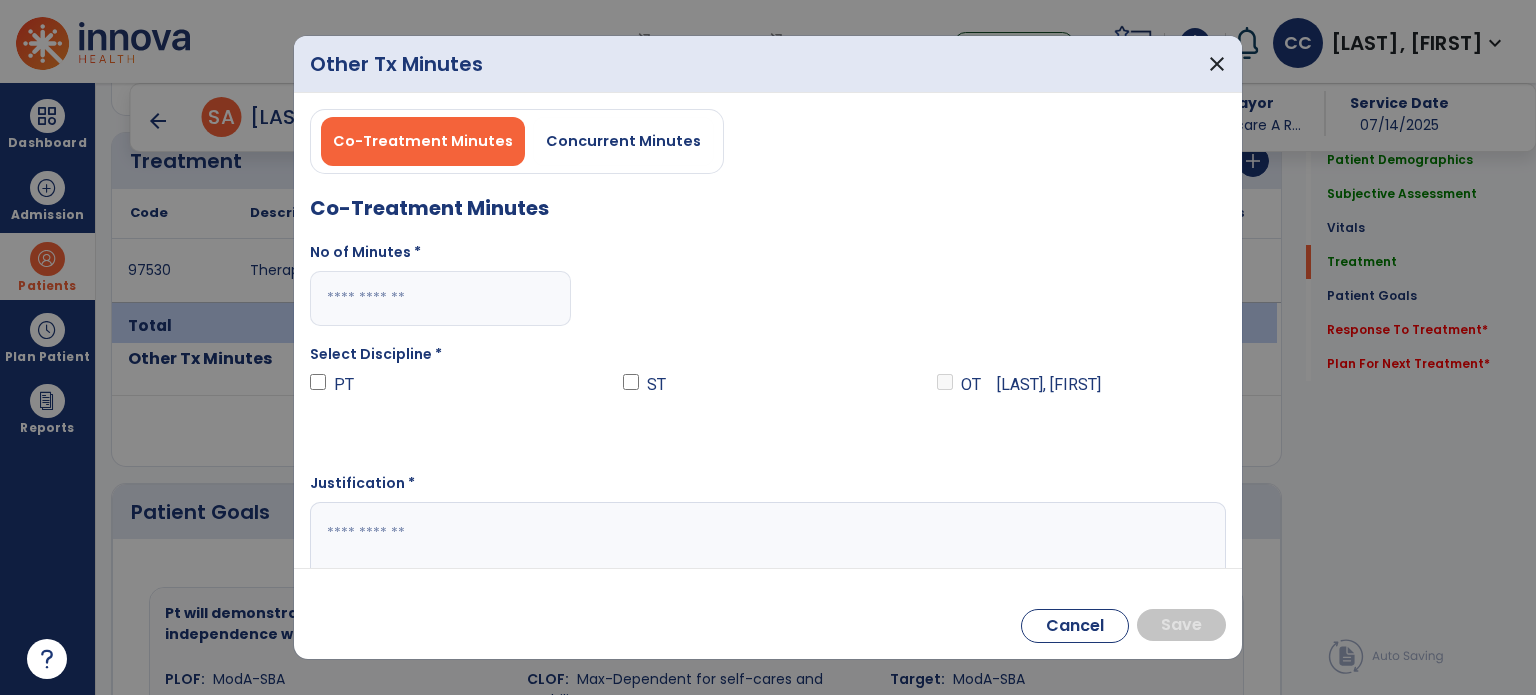 drag, startPoint x: 420, startPoint y: 263, endPoint x: 394, endPoint y: 299, distance: 44.407207 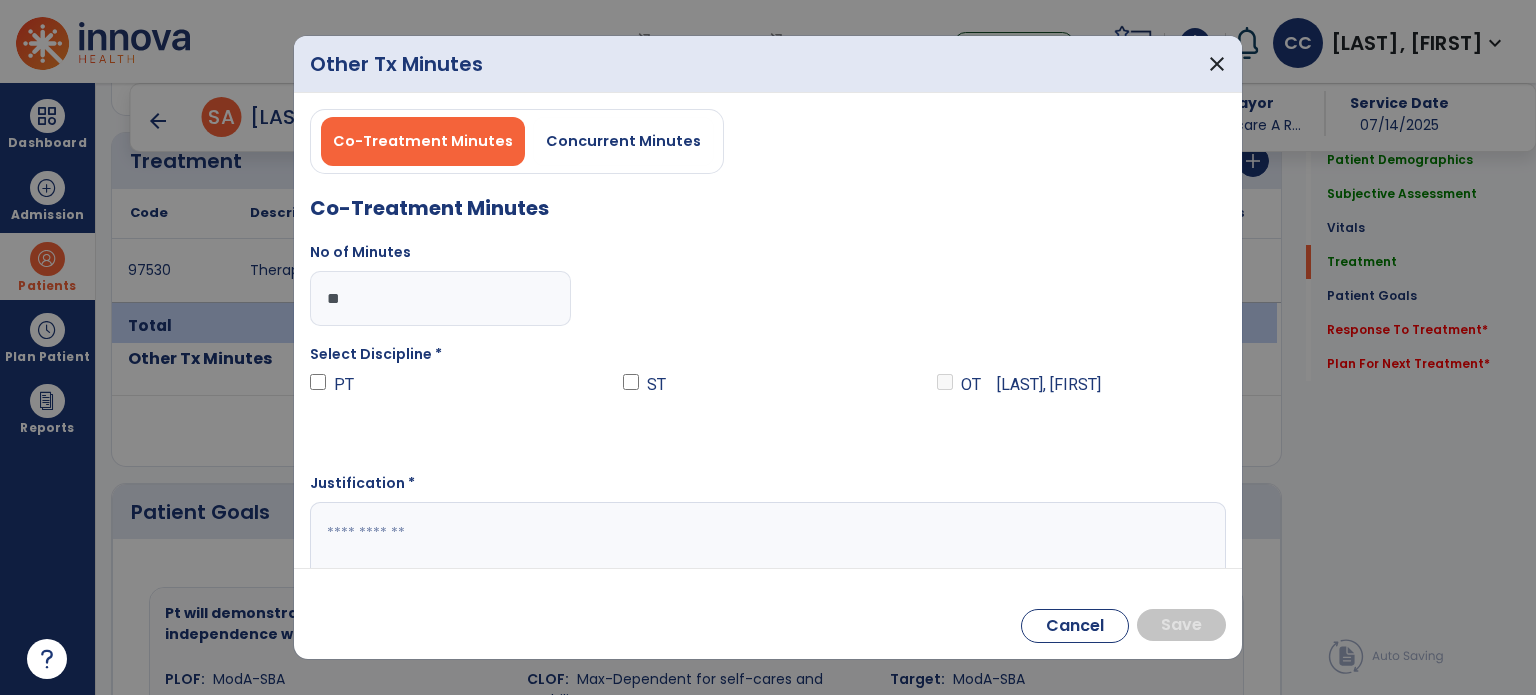 type on "**" 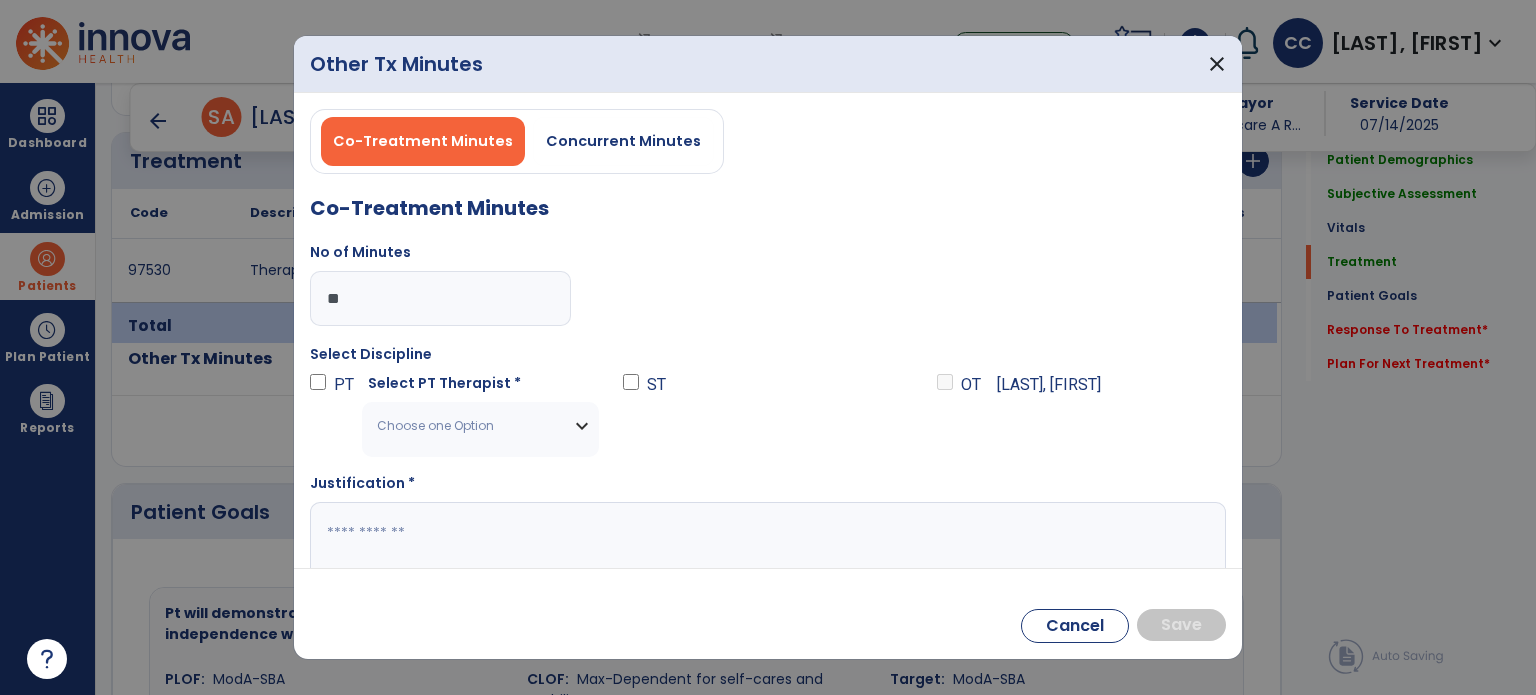 click at bounding box center [766, 541] 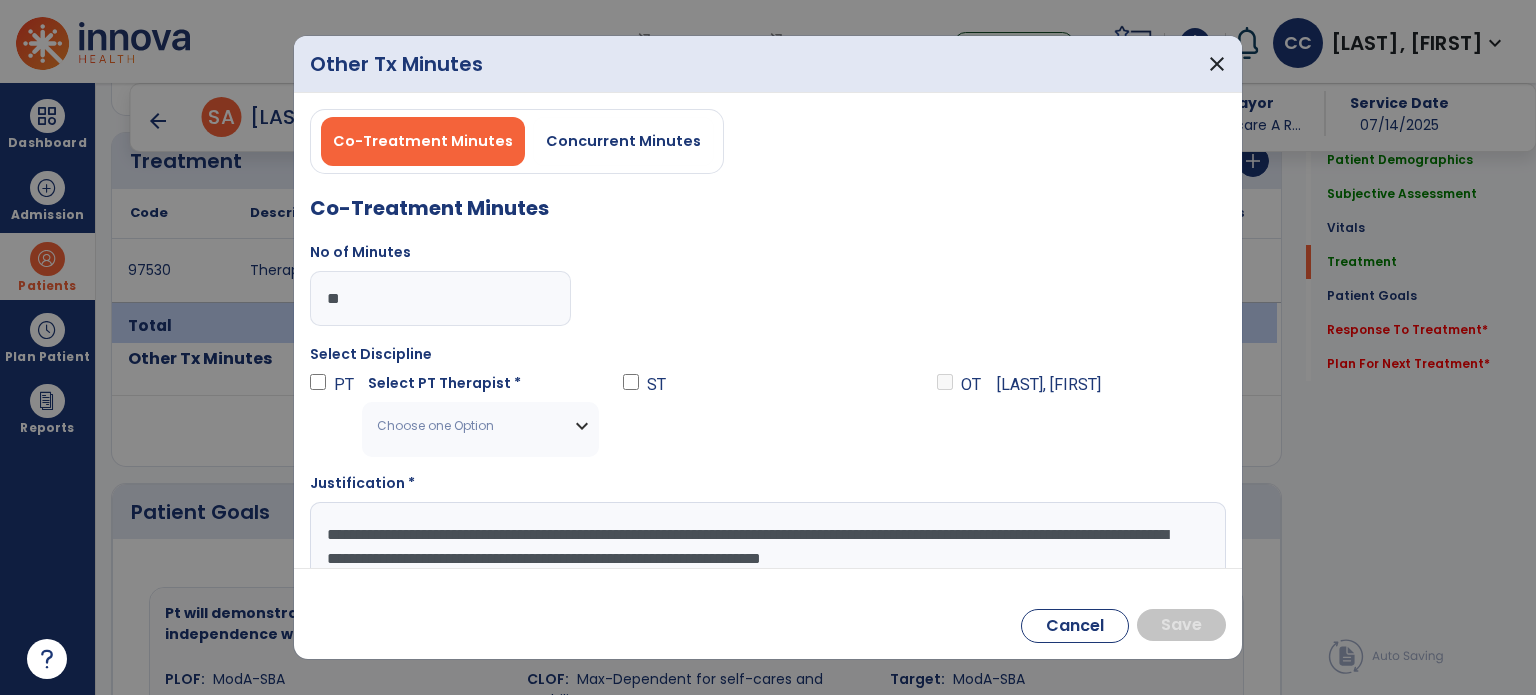 scroll, scrollTop: 16, scrollLeft: 0, axis: vertical 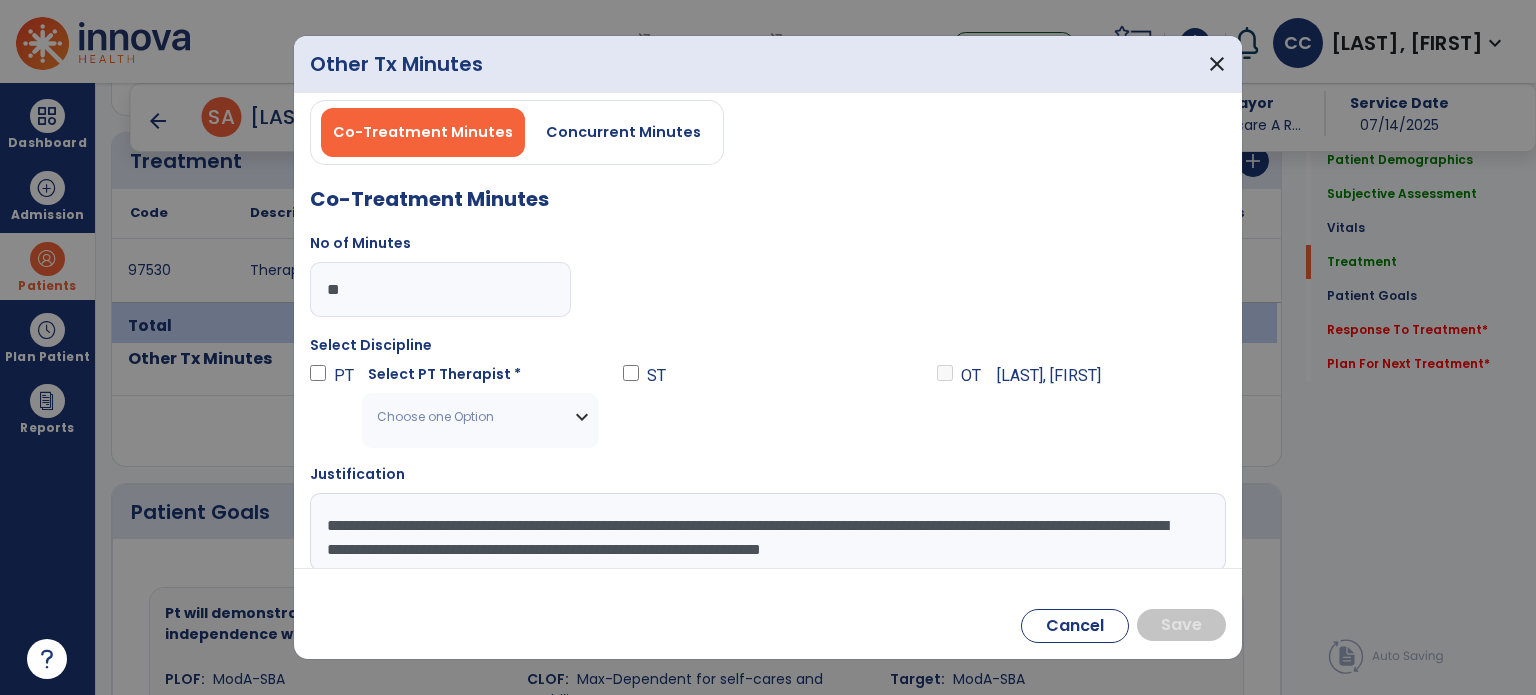 type on "**********" 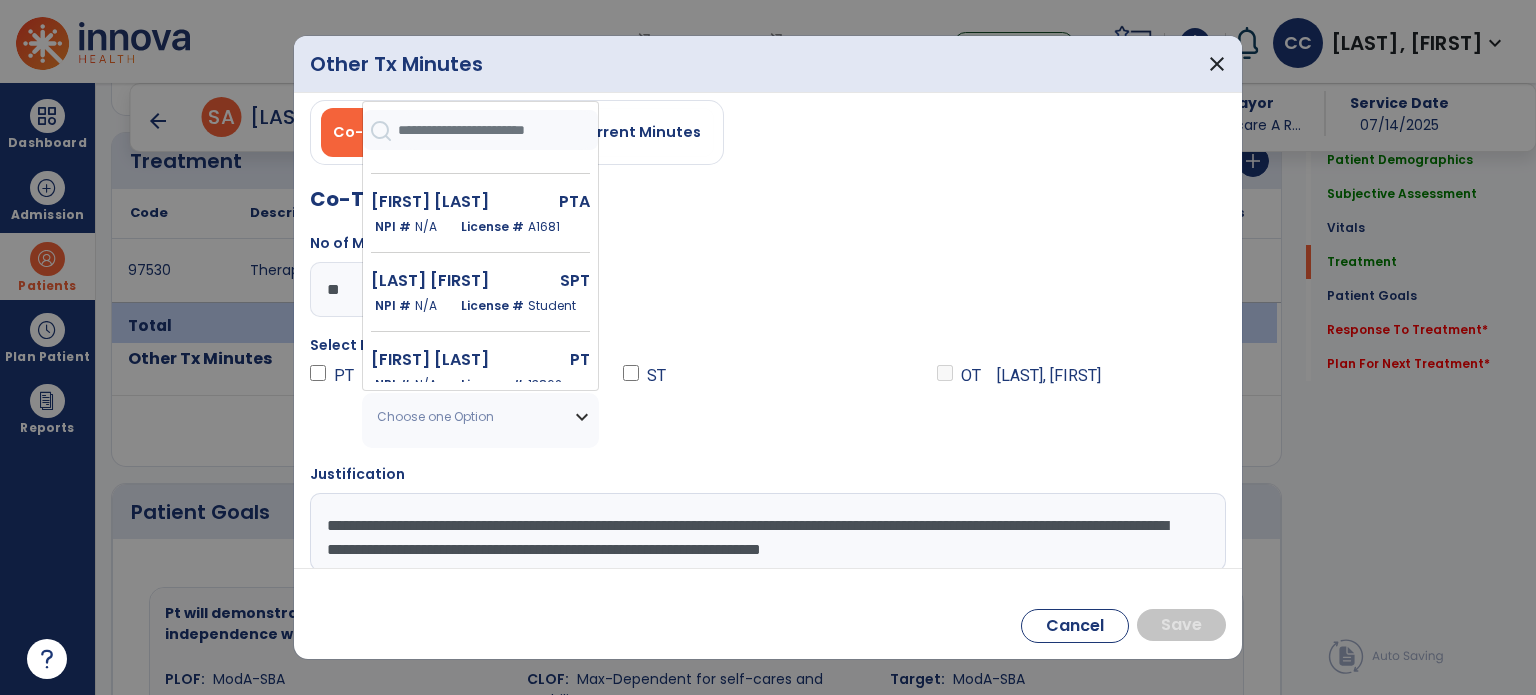 scroll, scrollTop: 366, scrollLeft: 0, axis: vertical 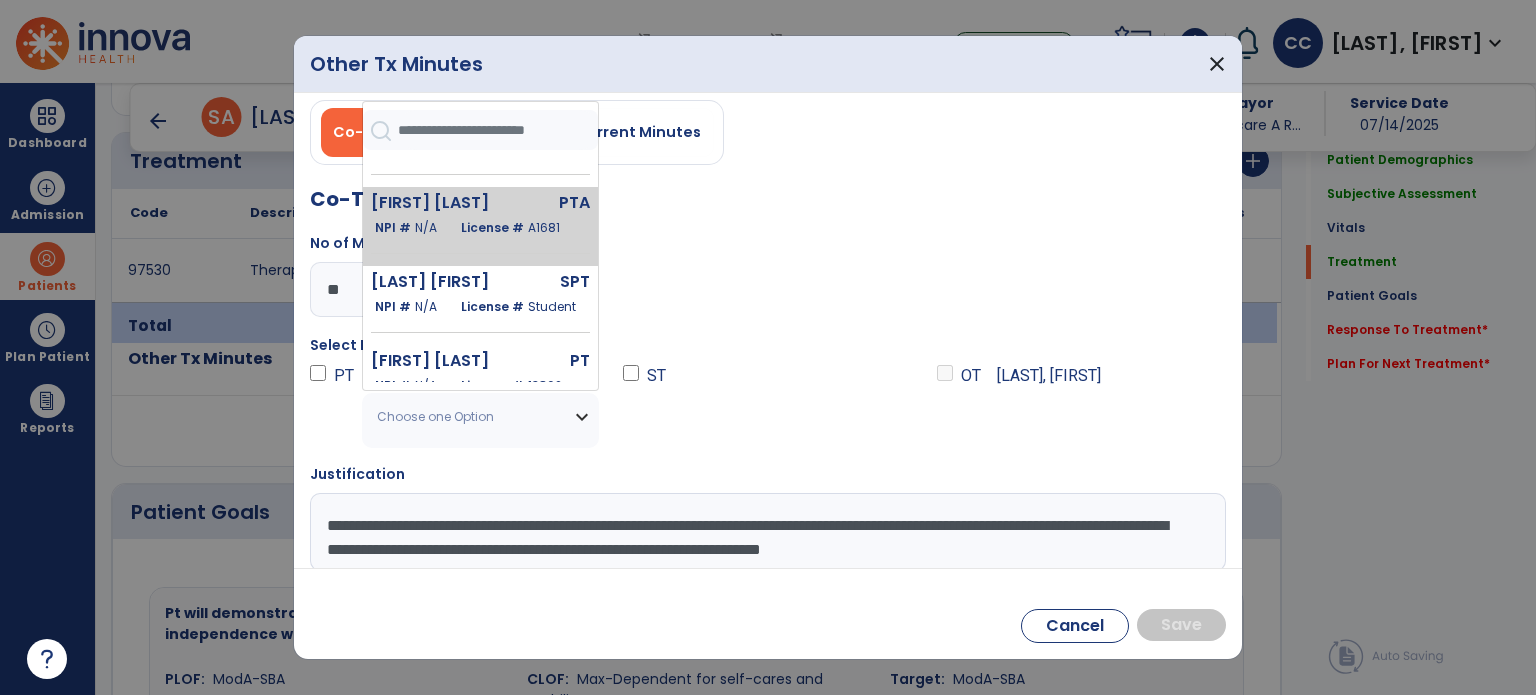 click on "Faerber Cindy [NAME] PTA NPI # N/A License # A1681" at bounding box center [480, 226] 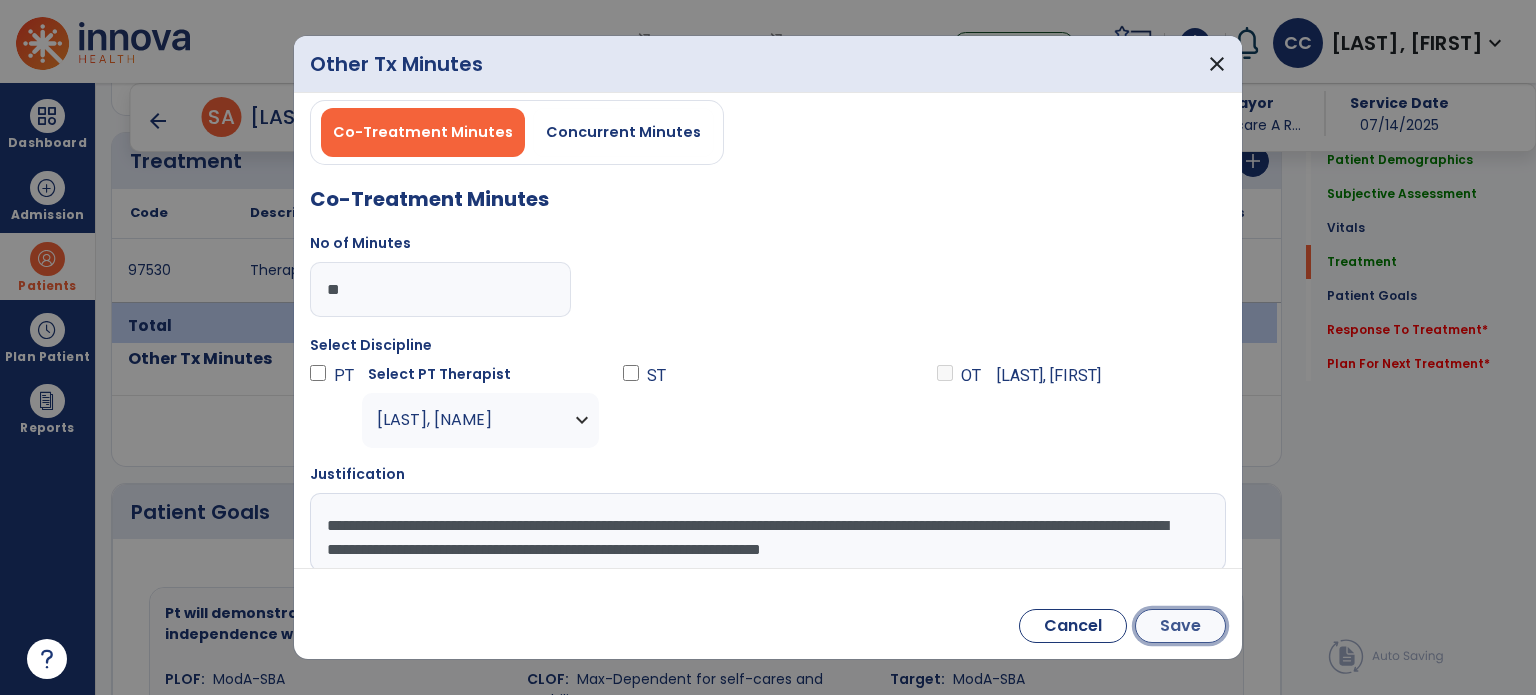 click on "Save" at bounding box center [1180, 626] 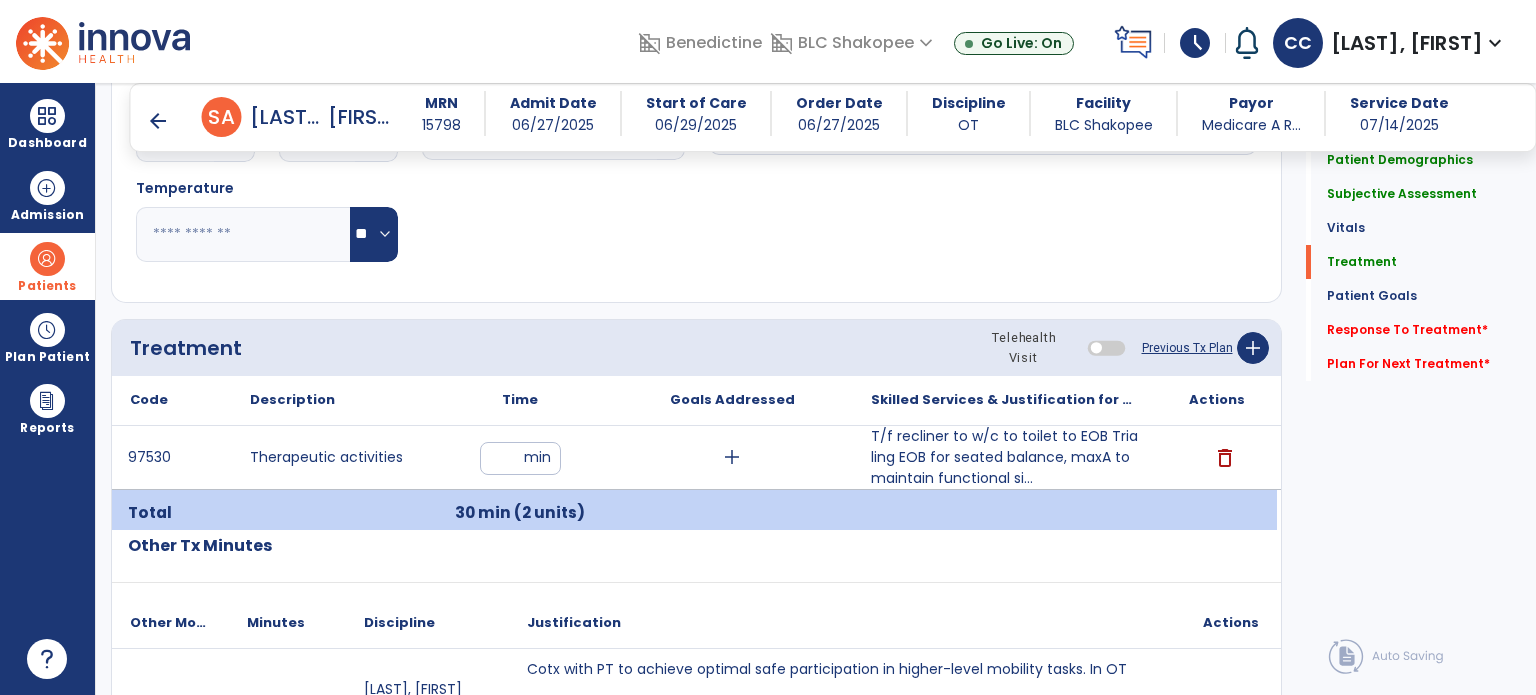 scroll, scrollTop: 1009, scrollLeft: 0, axis: vertical 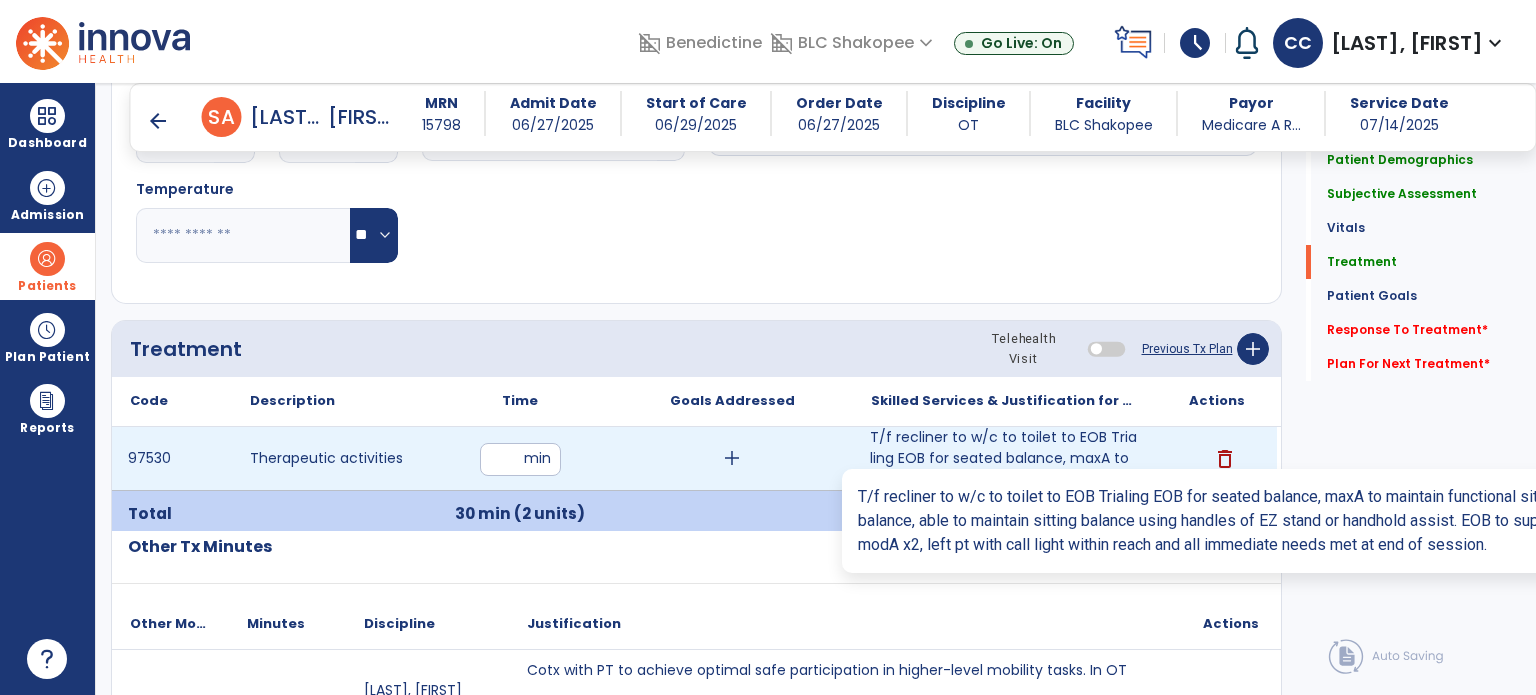 click on "T/f recliner to w/c to toilet to EOB
Trialing EOB for seated balance, maxA to maintain functional si..." at bounding box center [1004, 458] 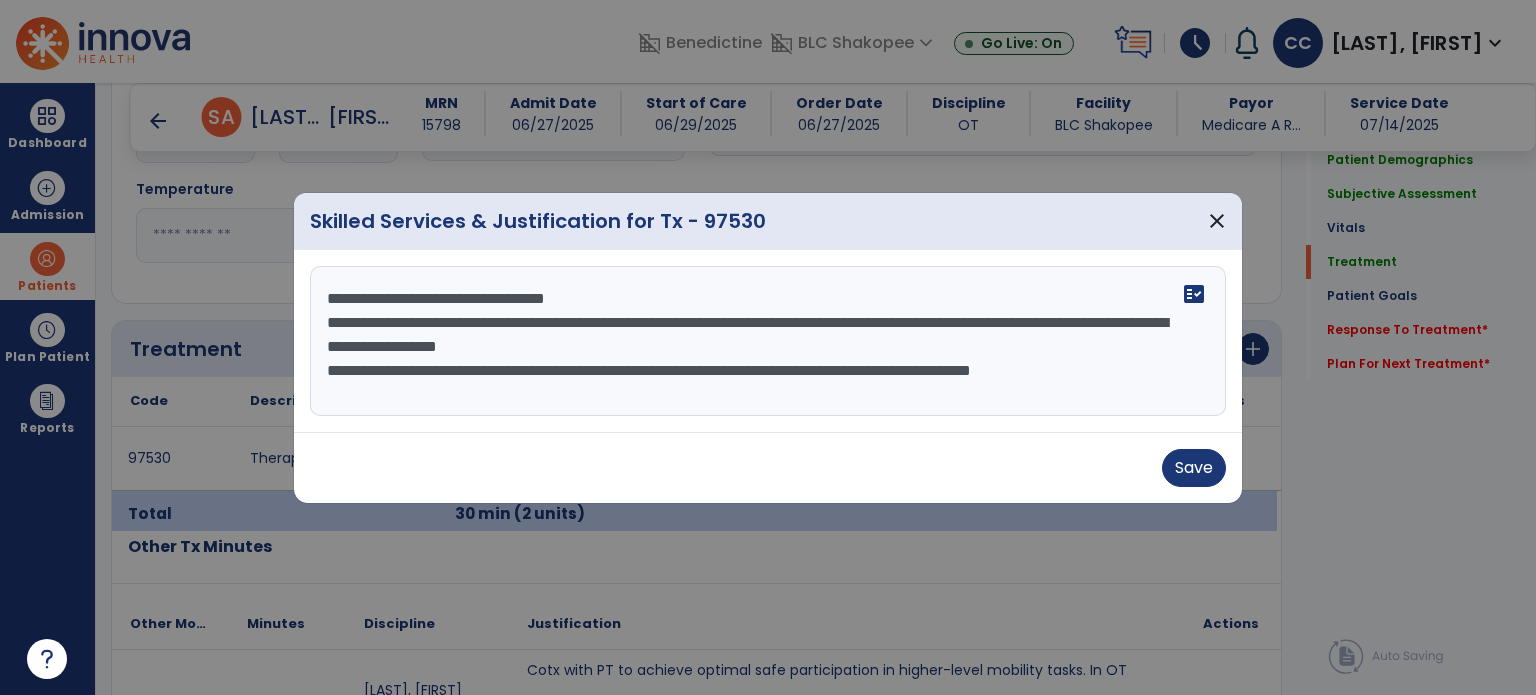 click on "**********" at bounding box center [768, 341] 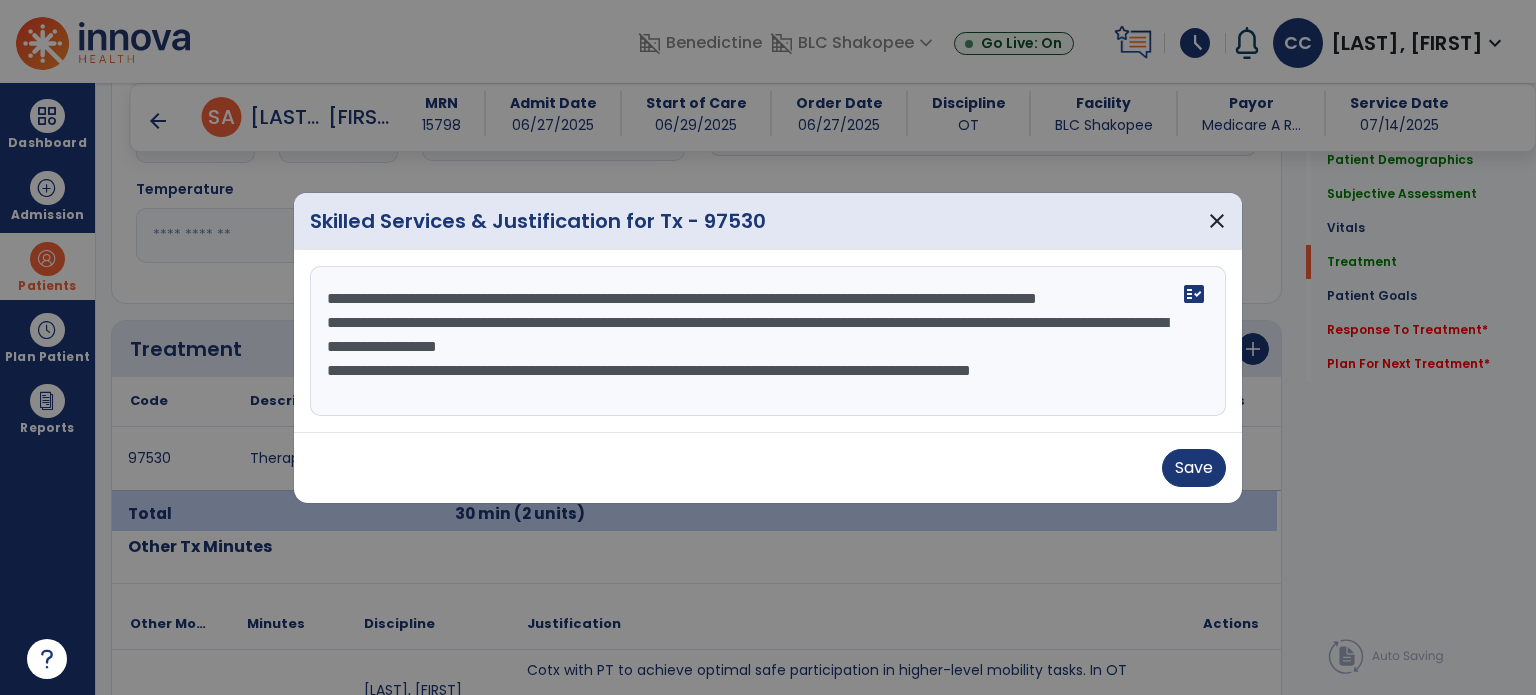 click on "**********" at bounding box center (768, 341) 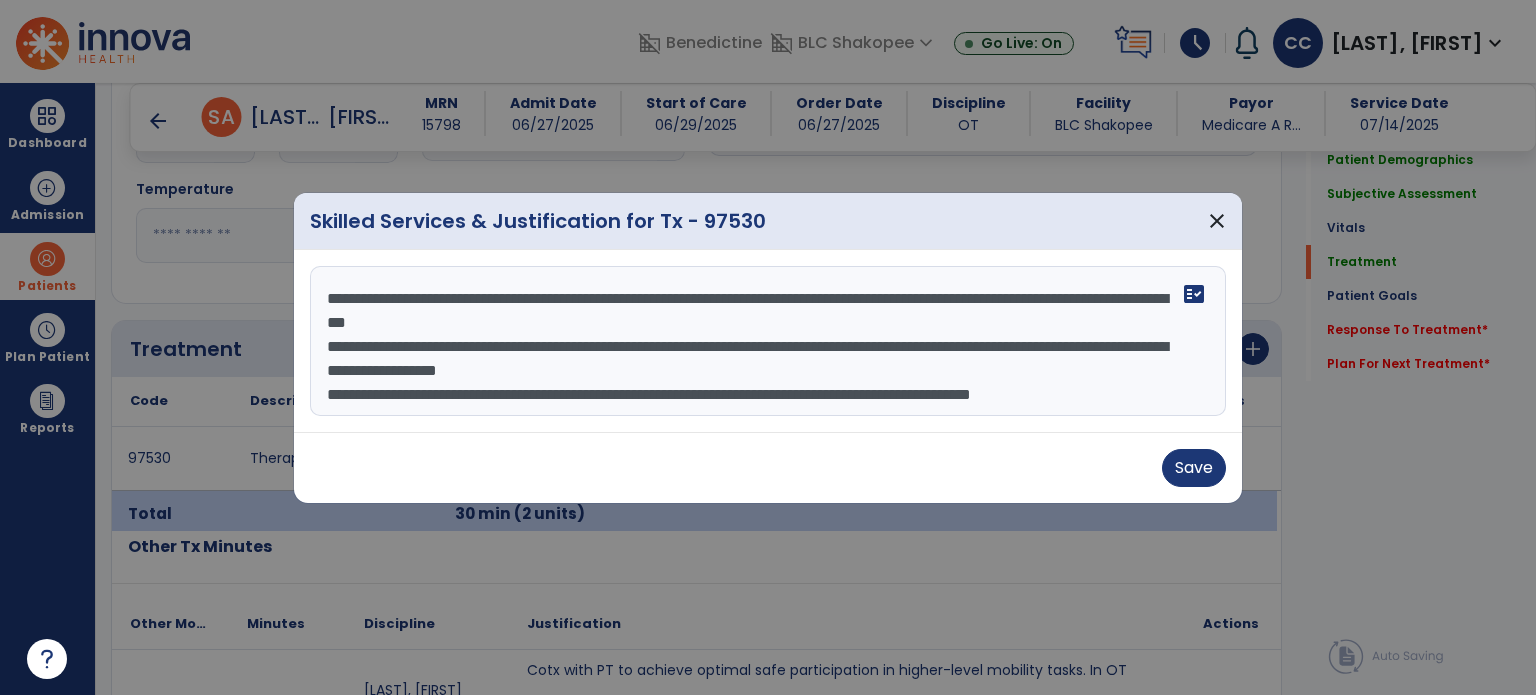 click on "**********" at bounding box center (768, 341) 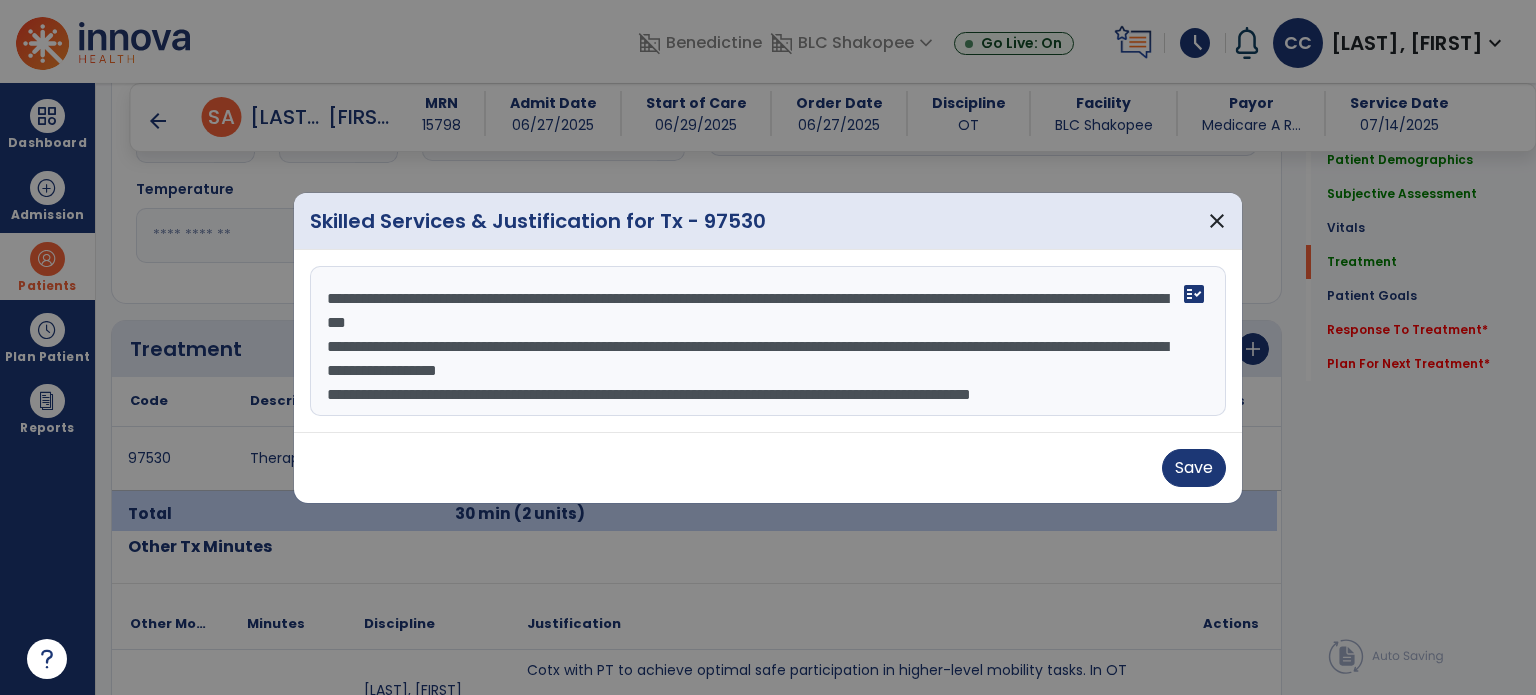 drag, startPoint x: 696, startPoint y: 327, endPoint x: 425, endPoint y: 327, distance: 271 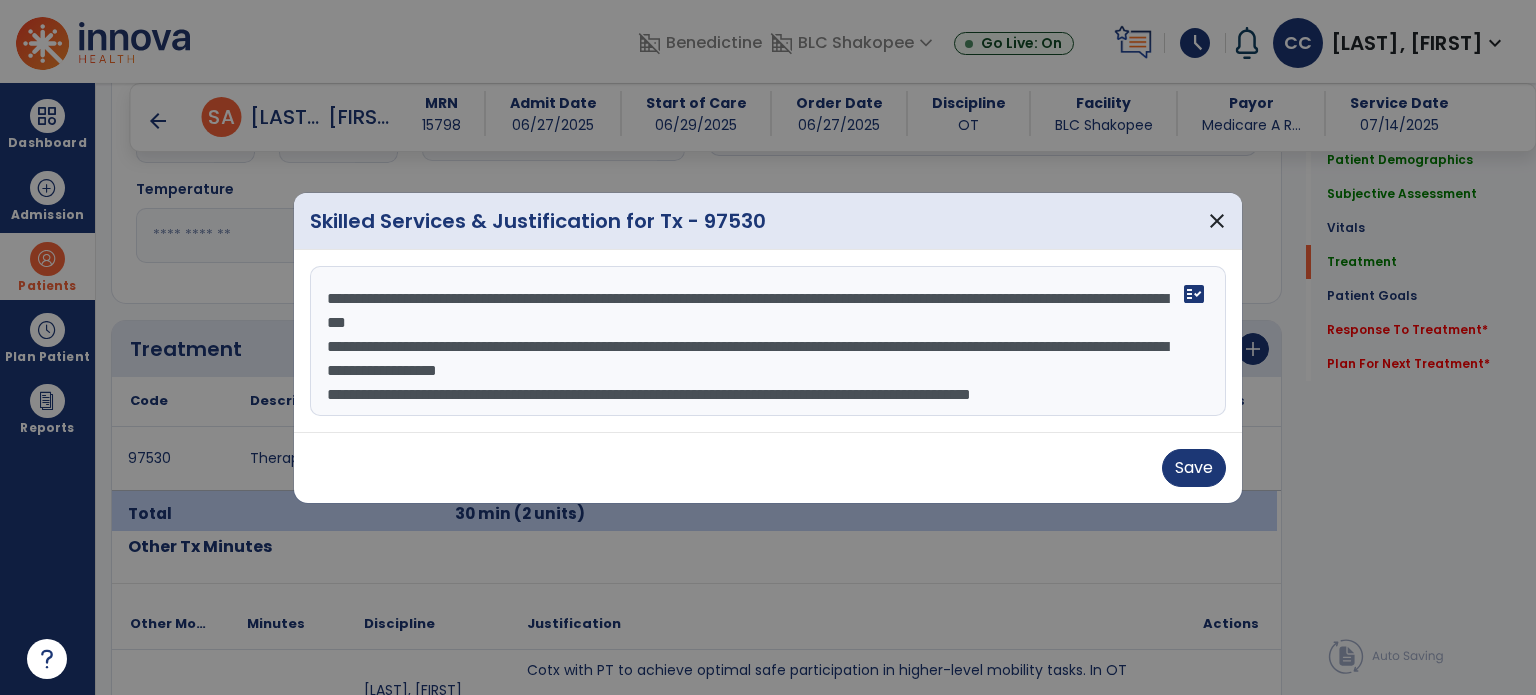 click on "**********" at bounding box center (768, 341) 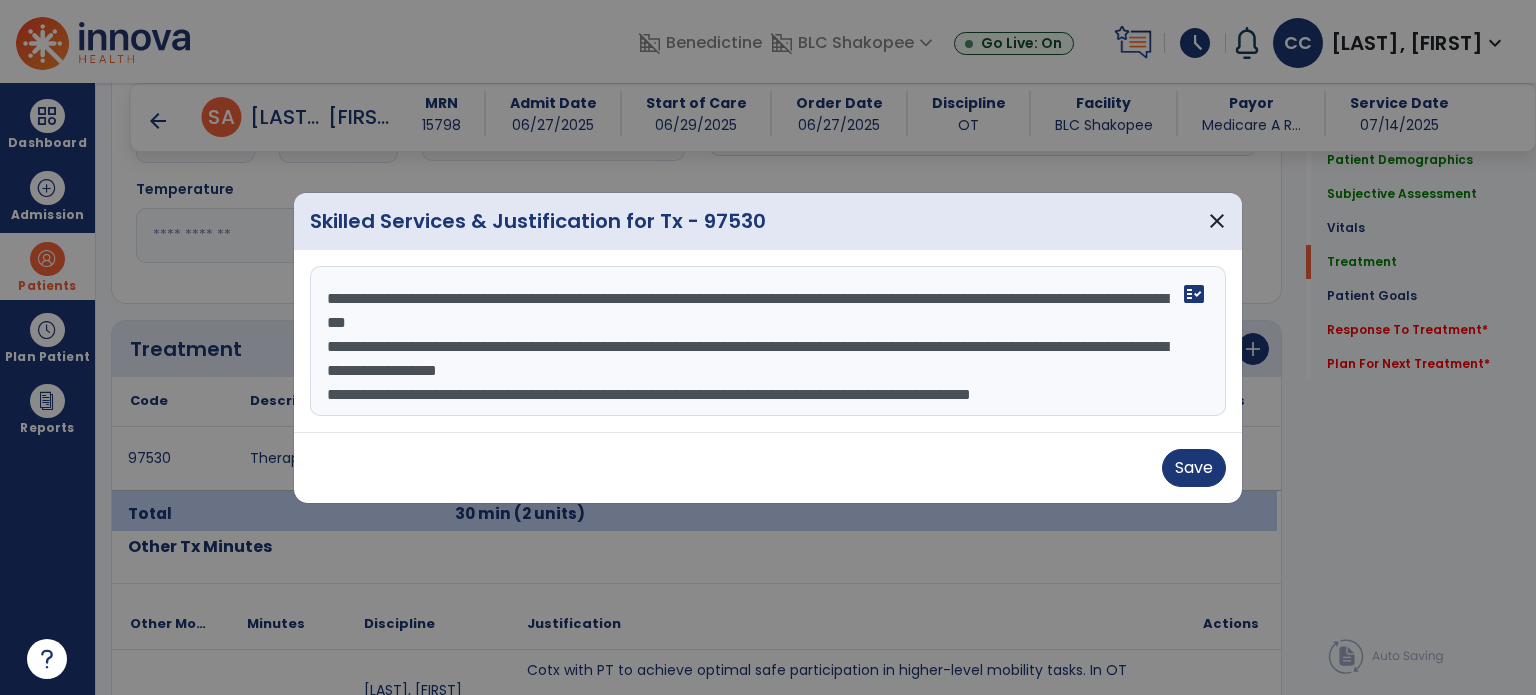click on "**********" at bounding box center [768, 341] 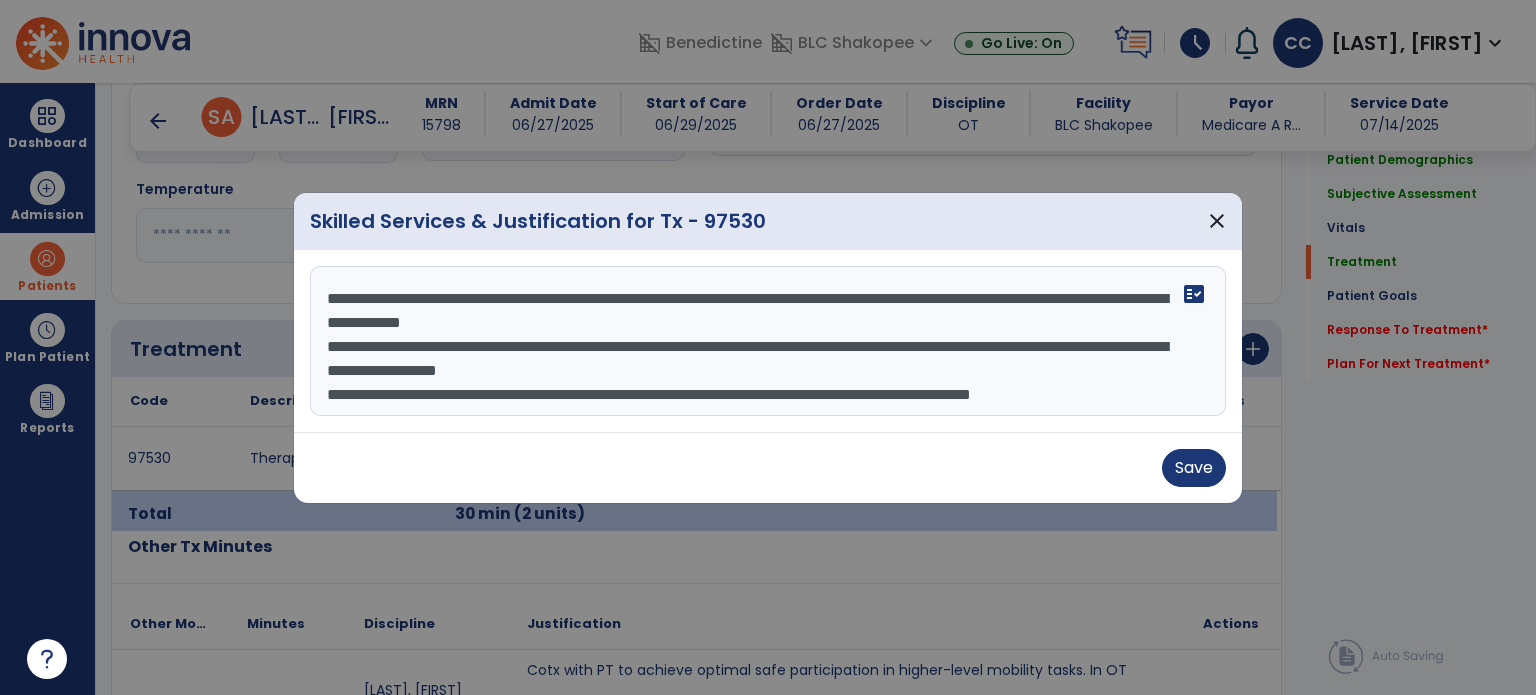 click on "**********" at bounding box center [768, 341] 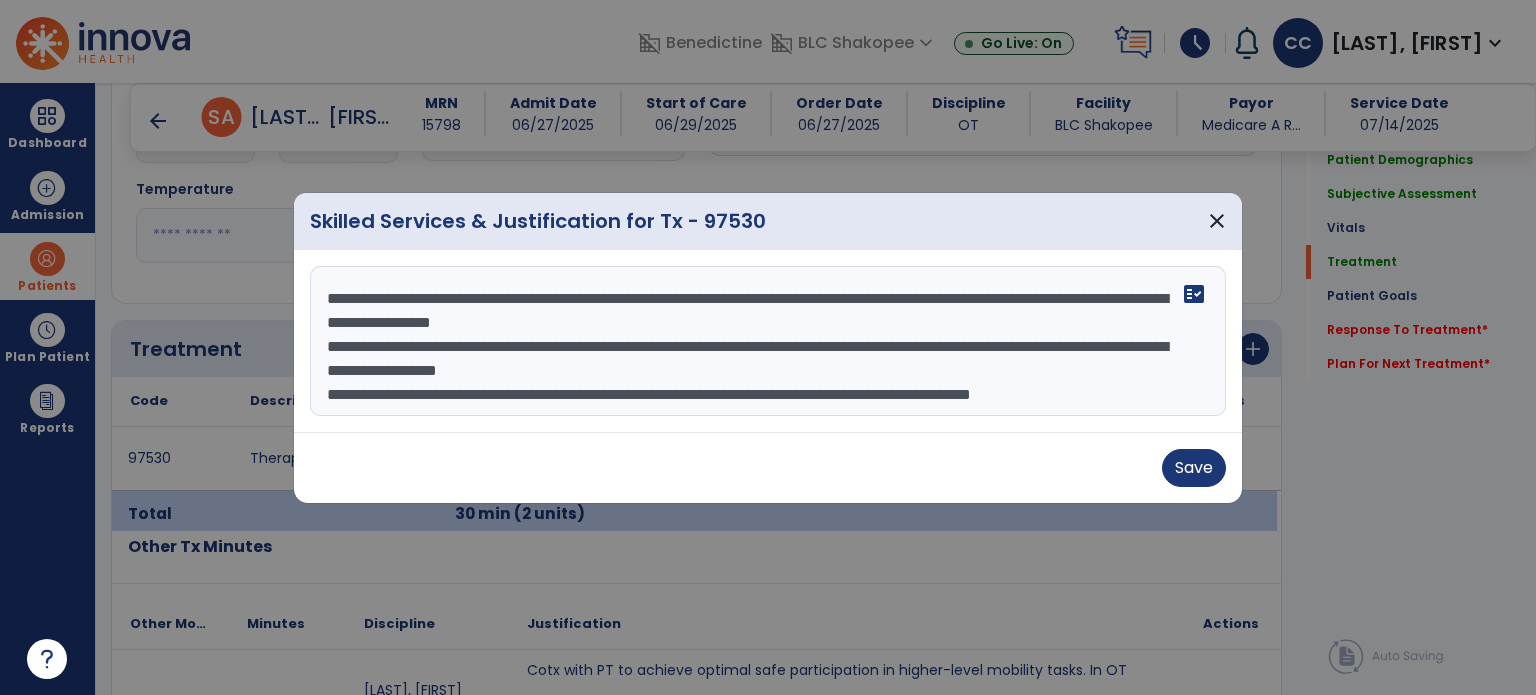 click on "**********" at bounding box center [768, 341] 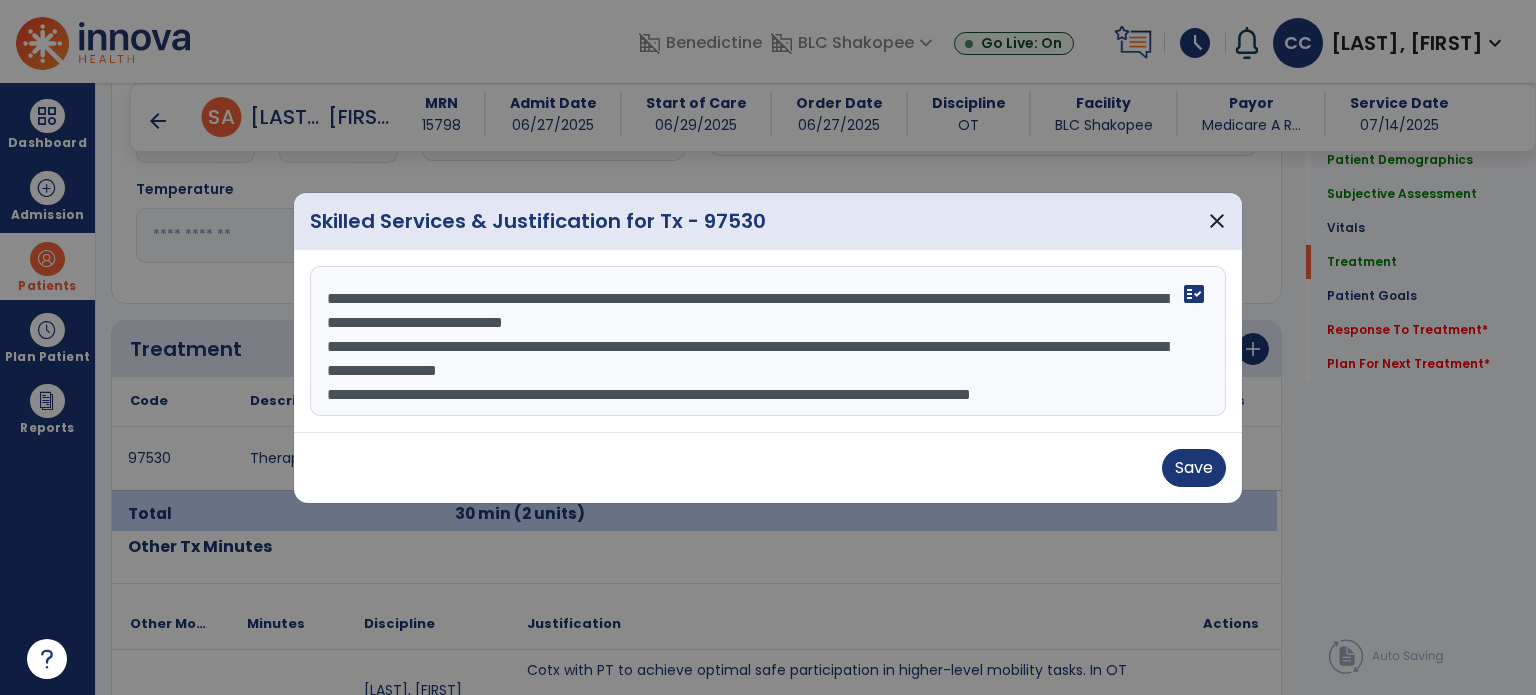 click on "**********" at bounding box center [768, 341] 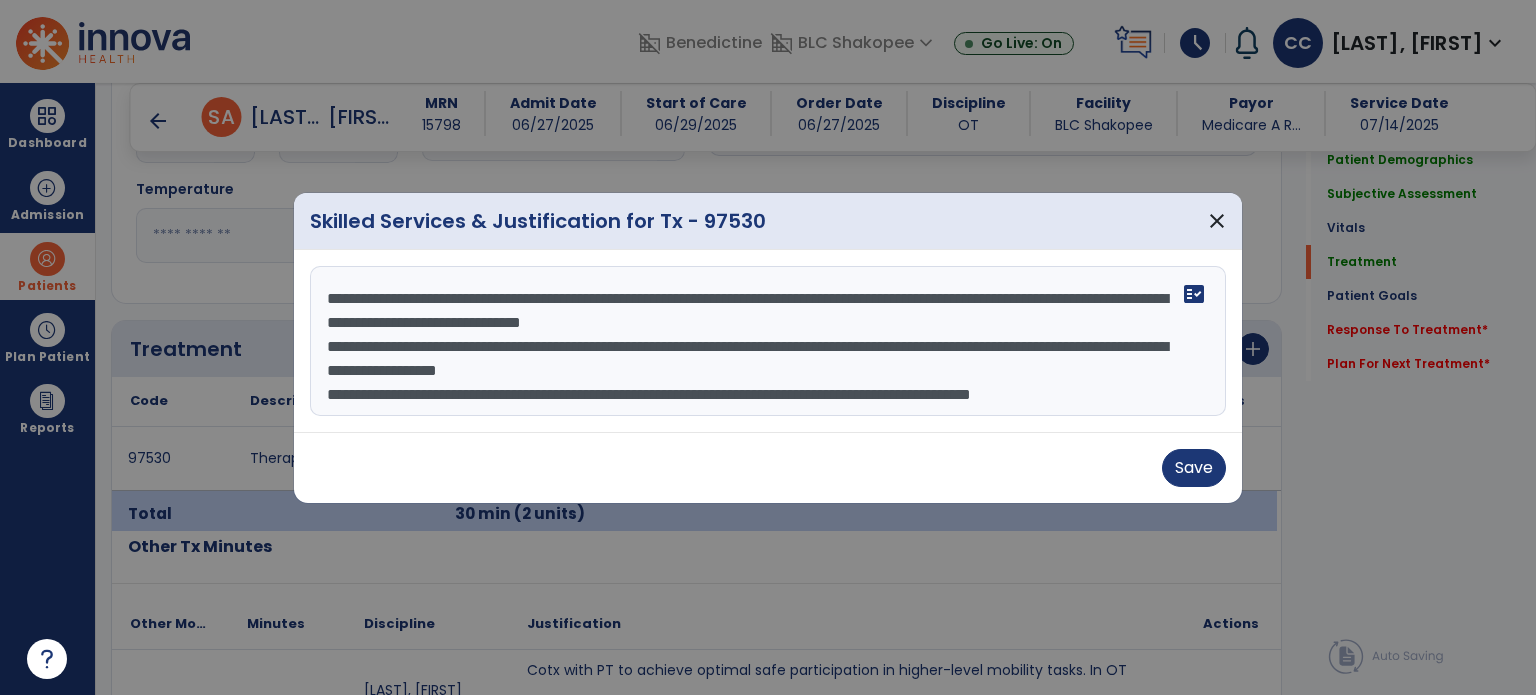click on "**********" at bounding box center (768, 341) 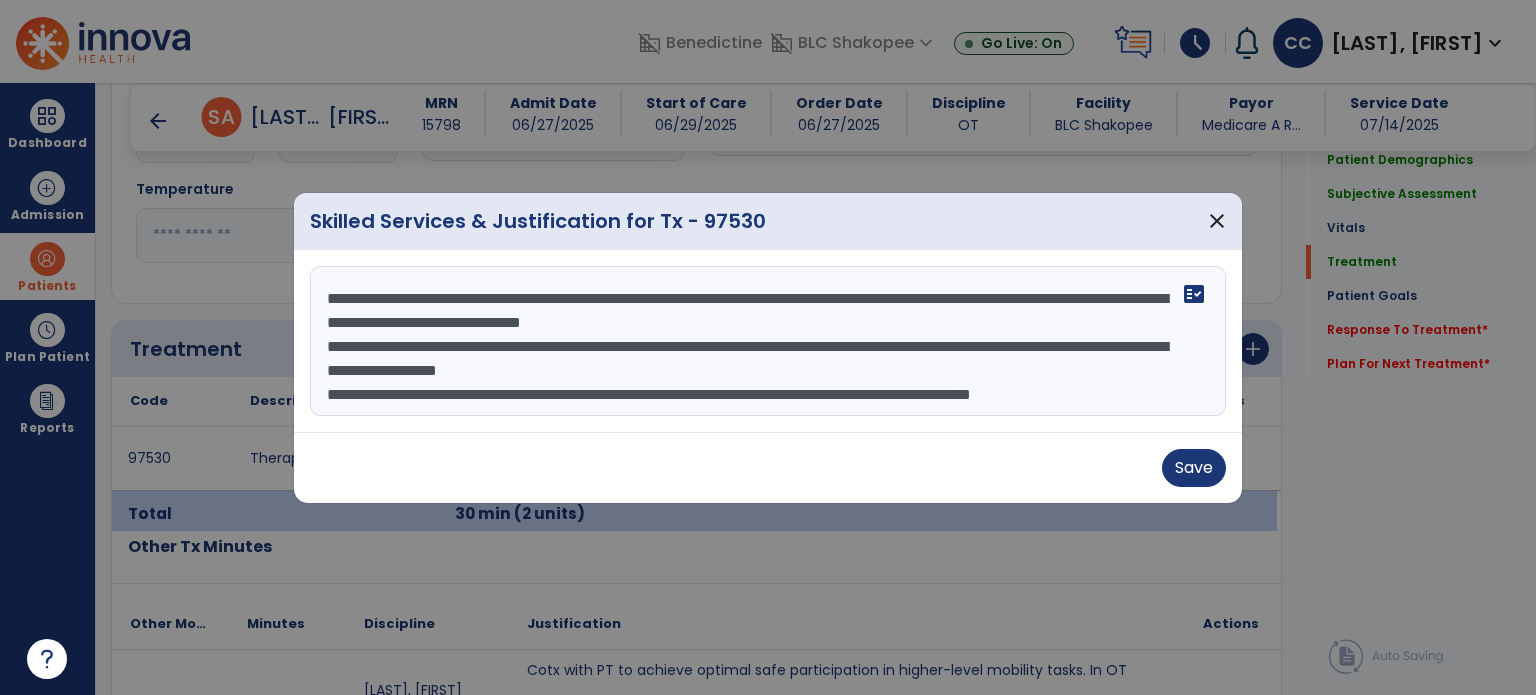 click on "**********" at bounding box center [768, 341] 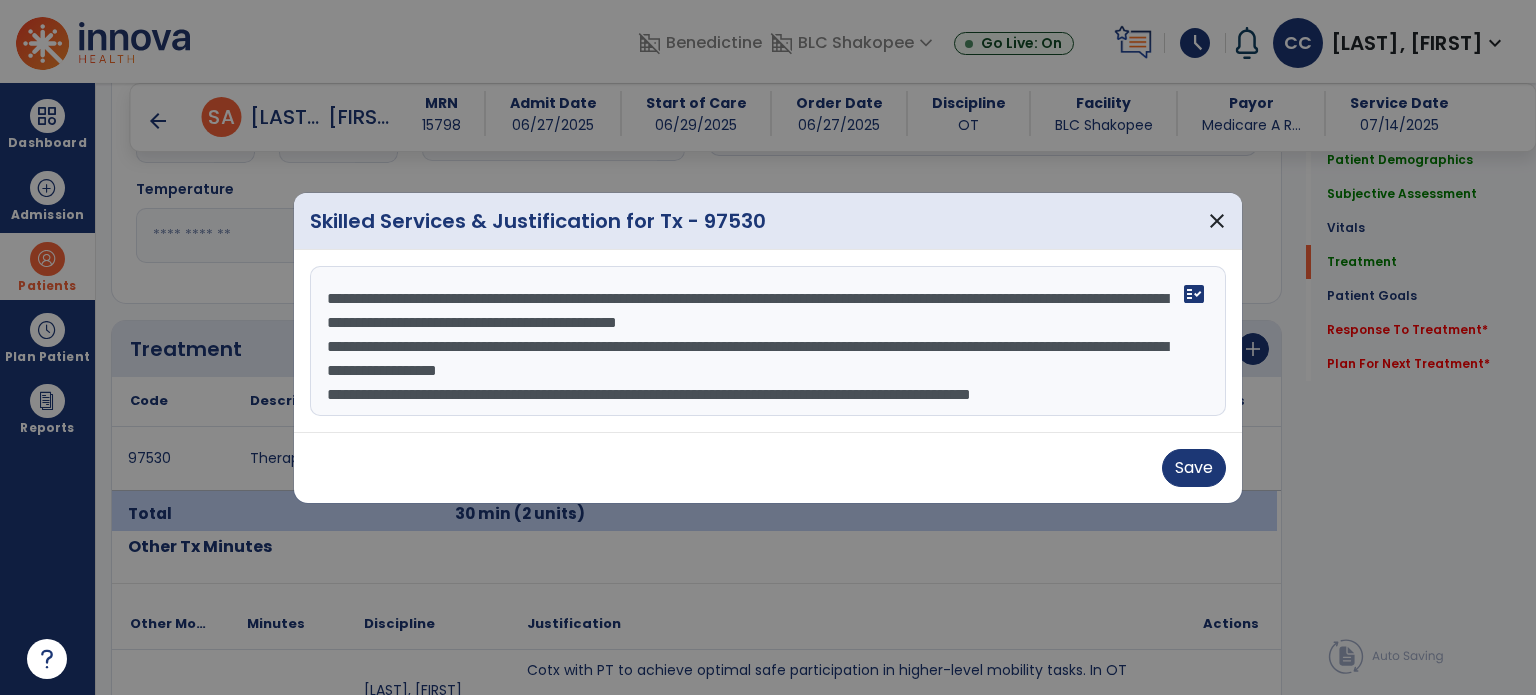 click on "**********" at bounding box center [768, 341] 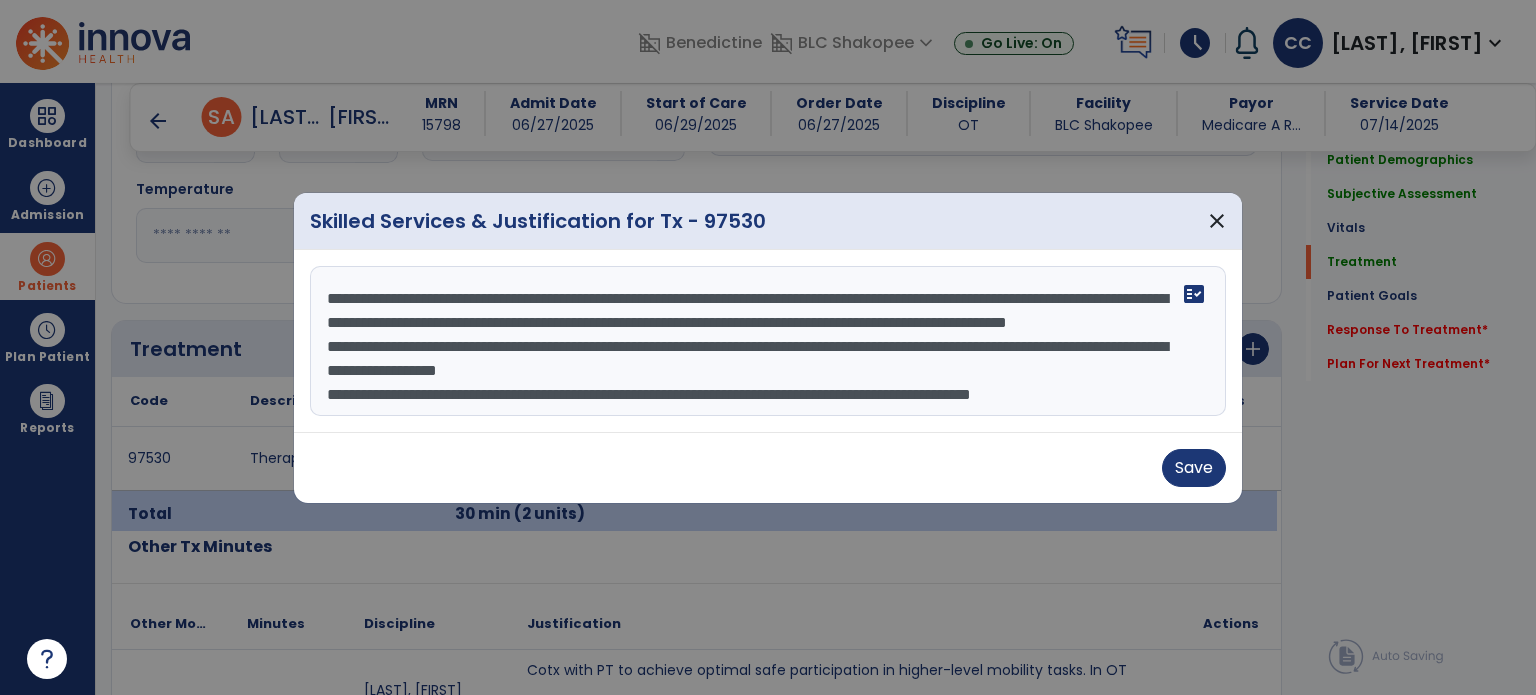 click on "**********" at bounding box center [768, 341] 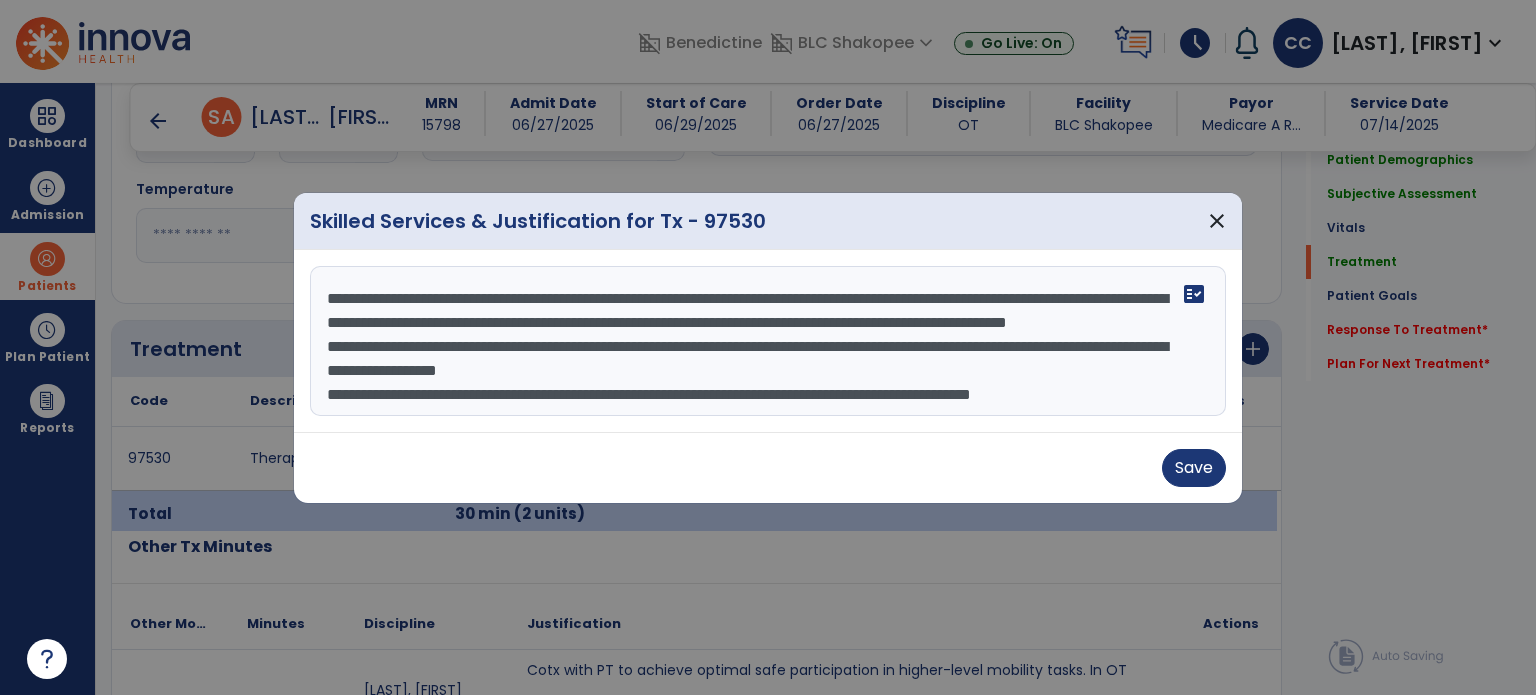 scroll, scrollTop: 24, scrollLeft: 0, axis: vertical 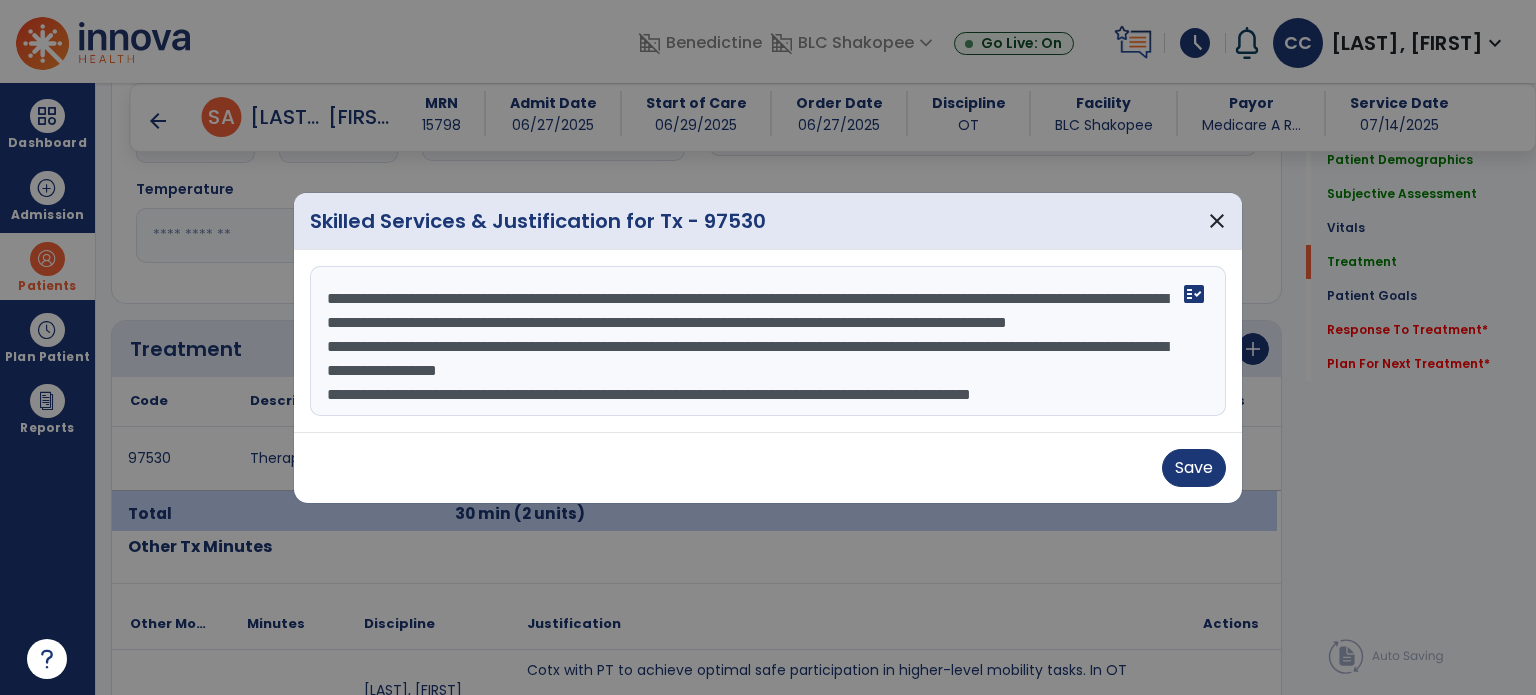 click on "**********" at bounding box center (768, 341) 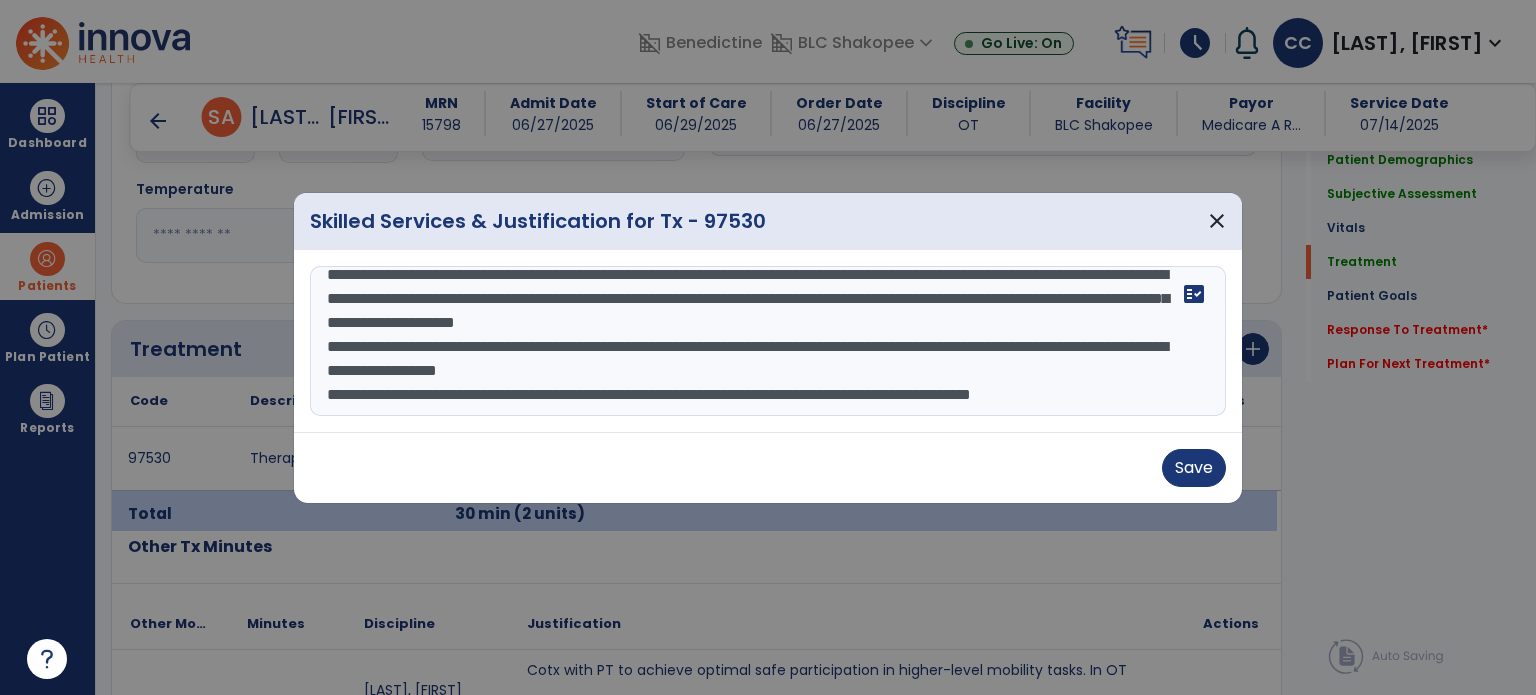 click on "**********" at bounding box center (768, 341) 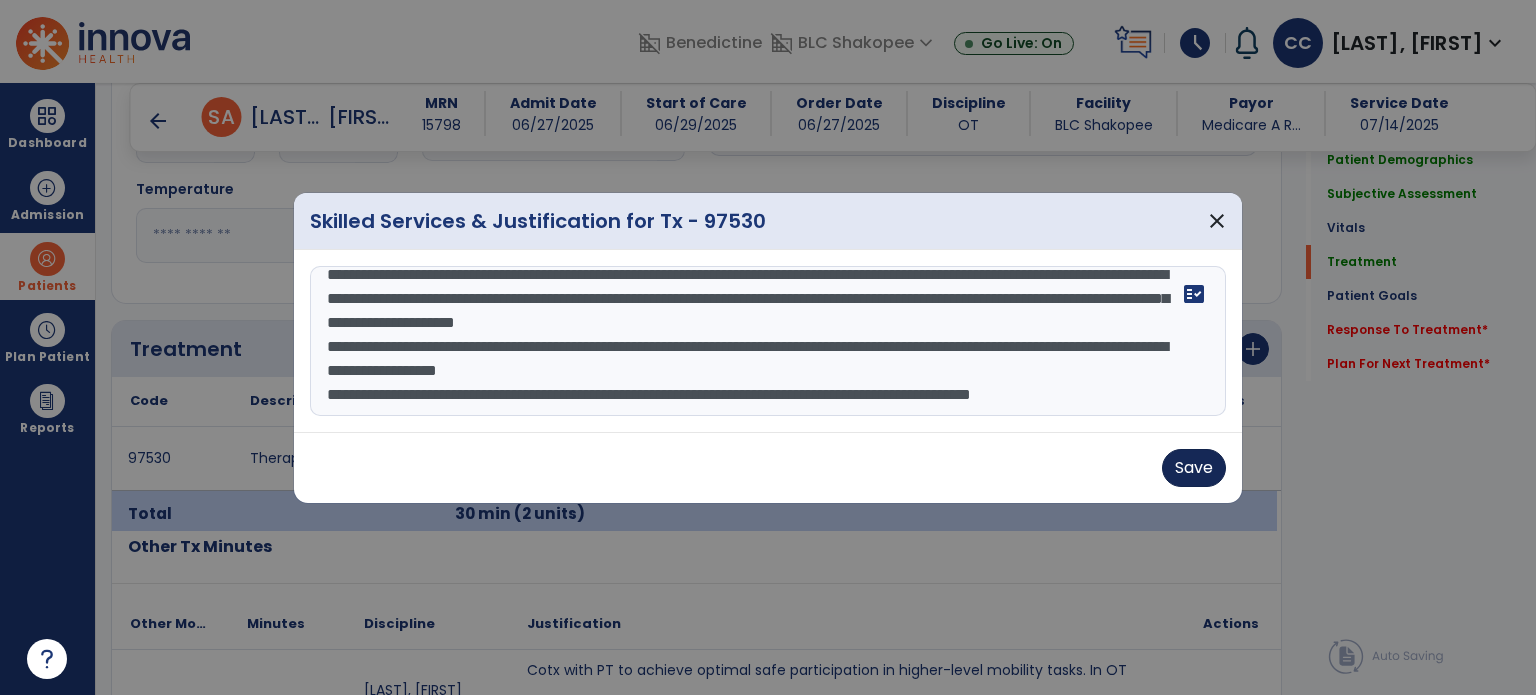 type on "**********" 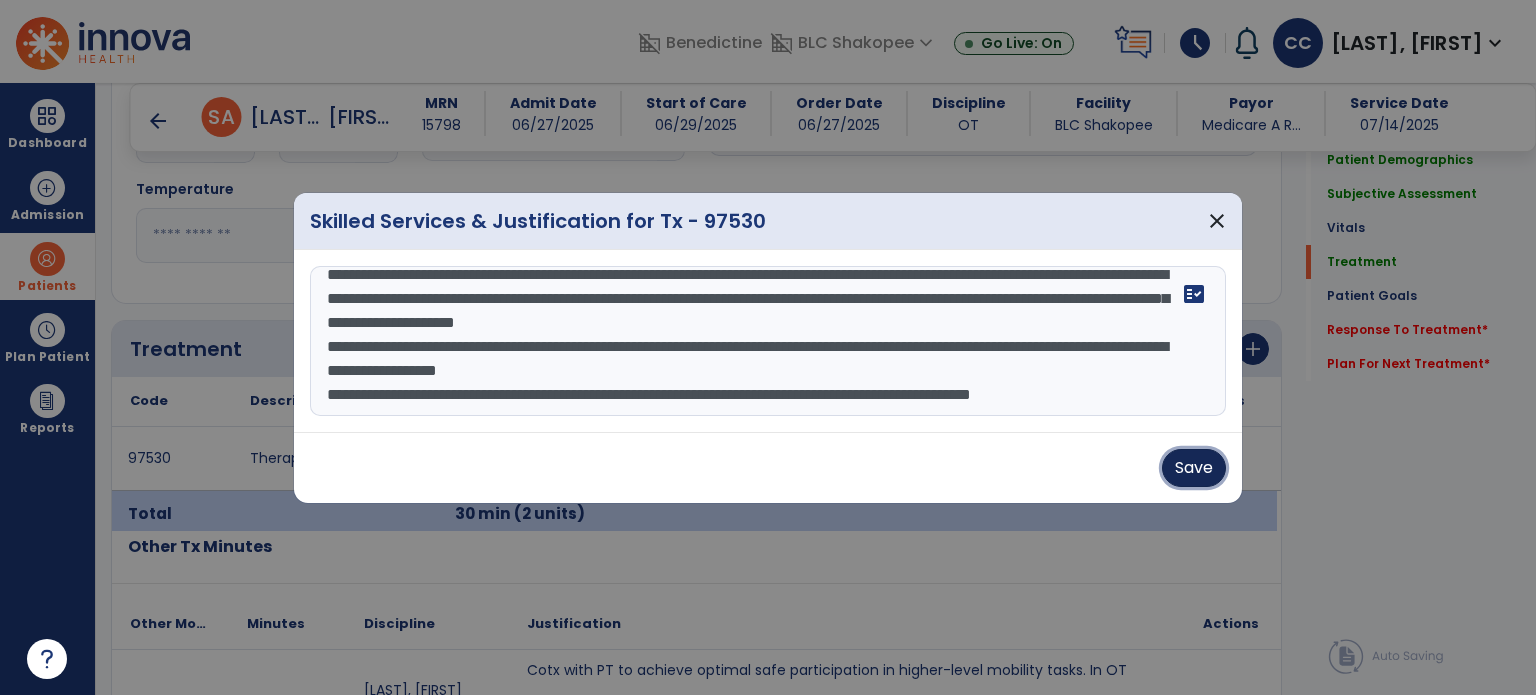 click on "Save" at bounding box center [1194, 468] 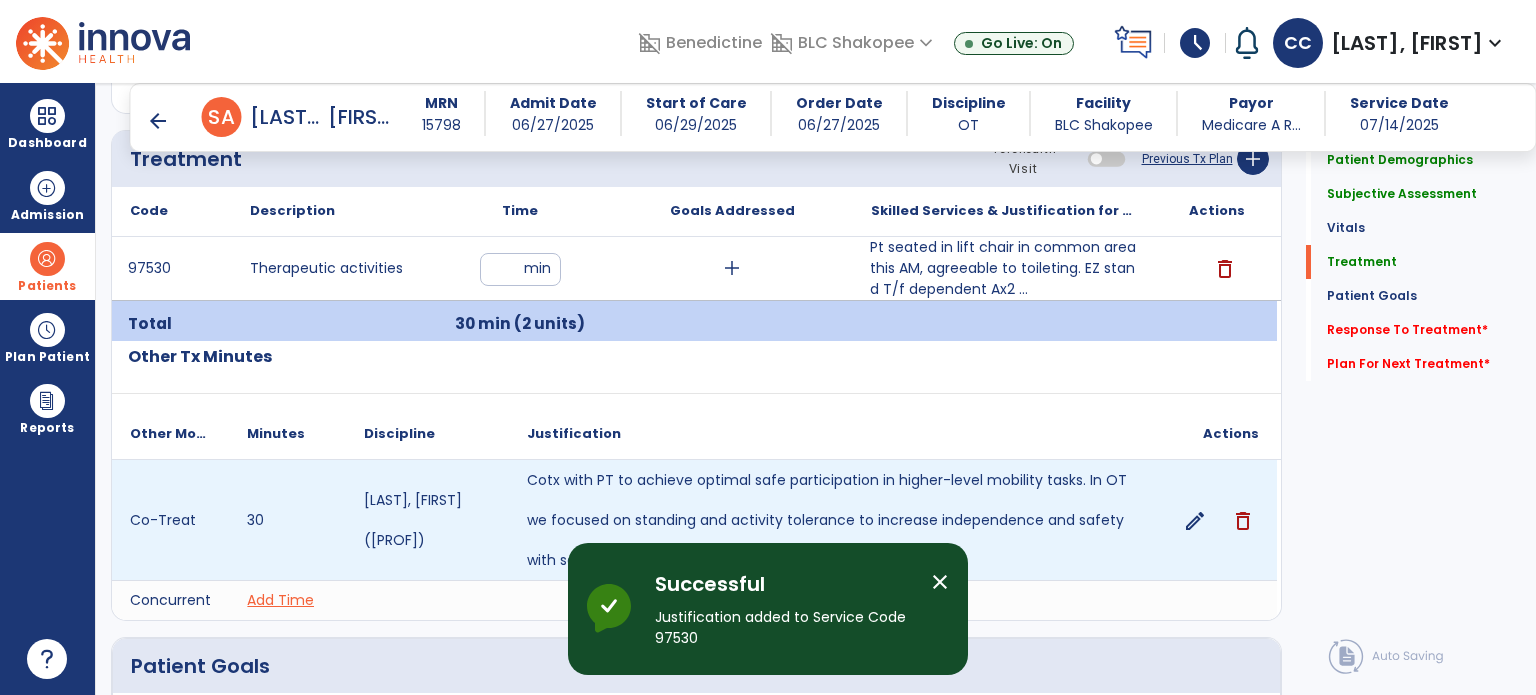 scroll, scrollTop: 1197, scrollLeft: 0, axis: vertical 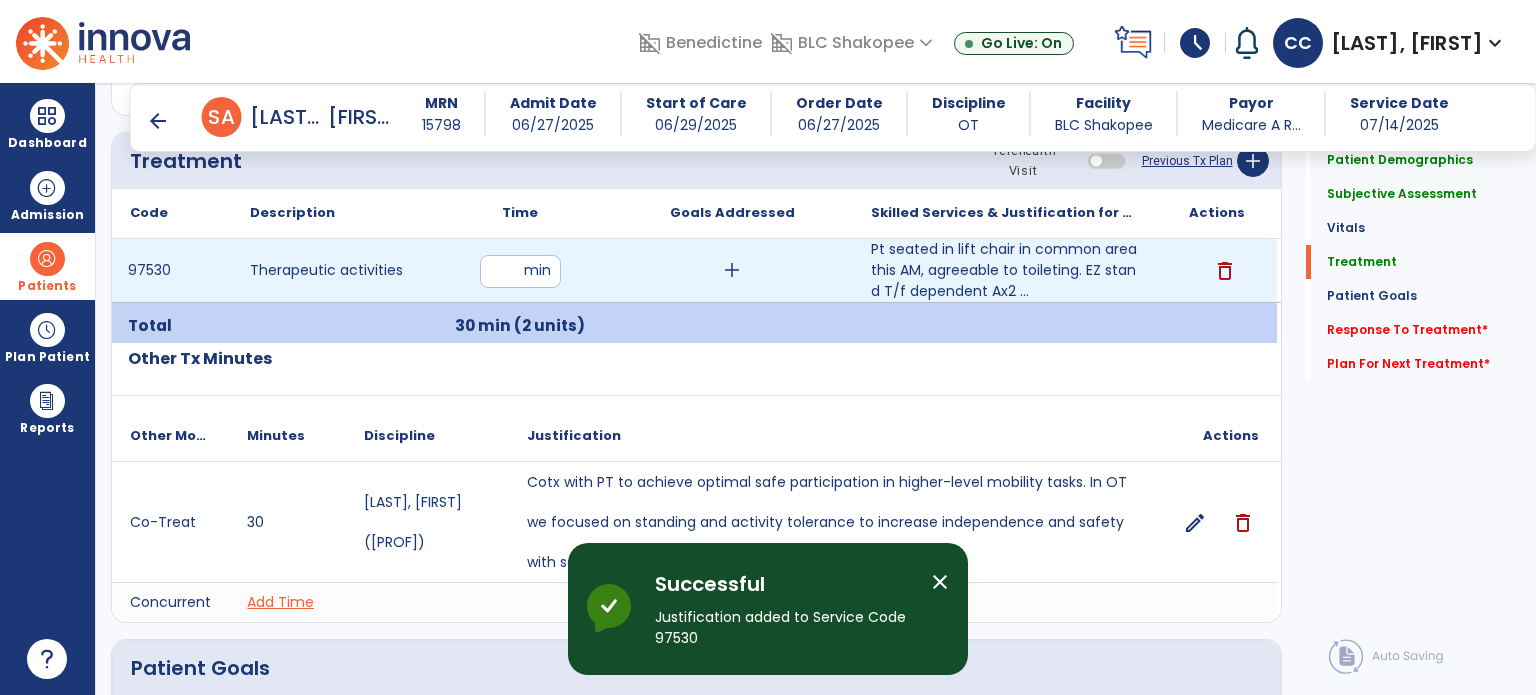 click on "add" at bounding box center (732, 270) 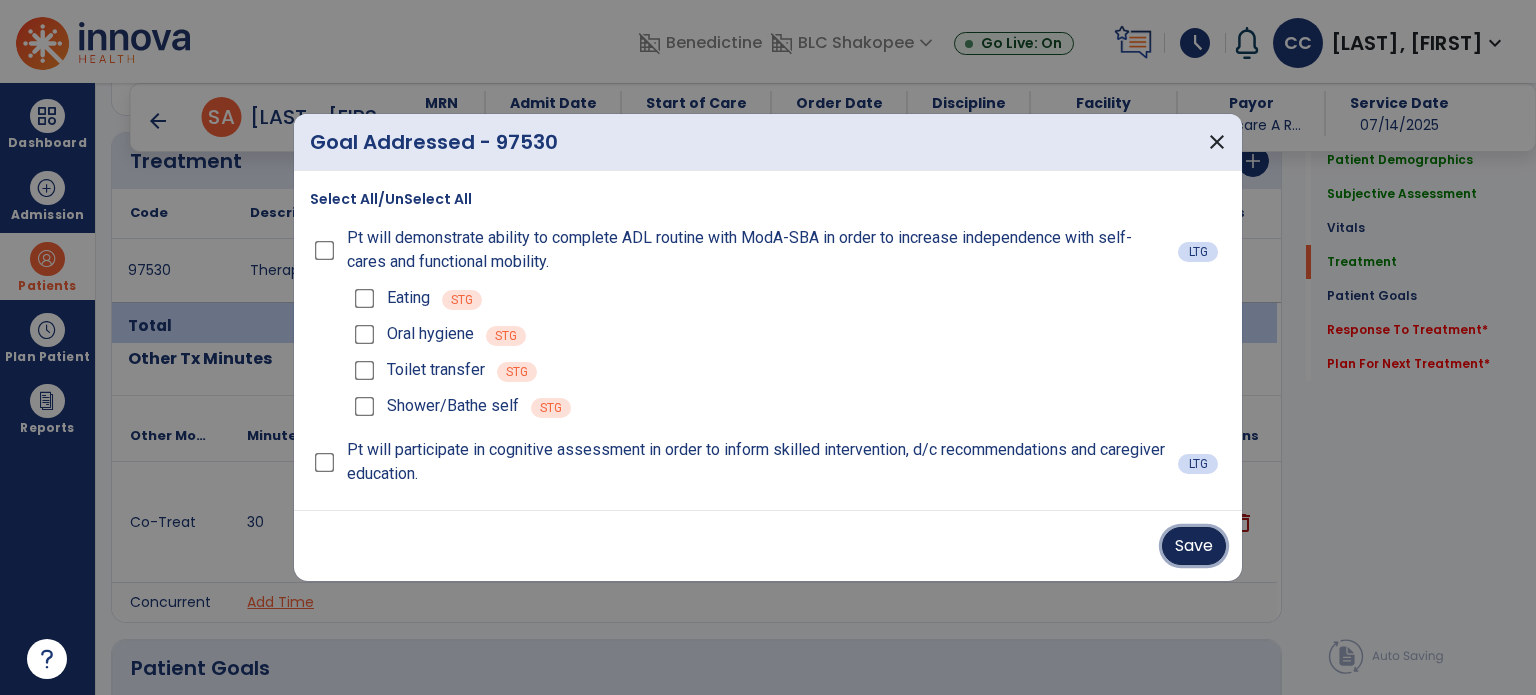 click on "Save" at bounding box center (1194, 546) 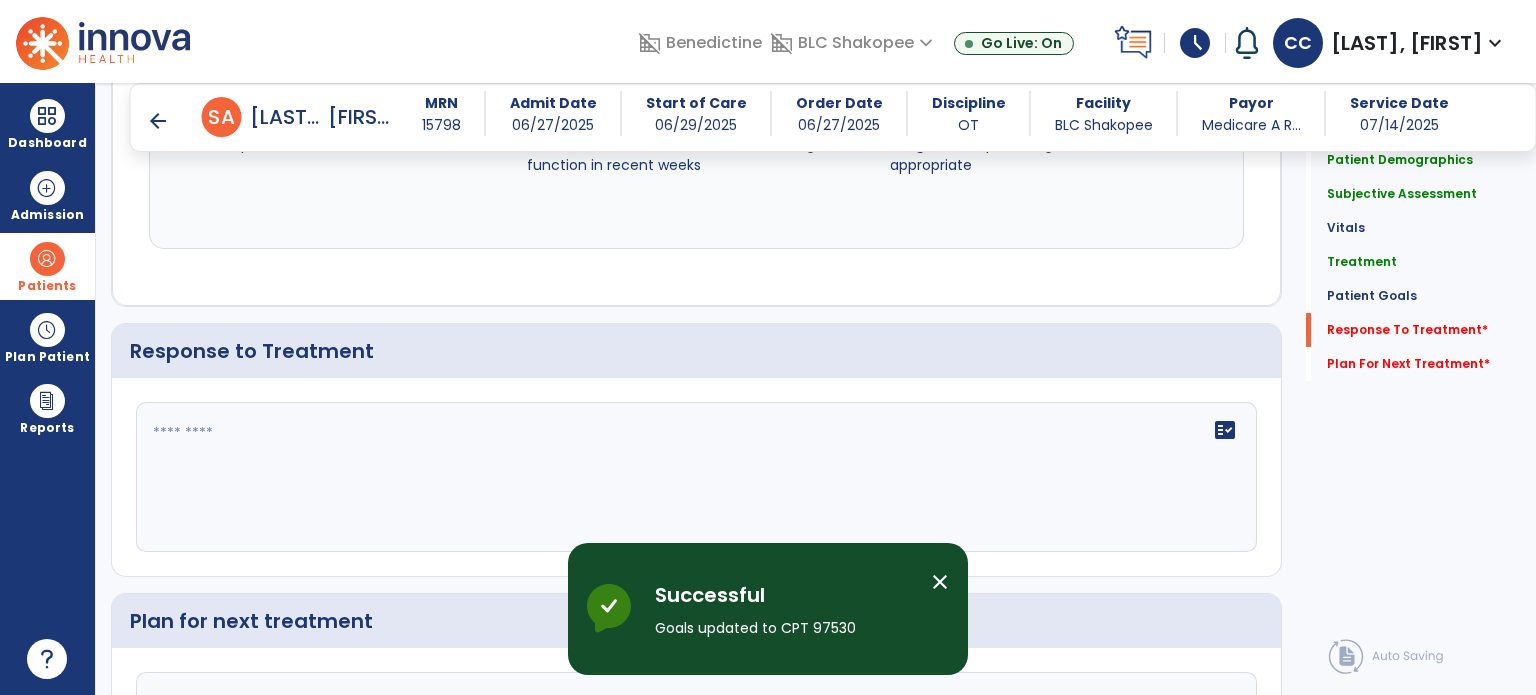 scroll, scrollTop: 2569, scrollLeft: 0, axis: vertical 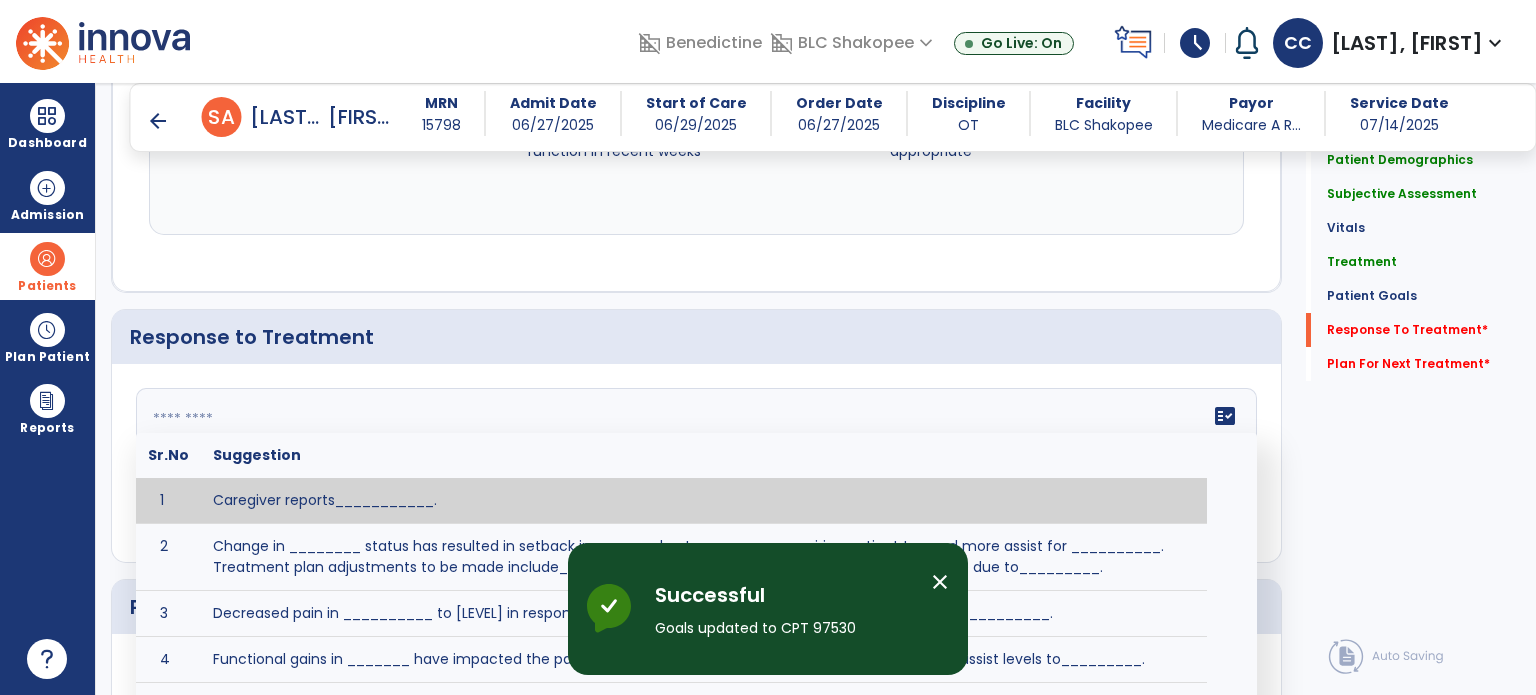 click on "fact_check  Sr.No Suggestion 1 Caregiver reports___________. 2 Change in ________ status has resulted in setback in_______due to ________, requiring patient to need more assist for __________.   Treatment plan adjustments to be made include________.  Progress towards goals is expected to continue due to_________. 3 Decreased pain in __________ to [LEVEL] in response to [MODALITY/TREATMENT] allows for improvement in _________. 4 Functional gains in _______ have impacted the patient's ability to perform_________ with a reduction in assist levels to_________. 5 Functional progress this week has been significant due to__________. 6 Gains in ________ have improved the patient's ability to perform ______with decreased levels of assist to___________. 7 Improvement in ________allows patient to tolerate higher levels of challenges in_________. 8 Pain in [AREA] has decreased to [LEVEL] in response to [TREATMENT/MODALITY], allowing fore ease in completing__________. 9 10 11 12 13 14 15 16 17 18 19 20 21" 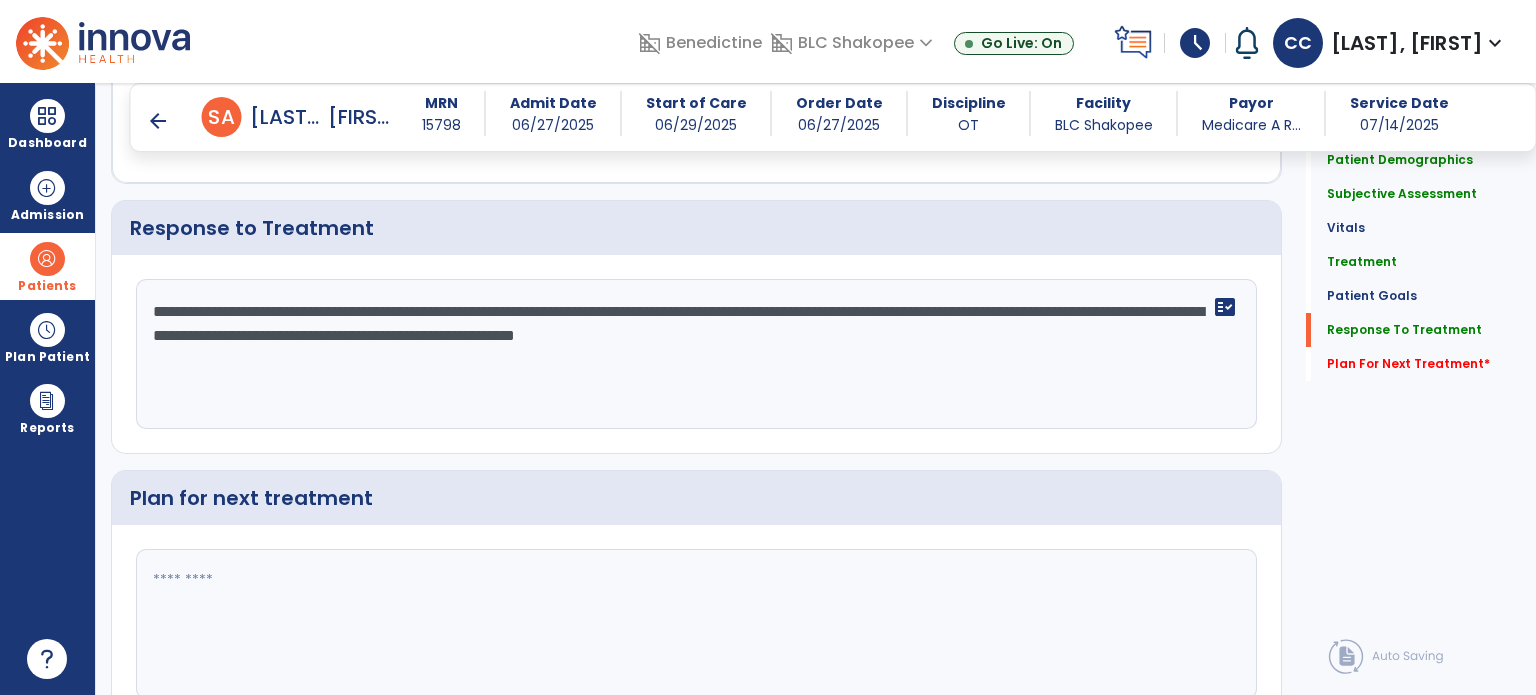 scroll, scrollTop: 2674, scrollLeft: 0, axis: vertical 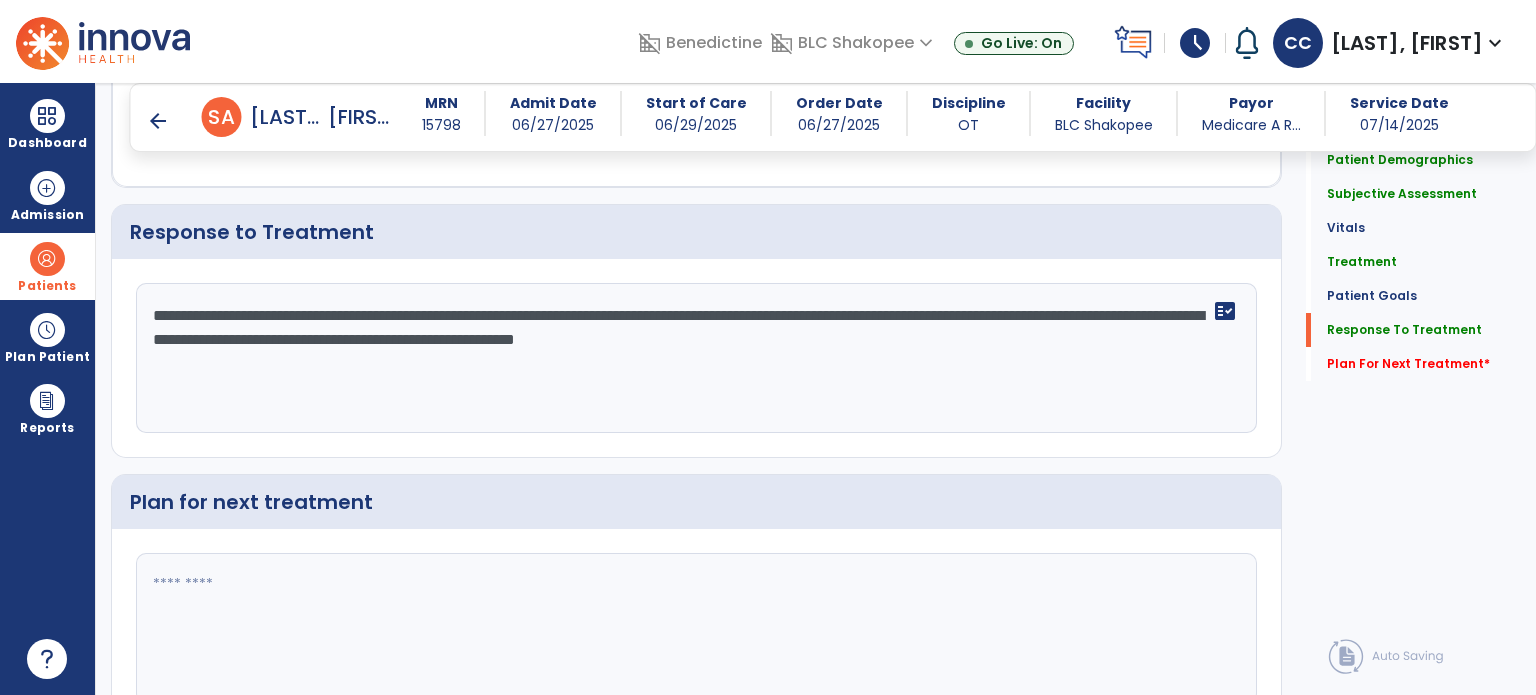type on "**********" 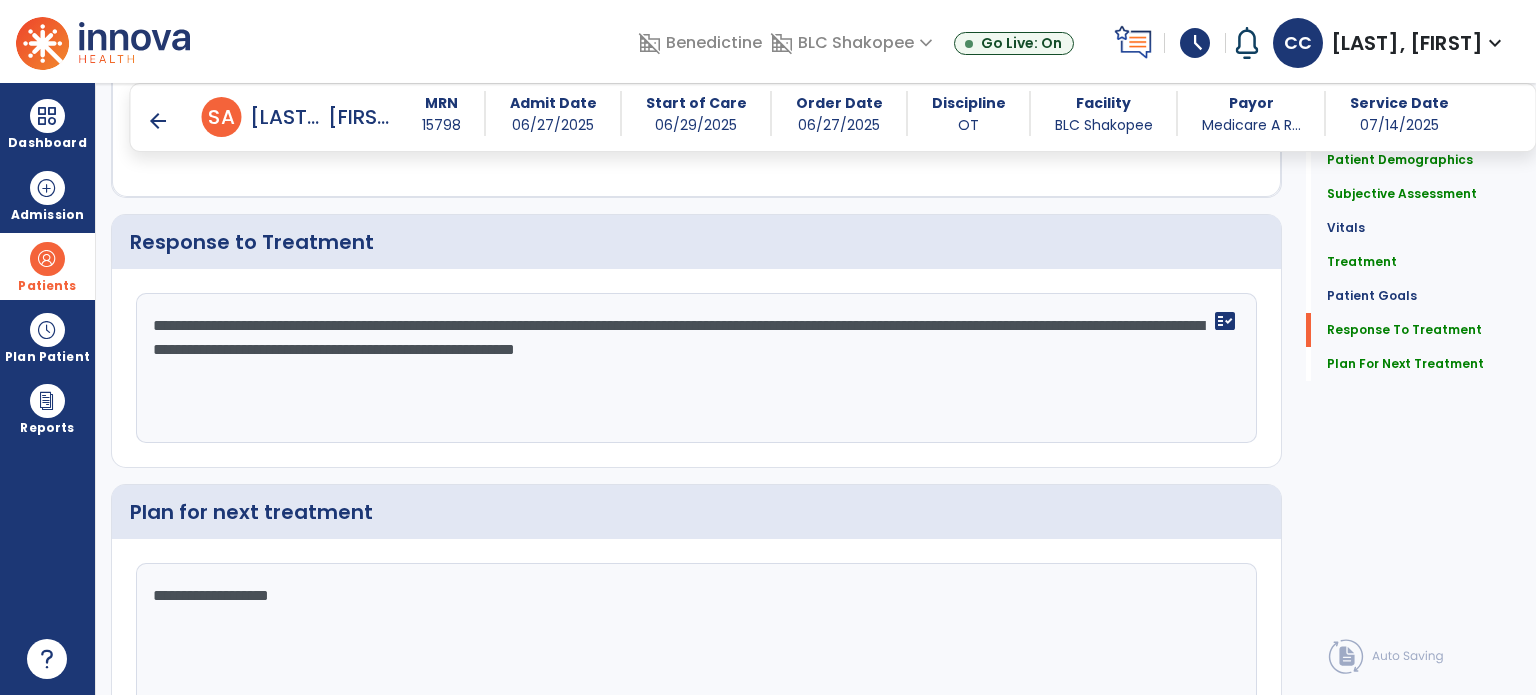 scroll, scrollTop: 2766, scrollLeft: 0, axis: vertical 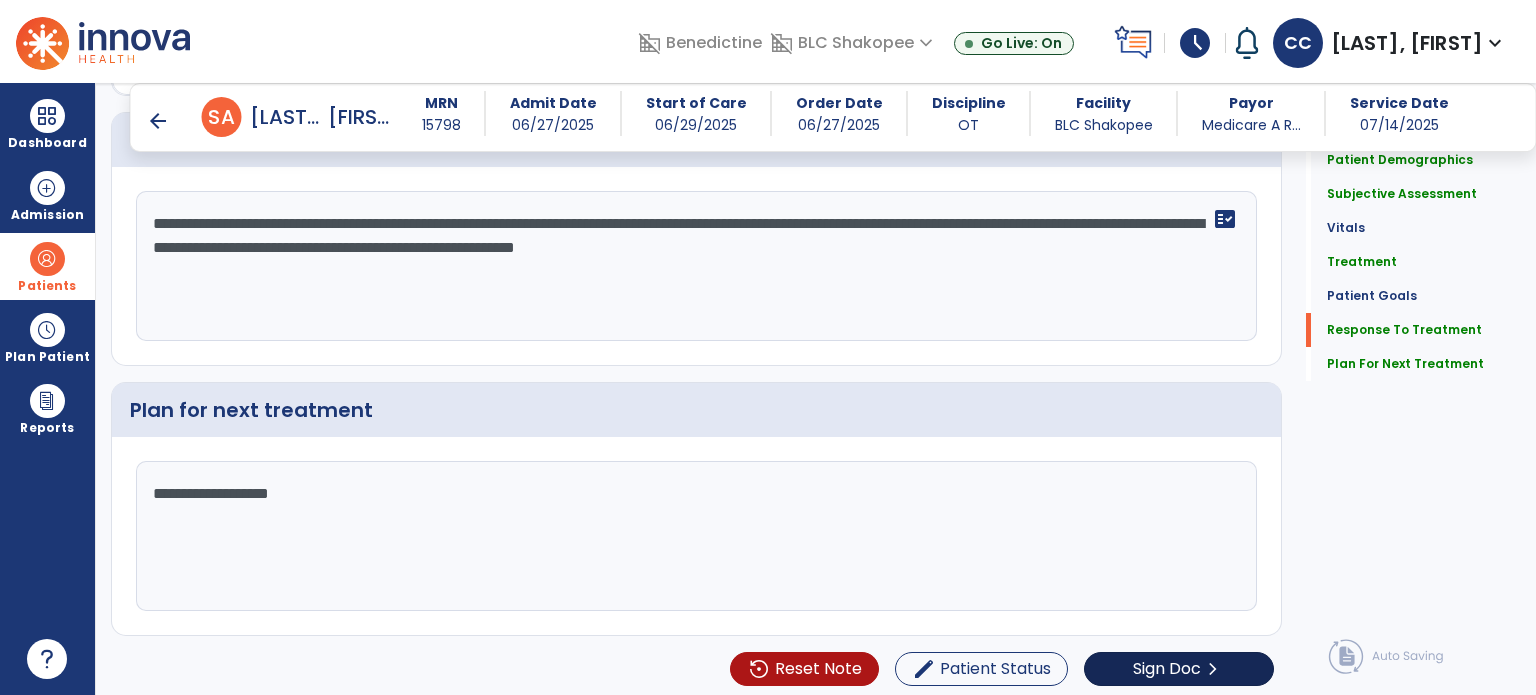 type on "**********" 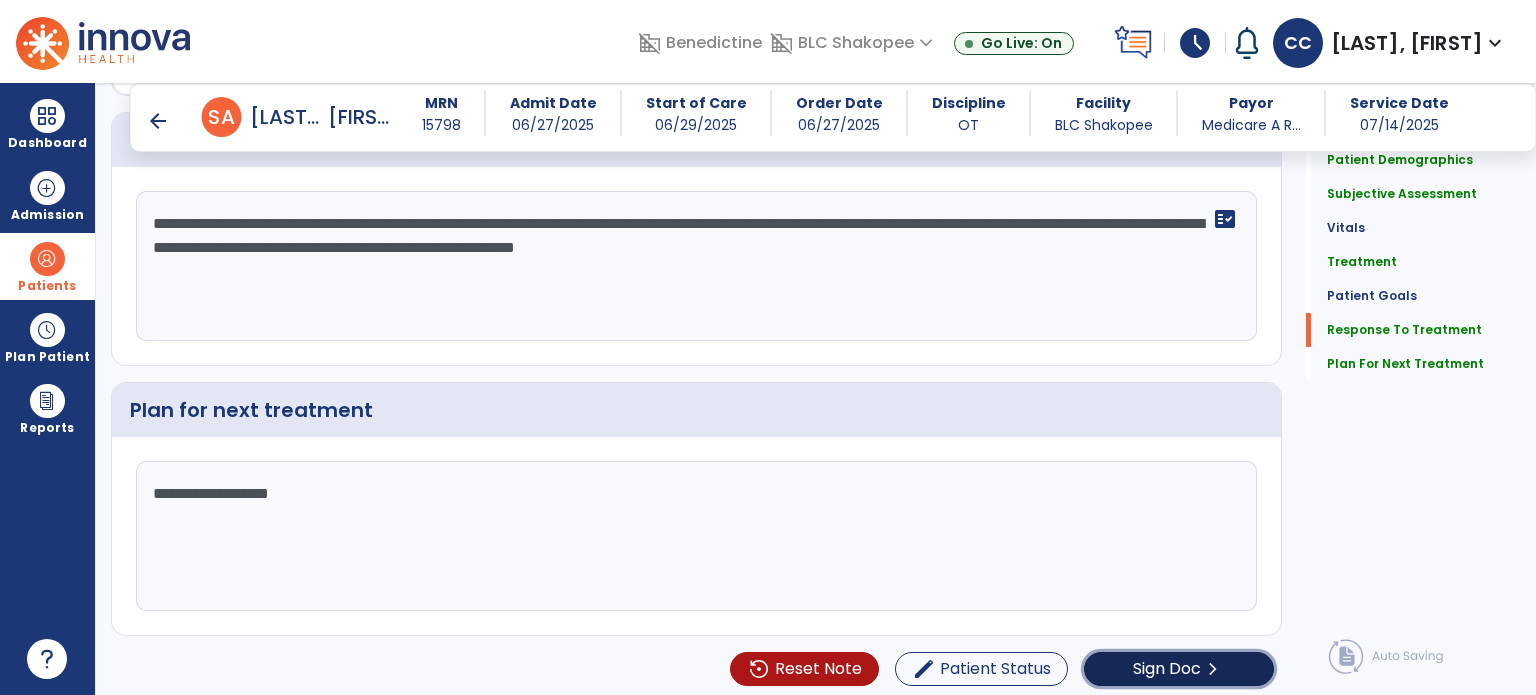 click on "chevron_right" 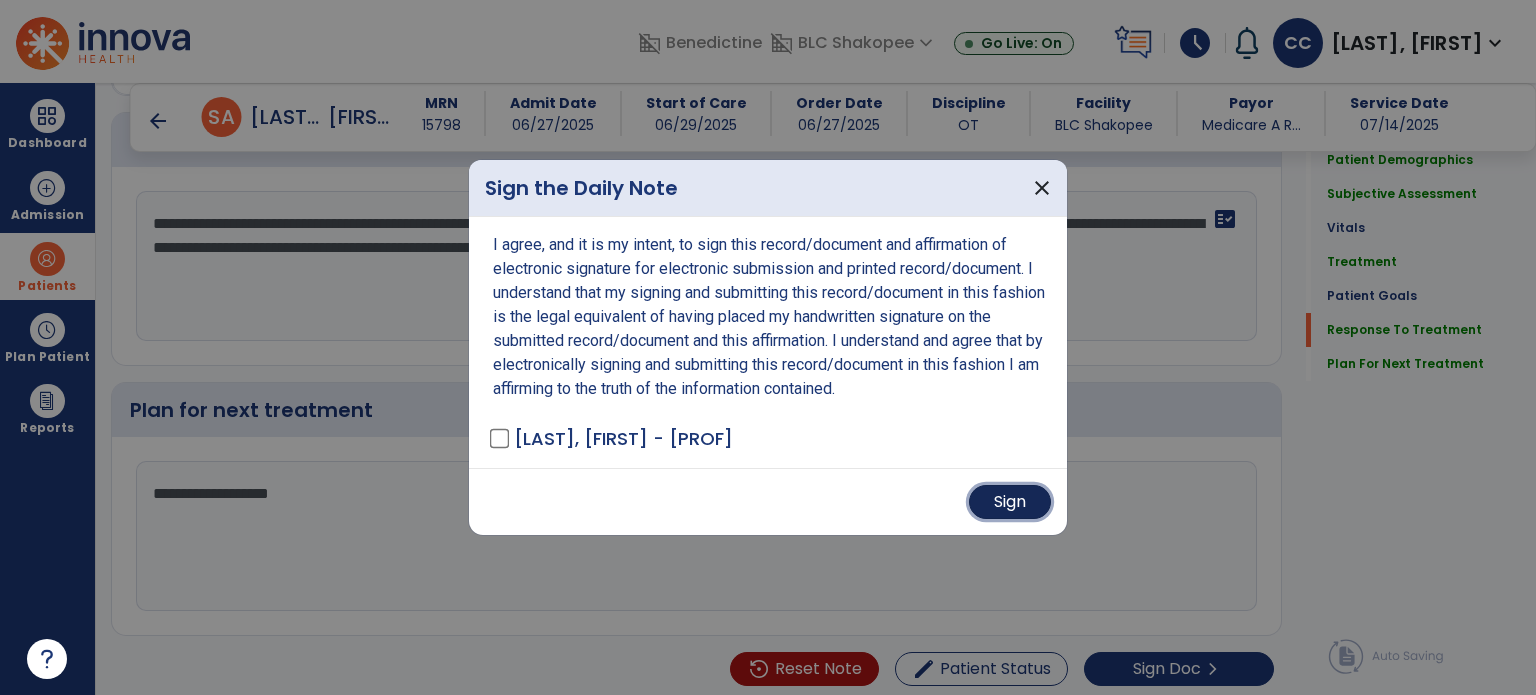 click on "Sign" at bounding box center (1010, 502) 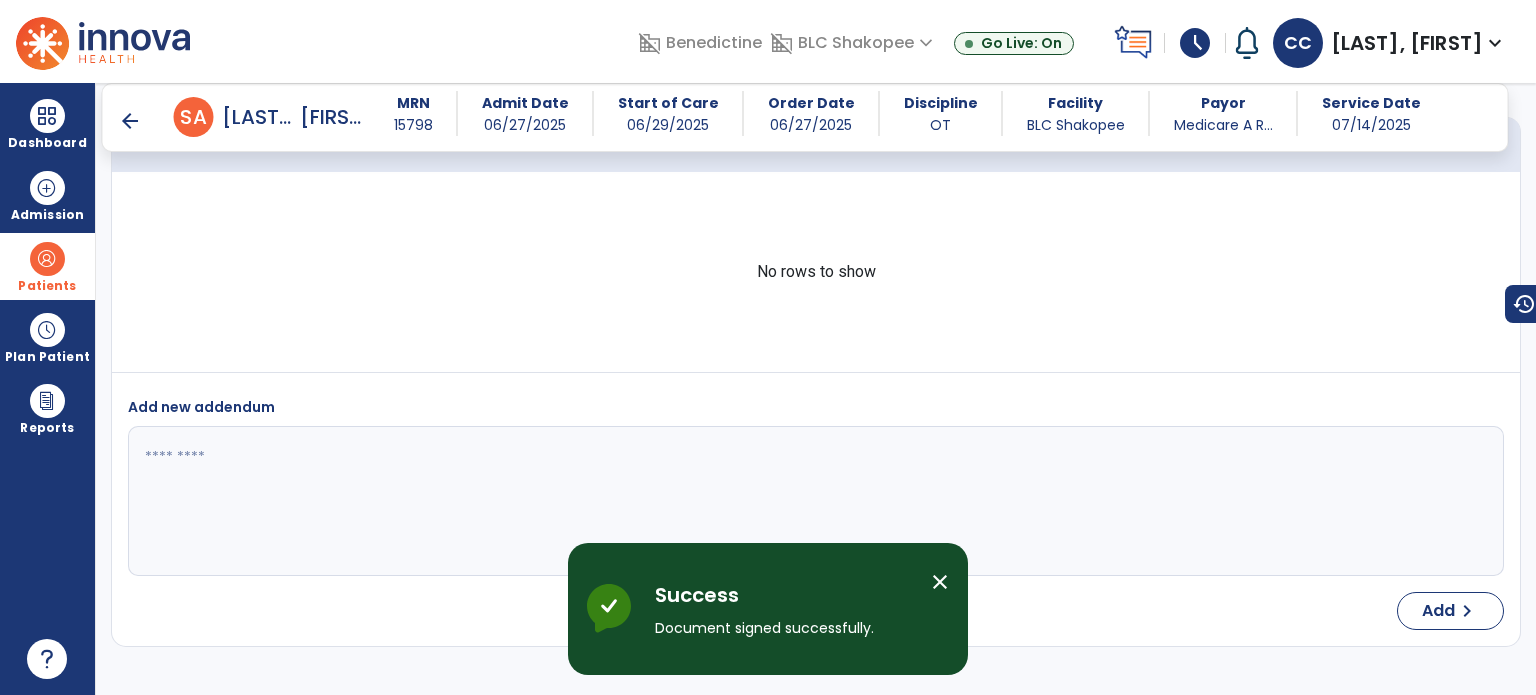 scroll, scrollTop: 3764, scrollLeft: 0, axis: vertical 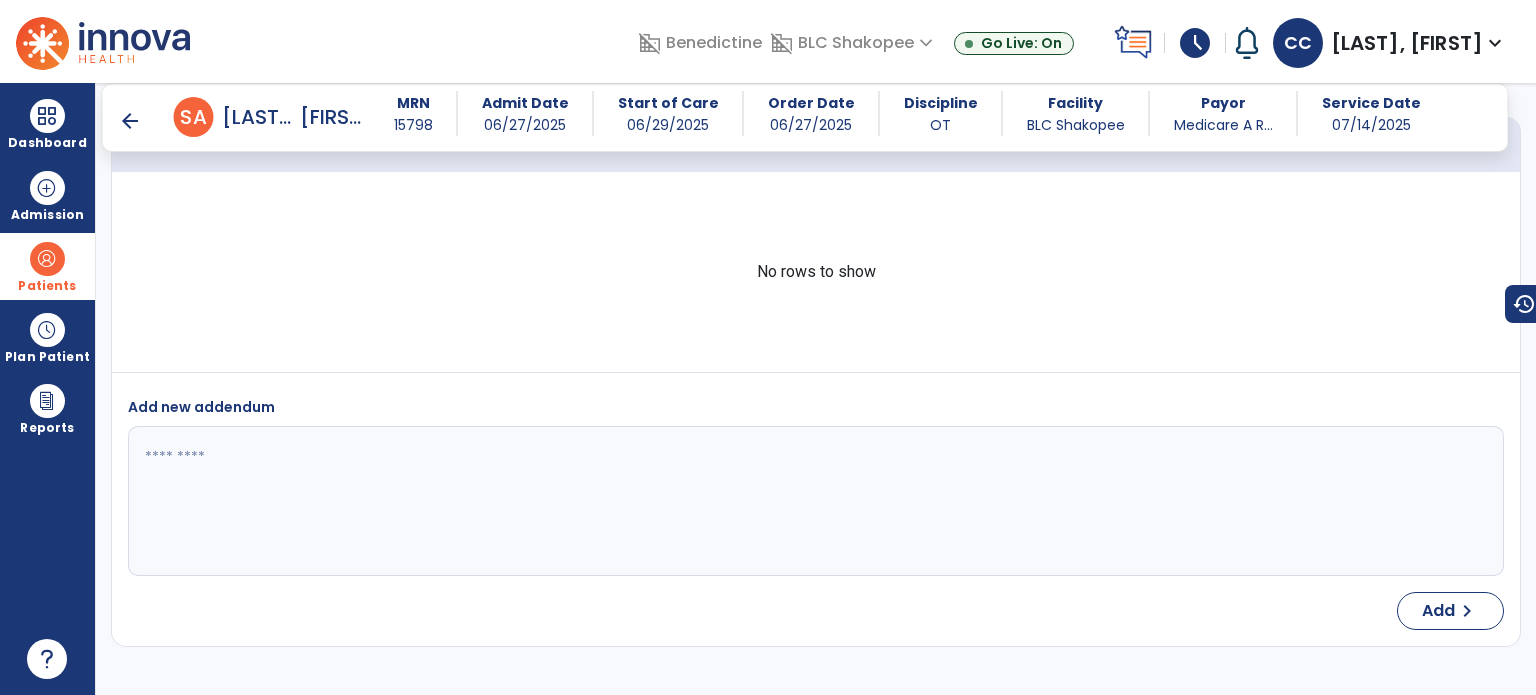 click at bounding box center [47, 259] 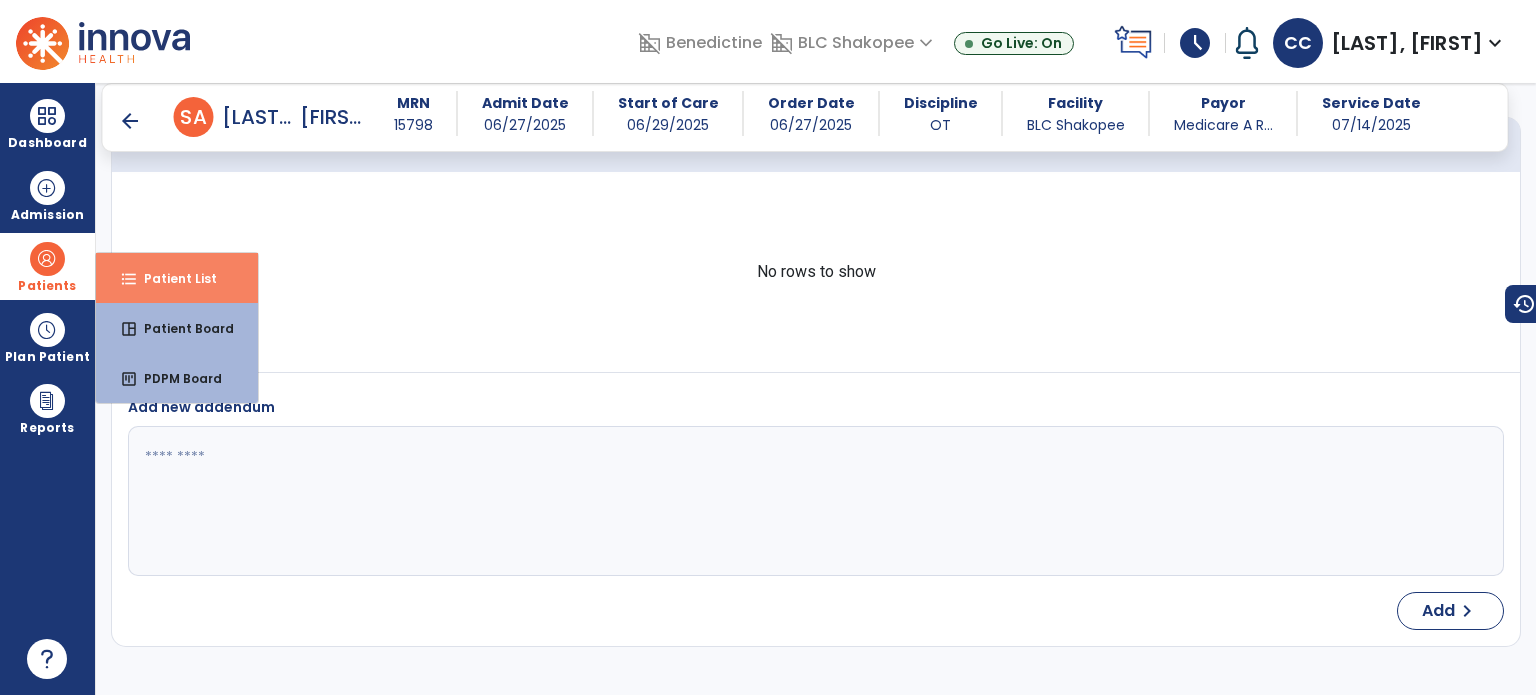click on "Patient List" at bounding box center [172, 278] 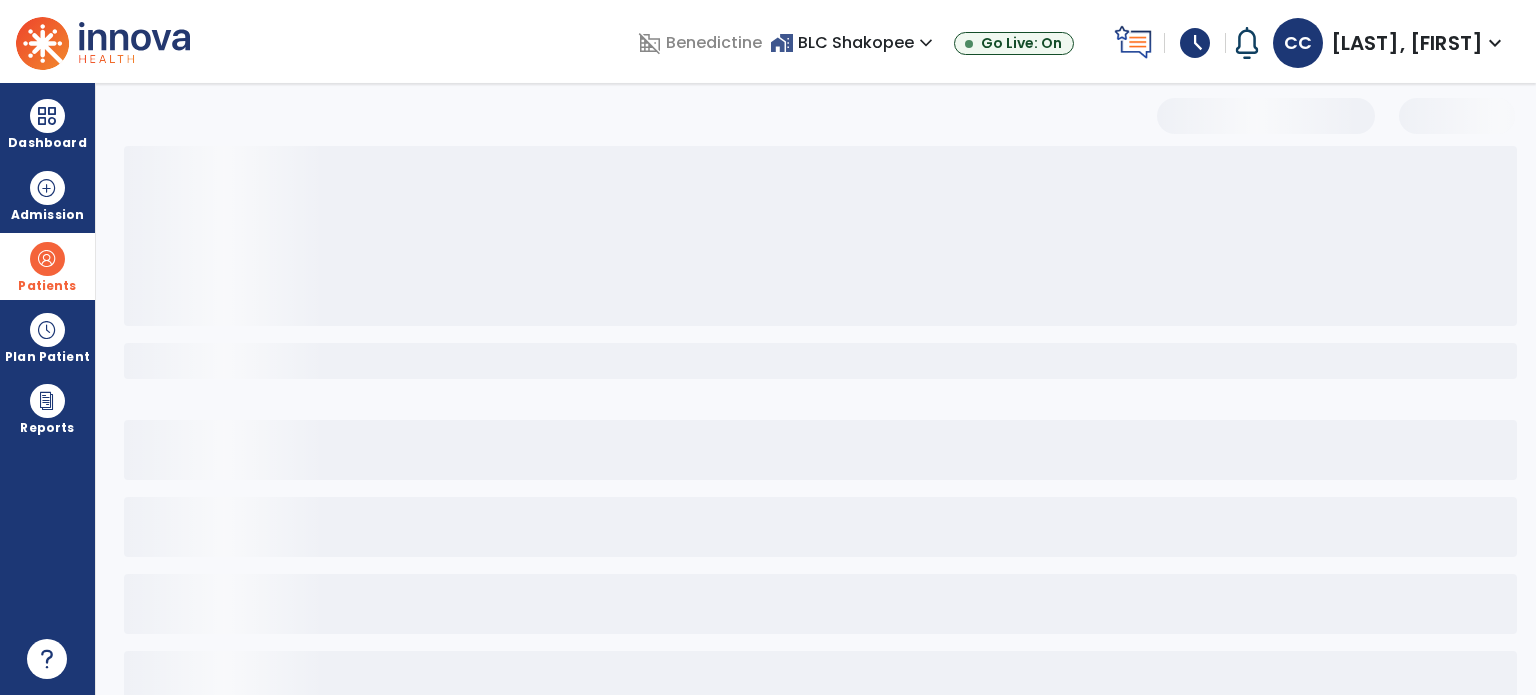 scroll, scrollTop: 46, scrollLeft: 0, axis: vertical 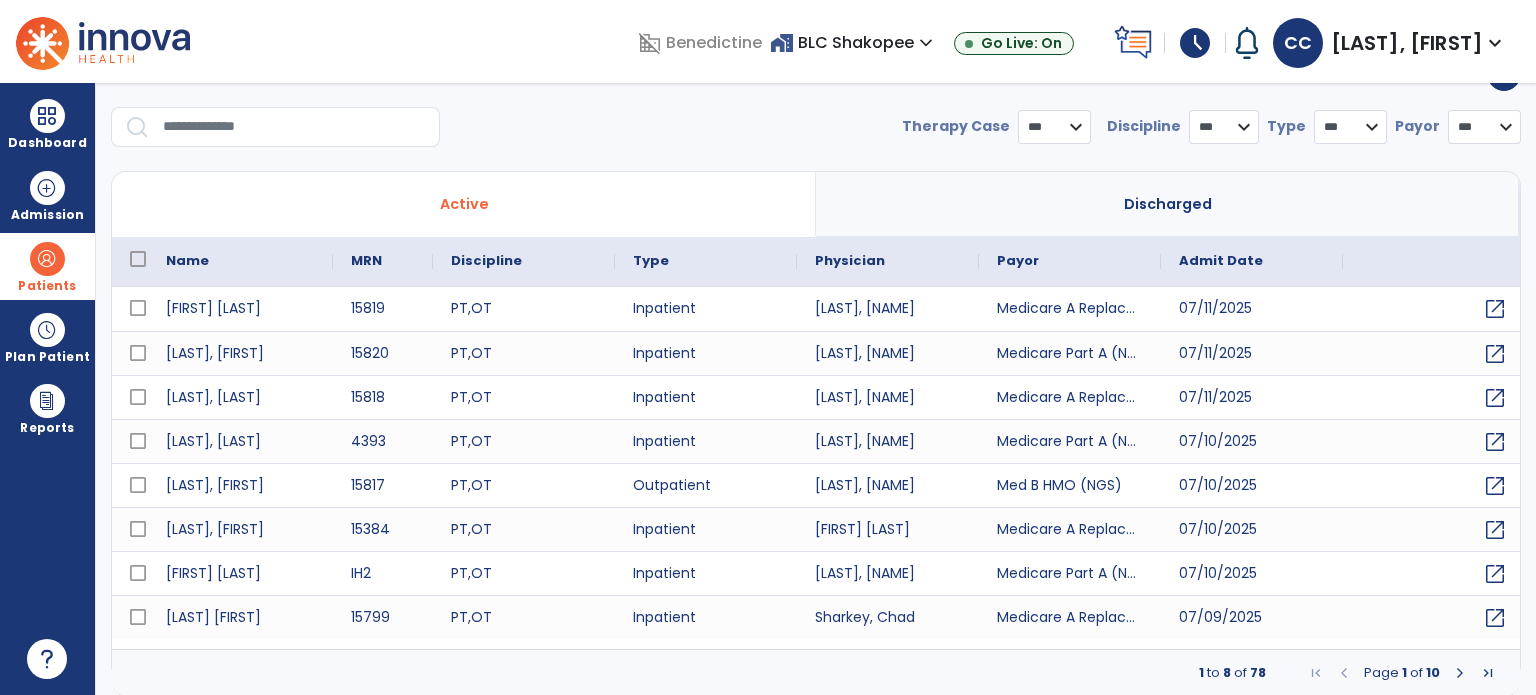 select on "***" 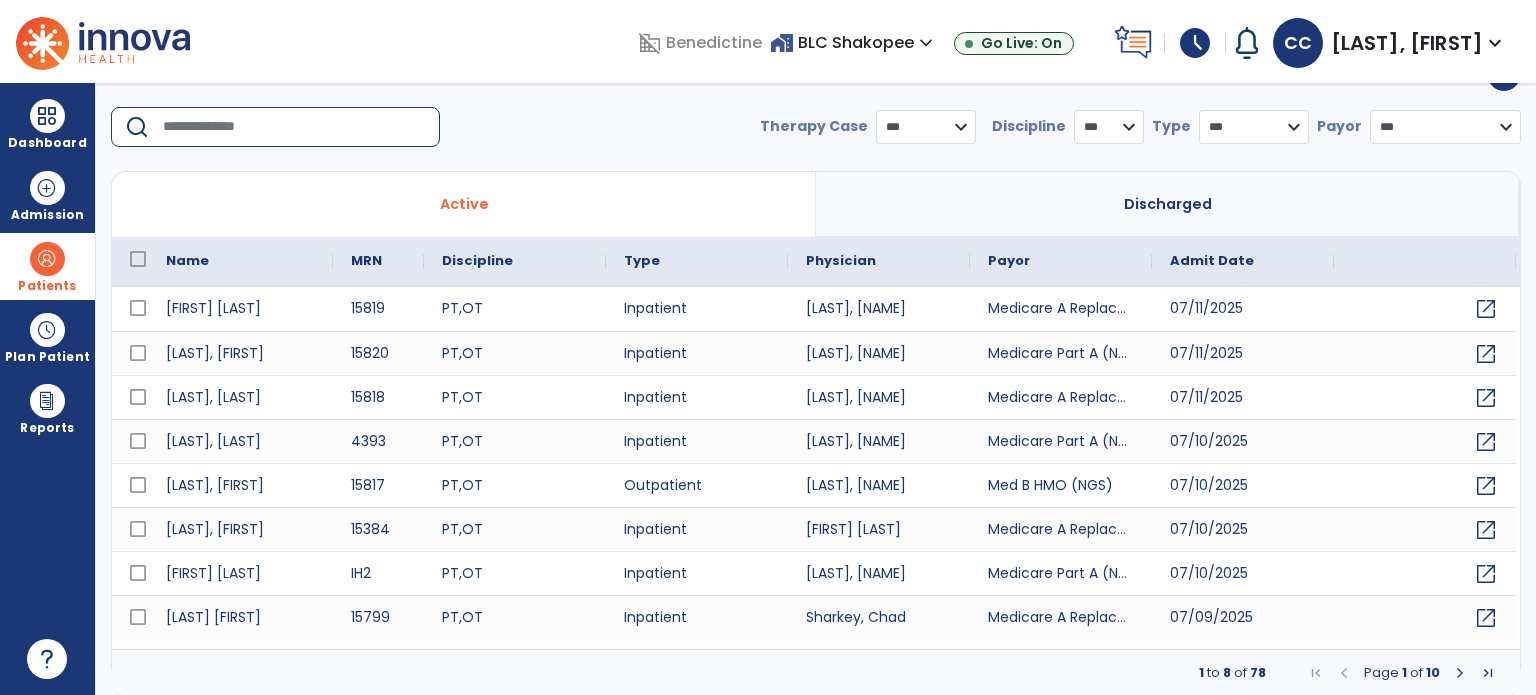 click at bounding box center (294, 127) 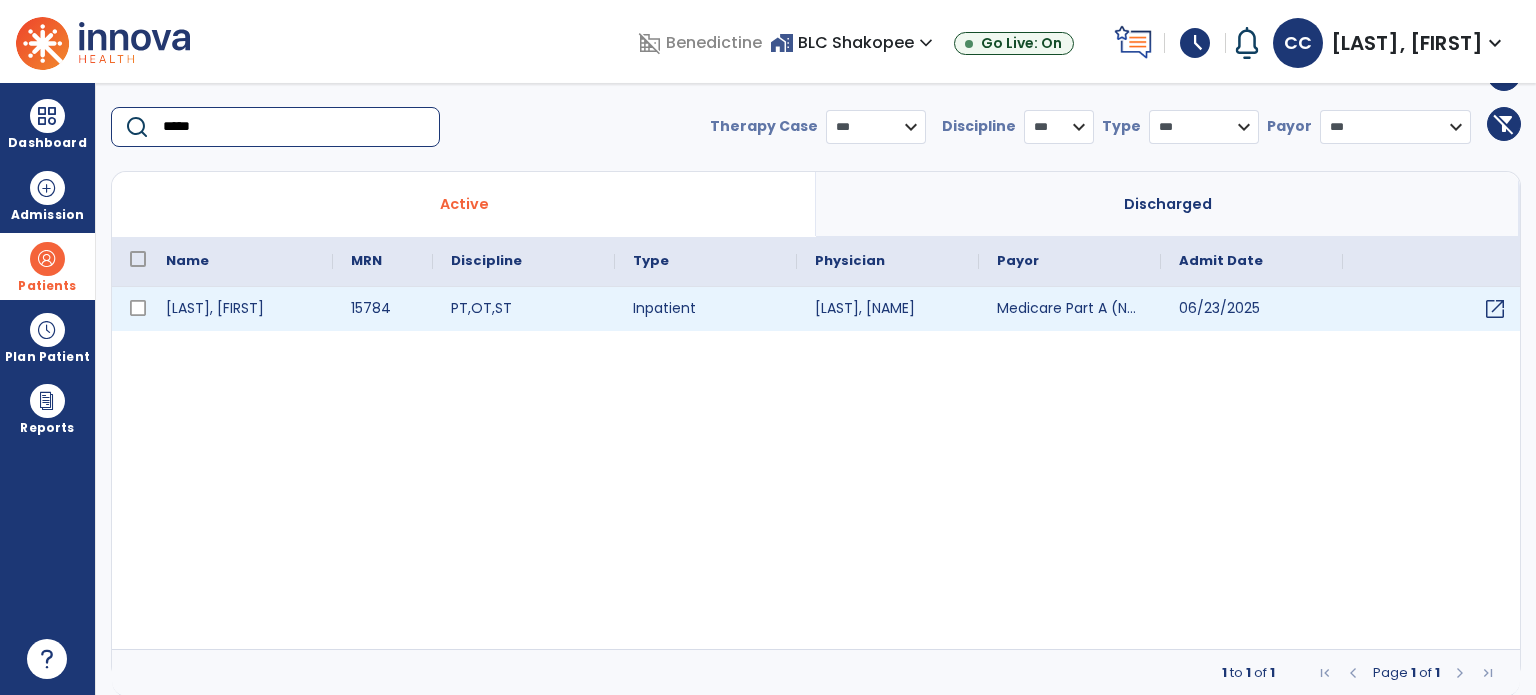 type on "*****" 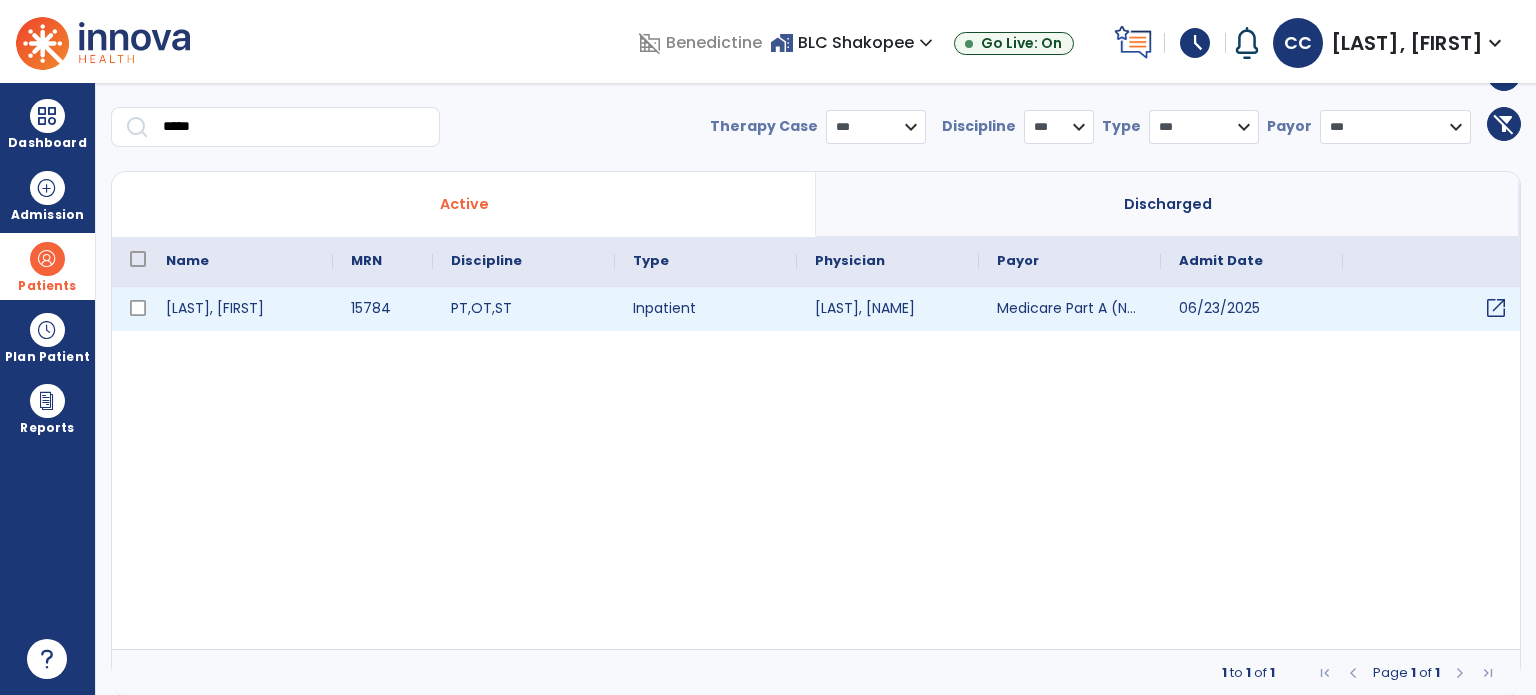 click on "open_in_new" at bounding box center (1496, 308) 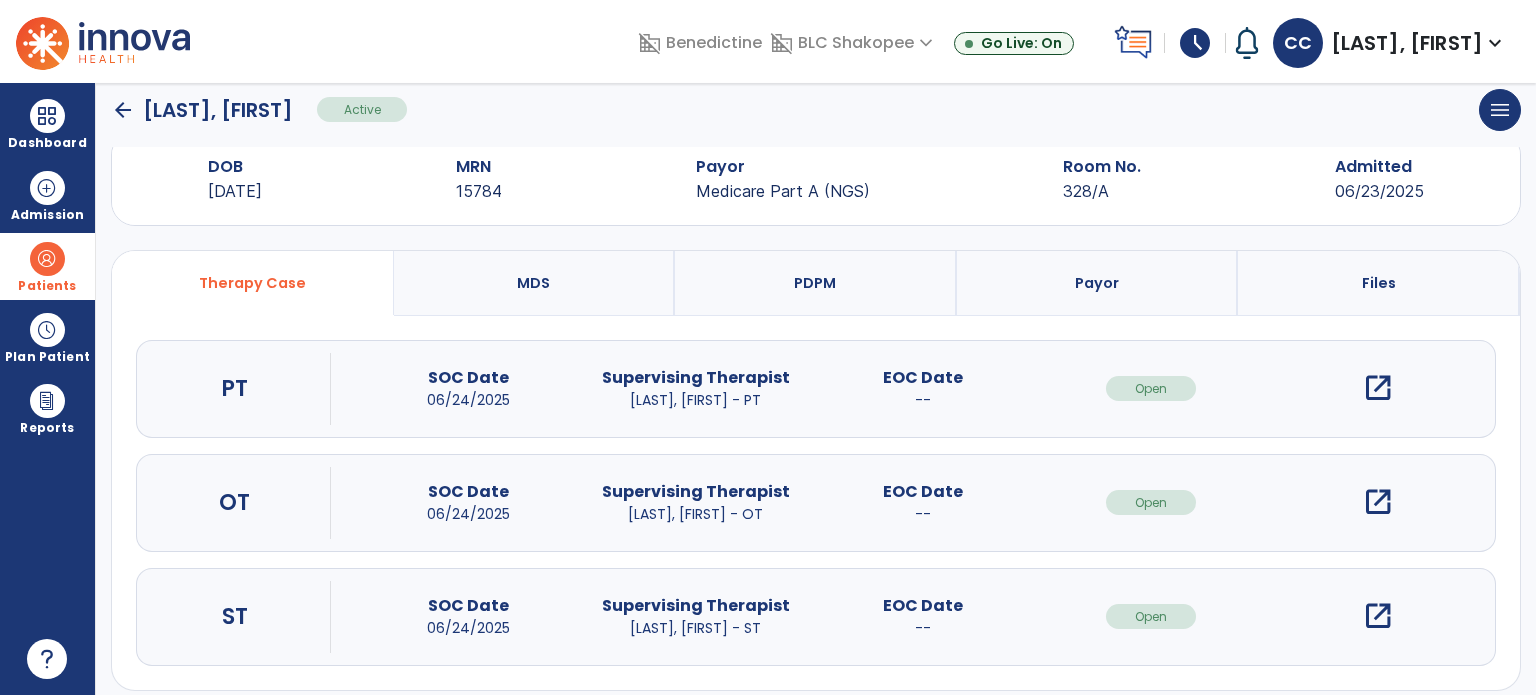 click on "open_in_new" at bounding box center (1378, 502) 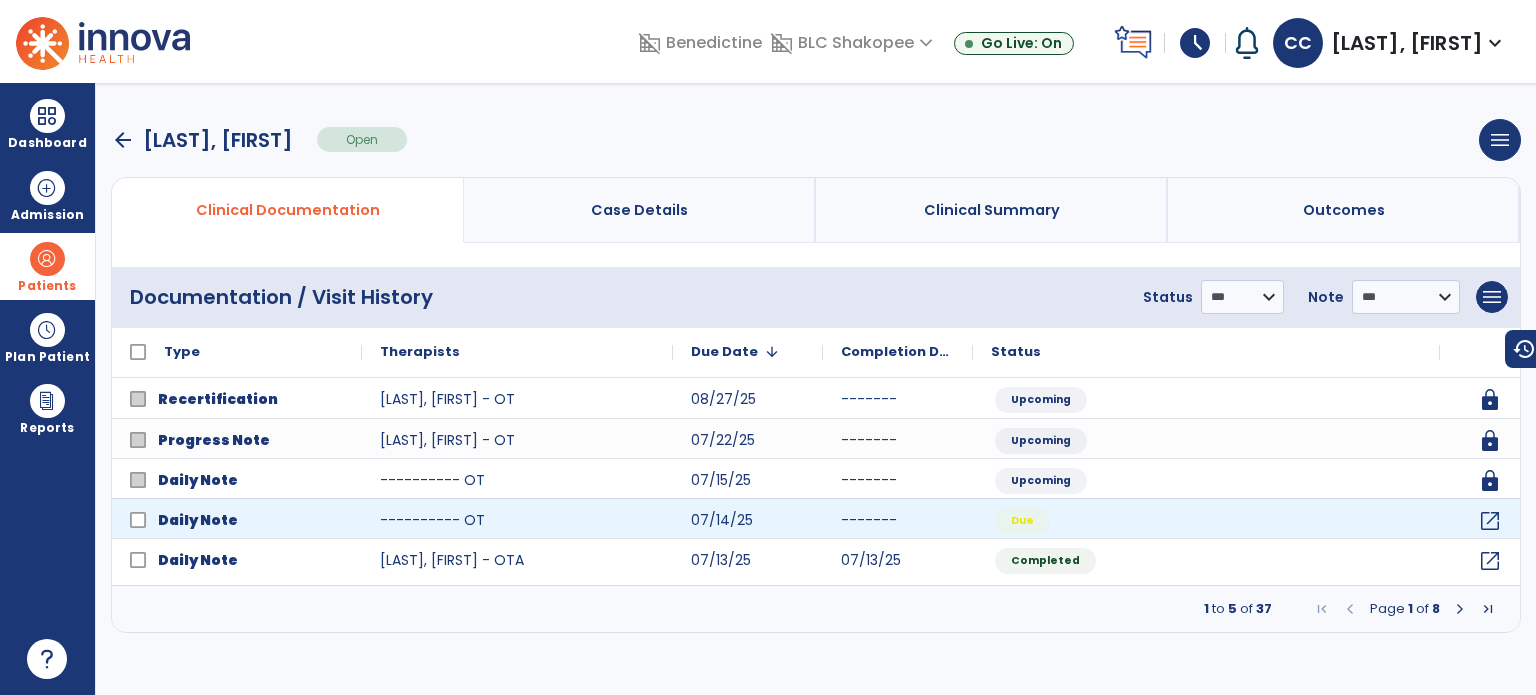 scroll, scrollTop: 0, scrollLeft: 0, axis: both 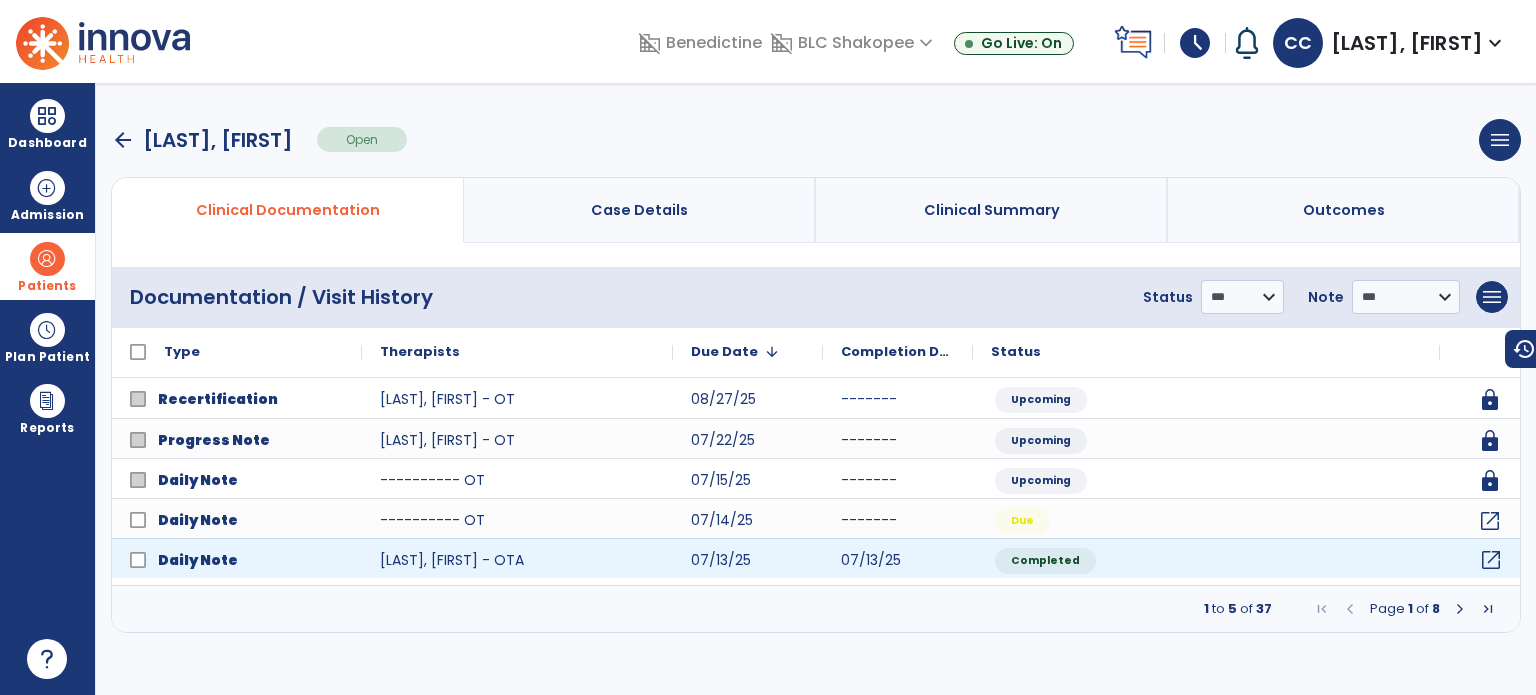 click on "open_in_new" 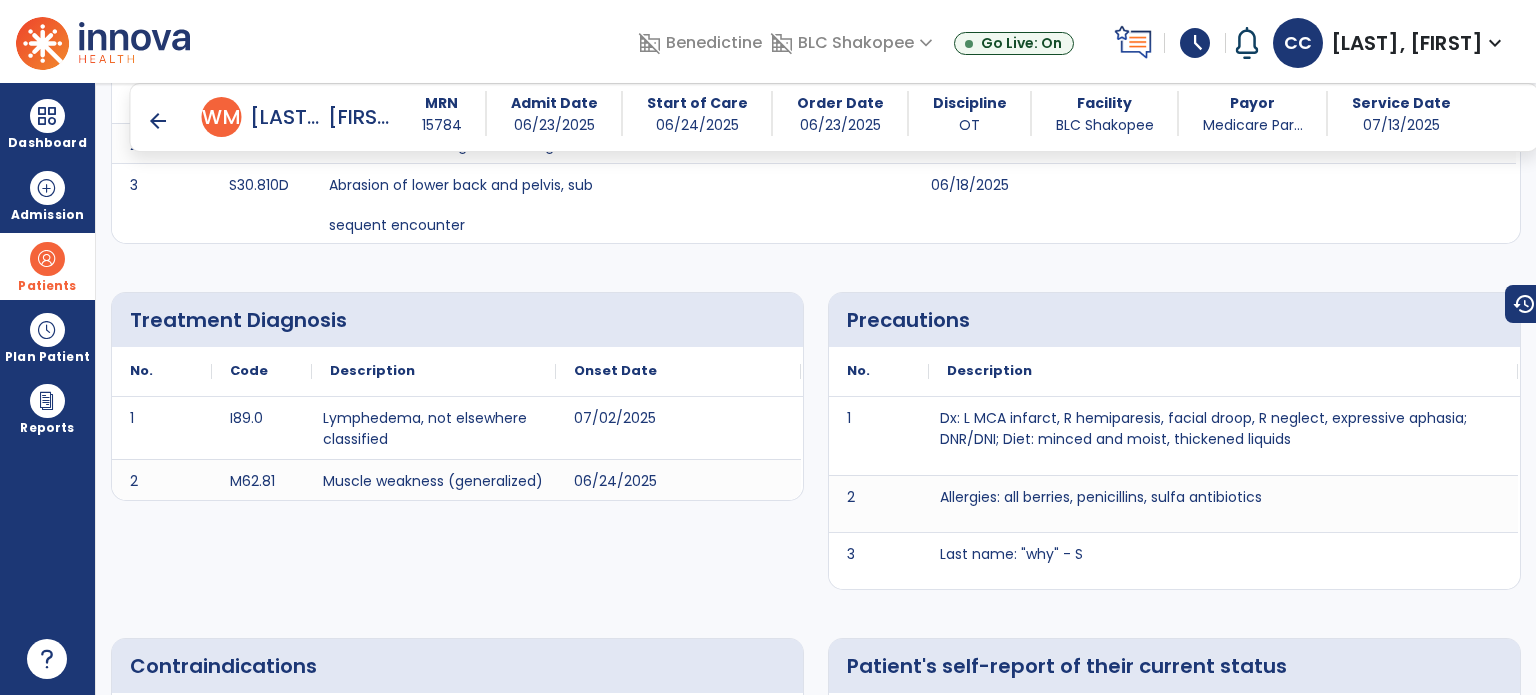 scroll, scrollTop: 0, scrollLeft: 0, axis: both 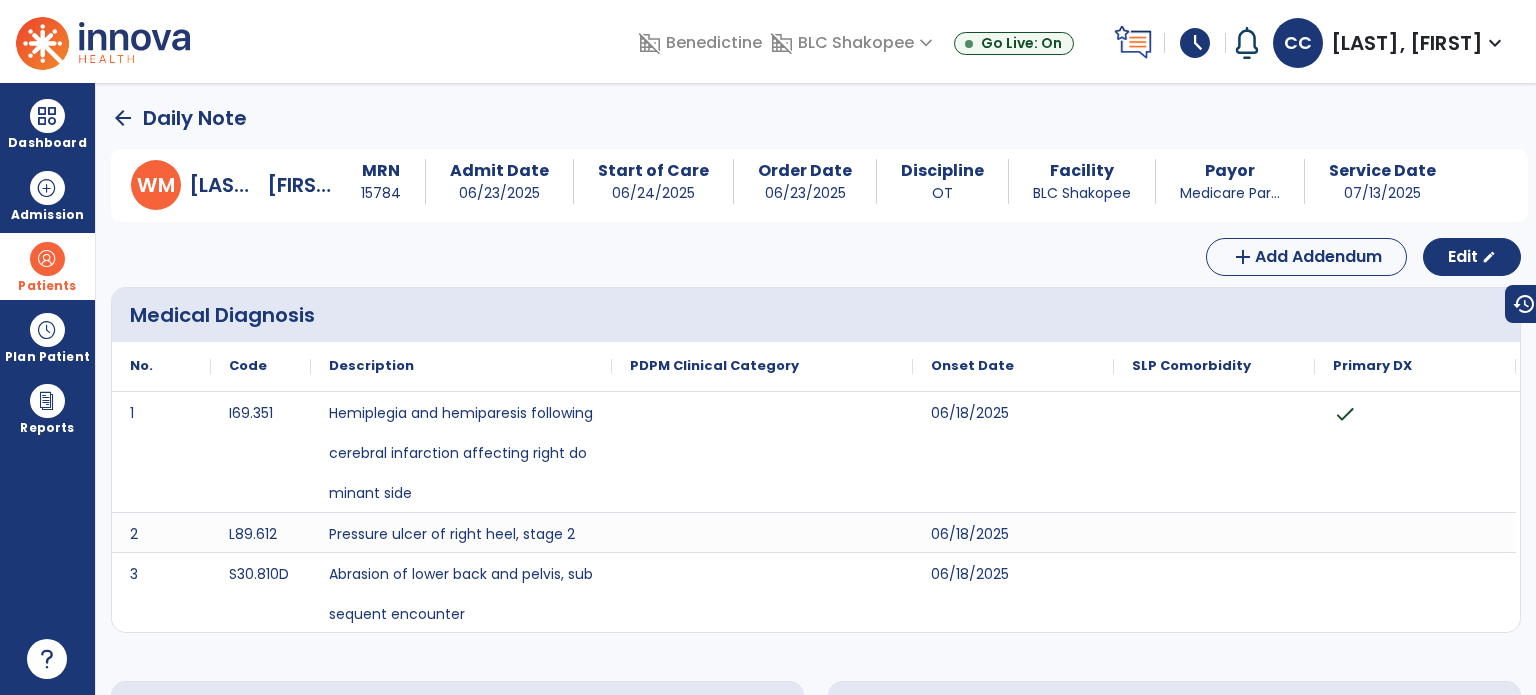 click on "arrow_back" 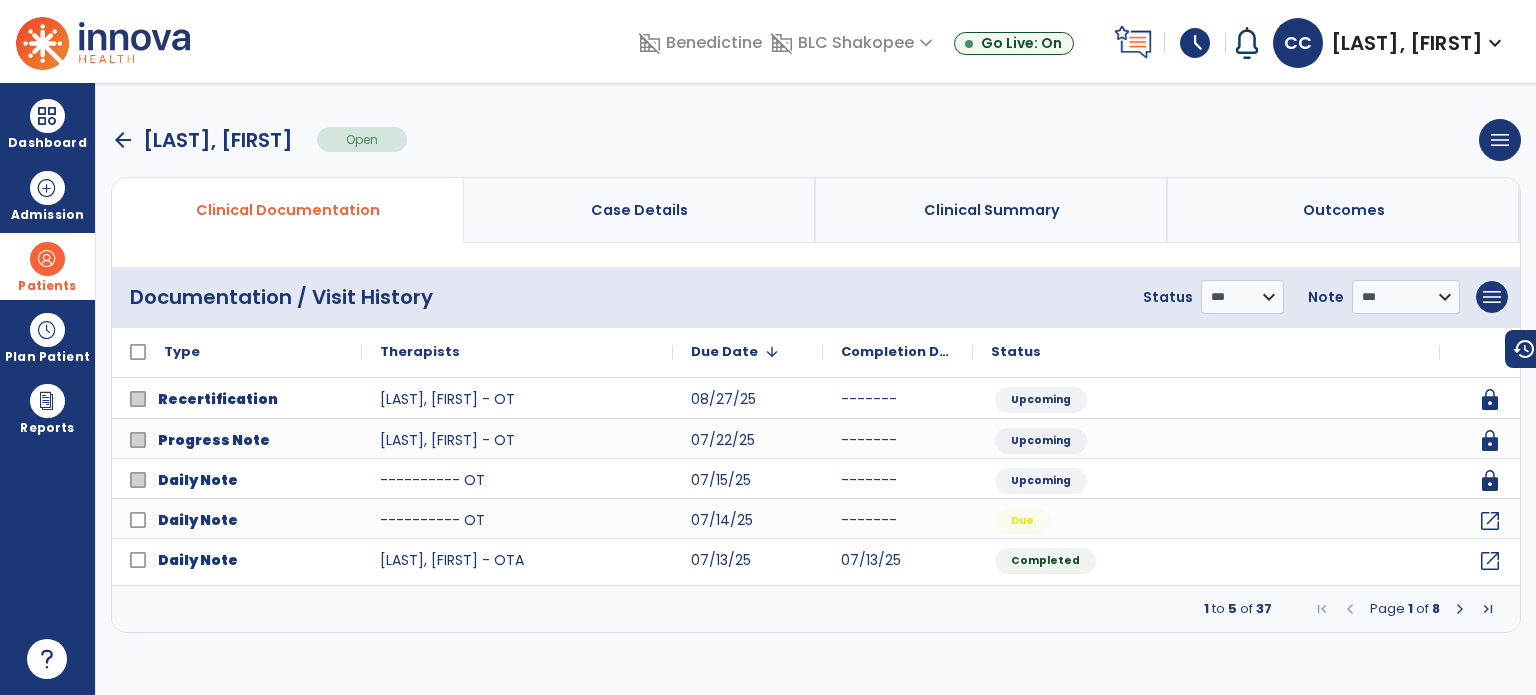 click at bounding box center [1460, 609] 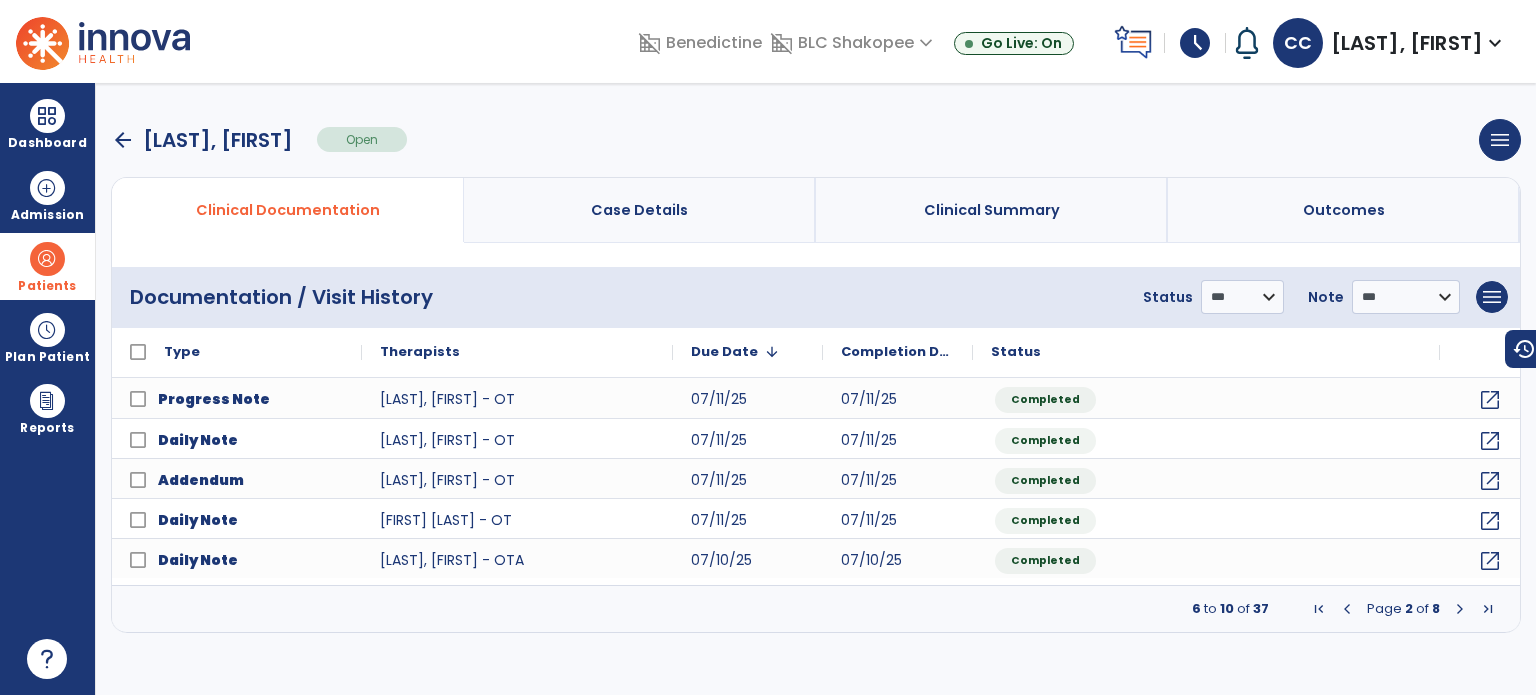 click on "arrow_back" at bounding box center (123, 140) 